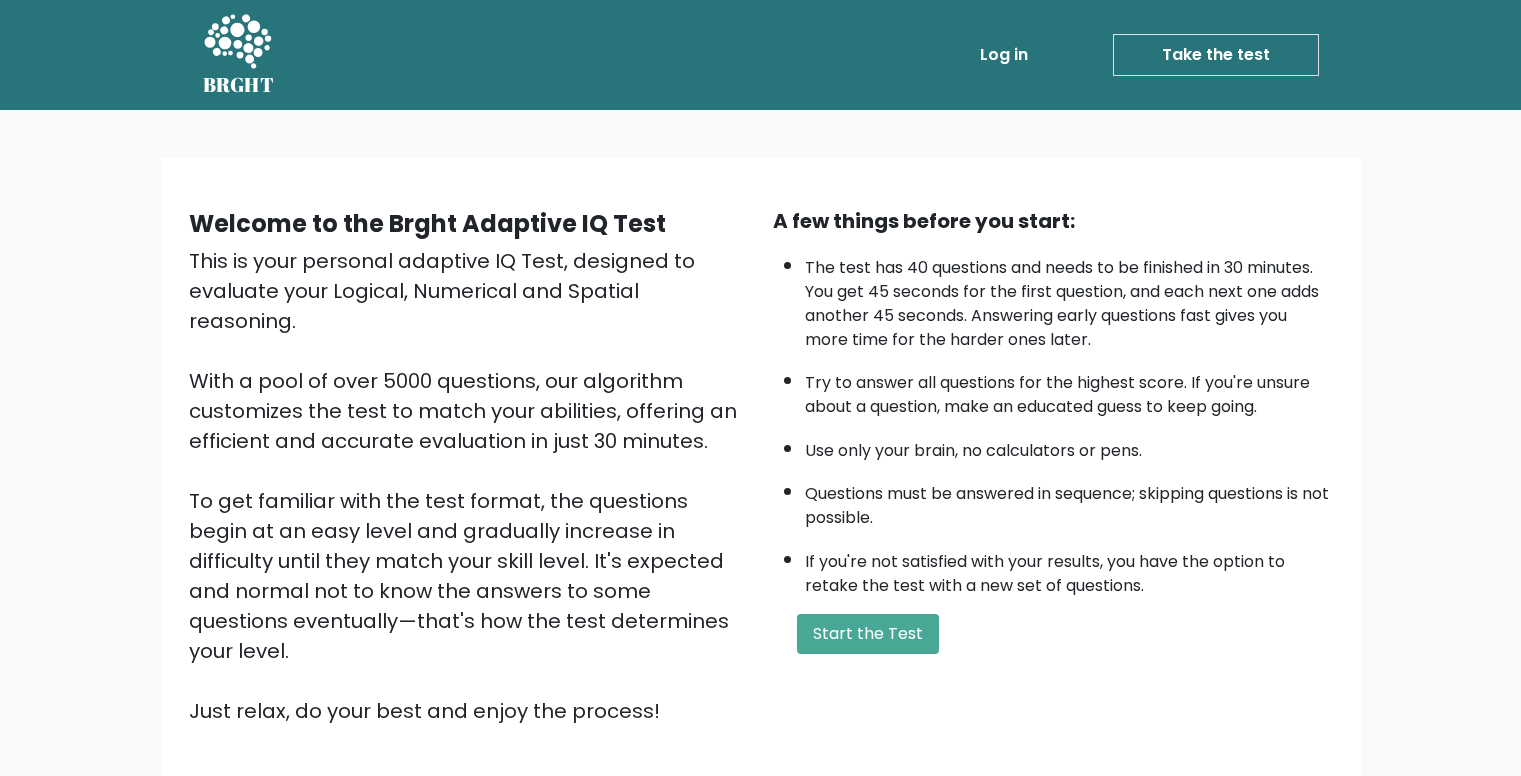scroll, scrollTop: 0, scrollLeft: 0, axis: both 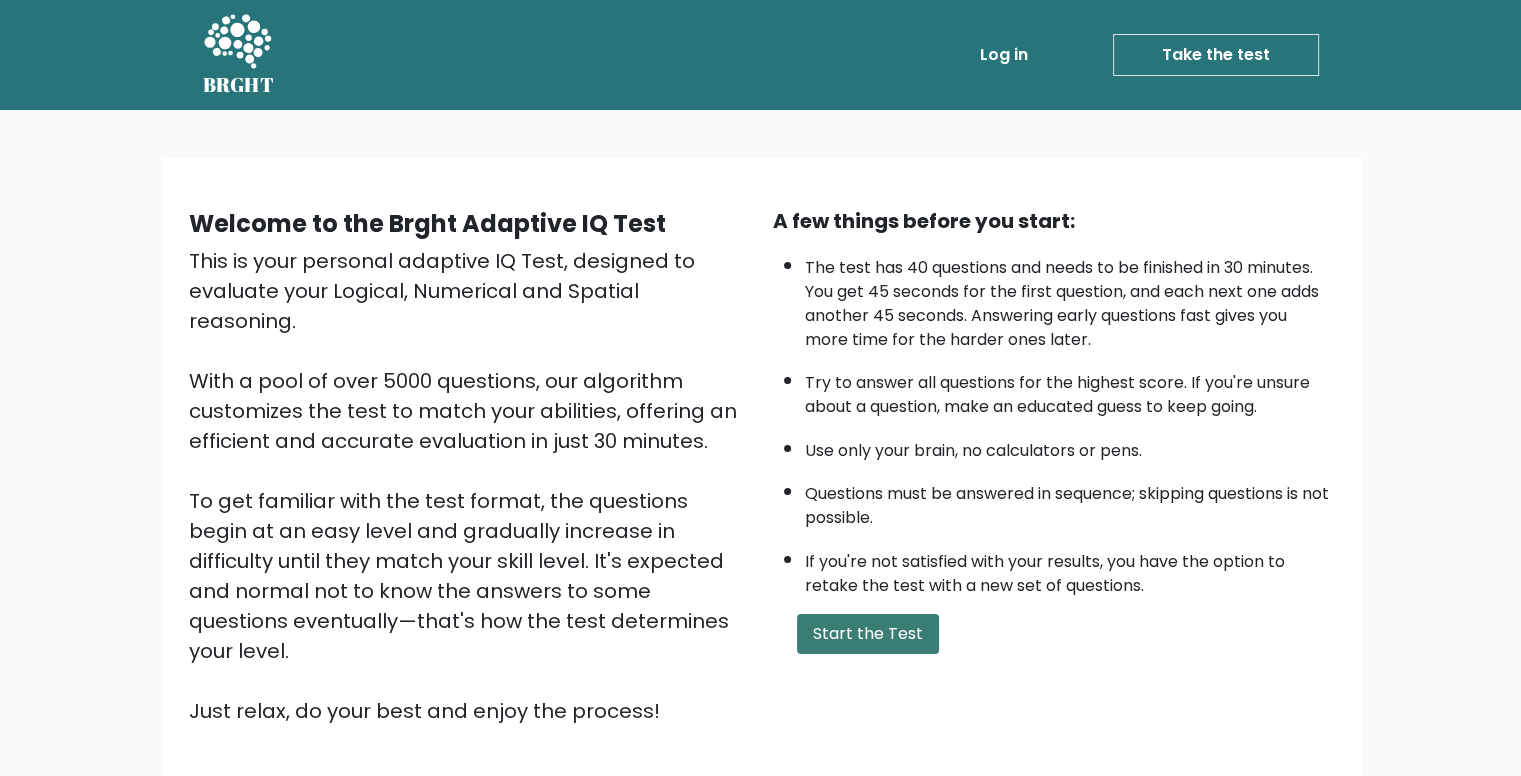 click on "Start the Test" at bounding box center [868, 634] 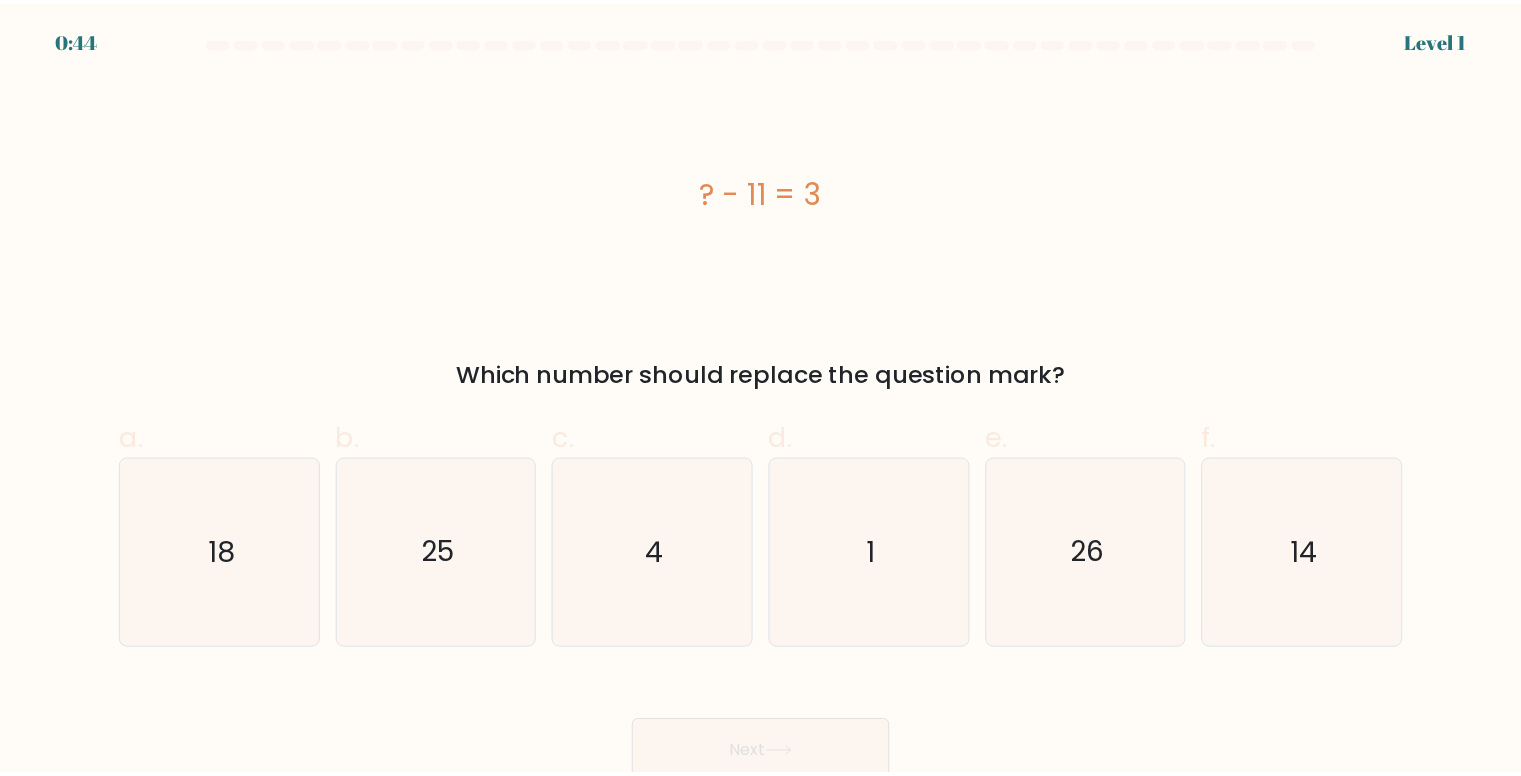 scroll, scrollTop: 0, scrollLeft: 0, axis: both 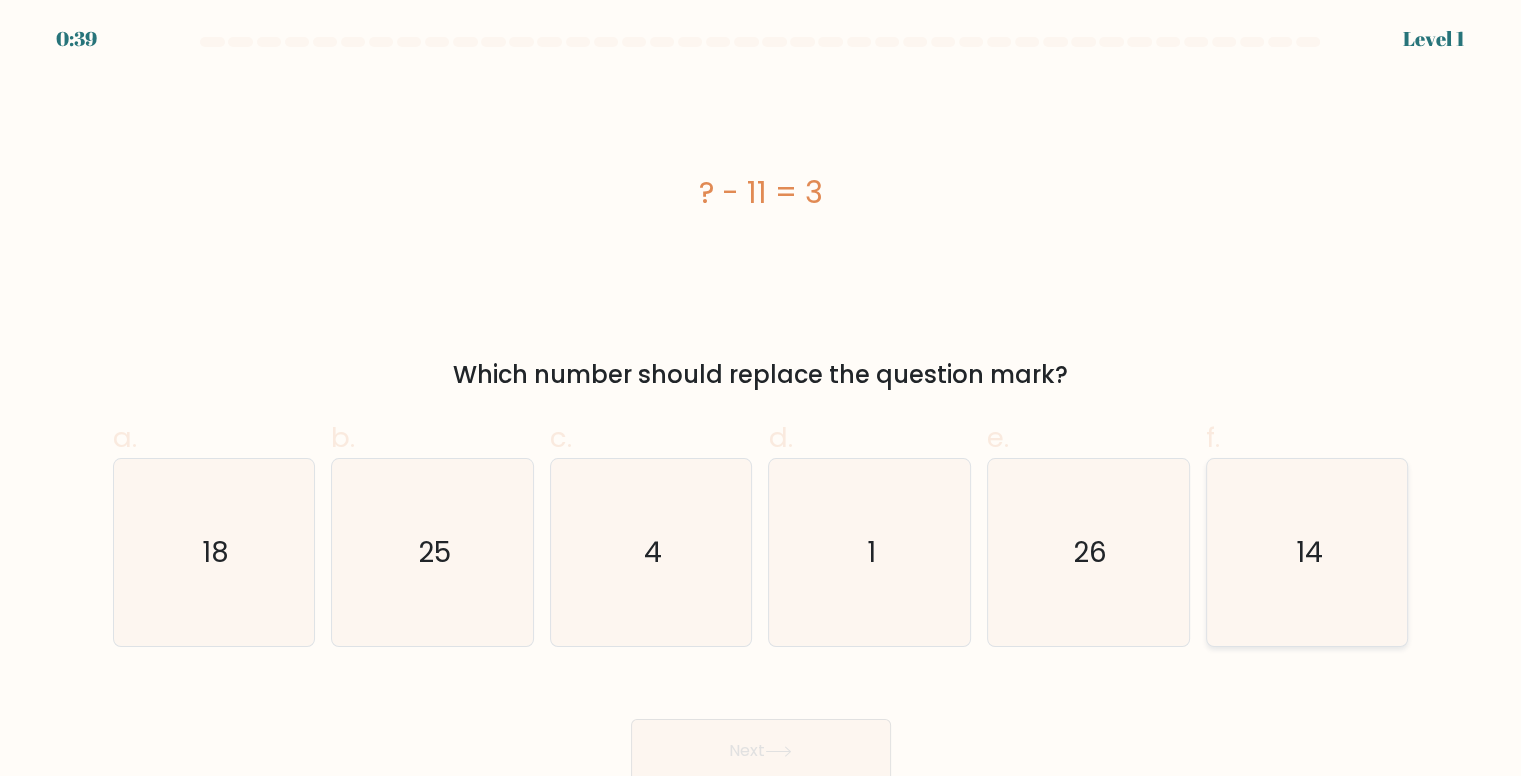 click on "14" at bounding box center [1307, 552] 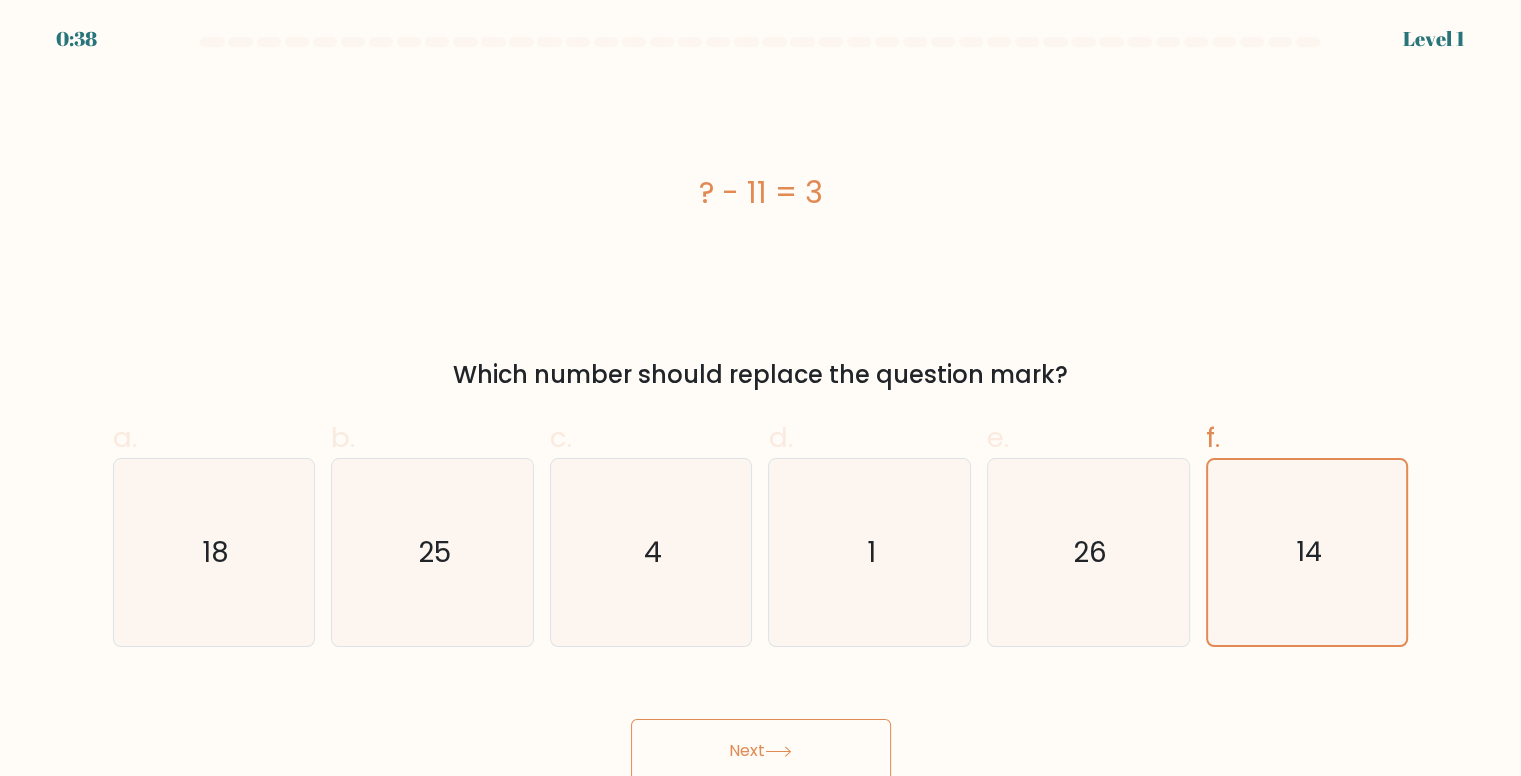 scroll, scrollTop: 8, scrollLeft: 0, axis: vertical 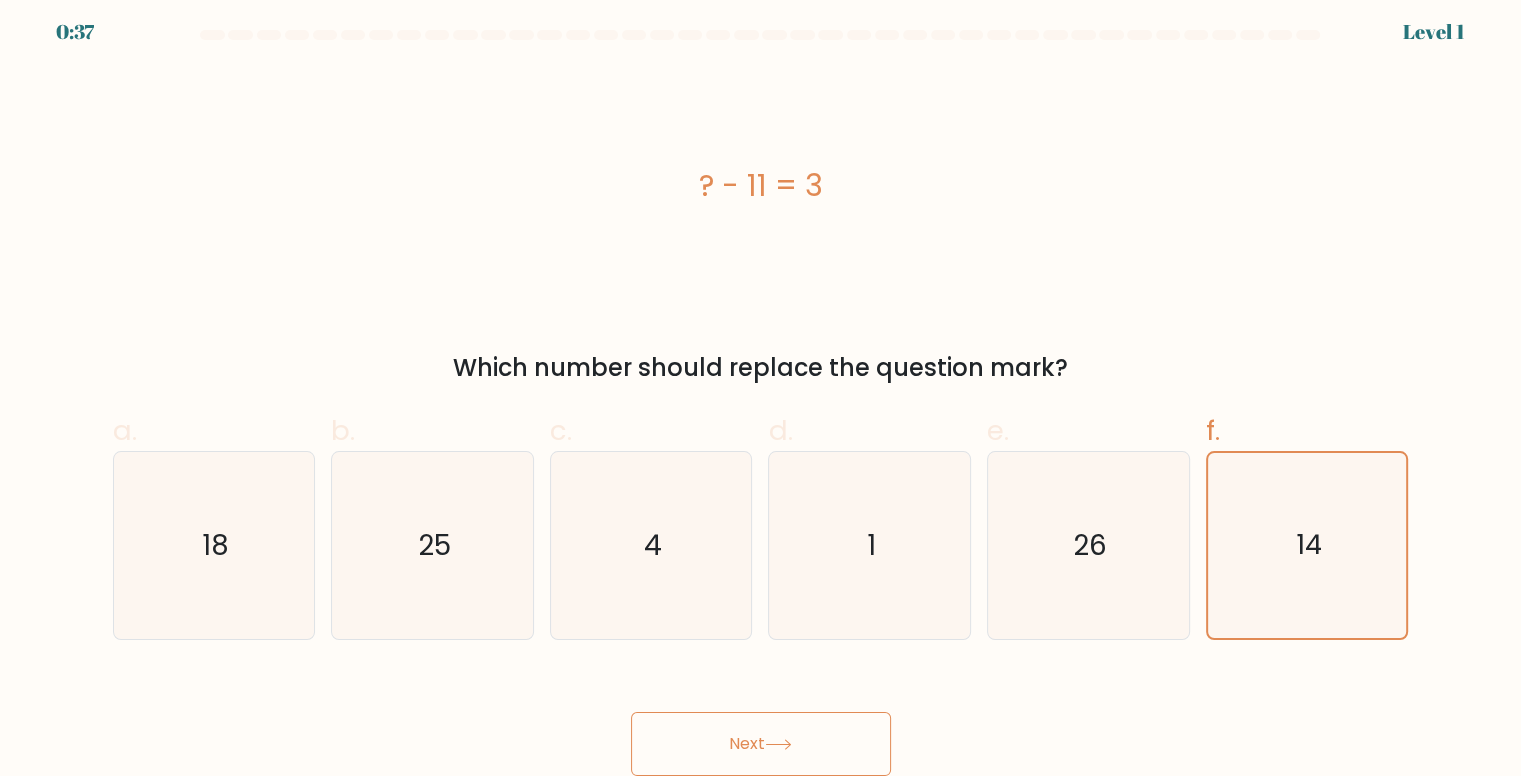 click on "Next" at bounding box center (761, 744) 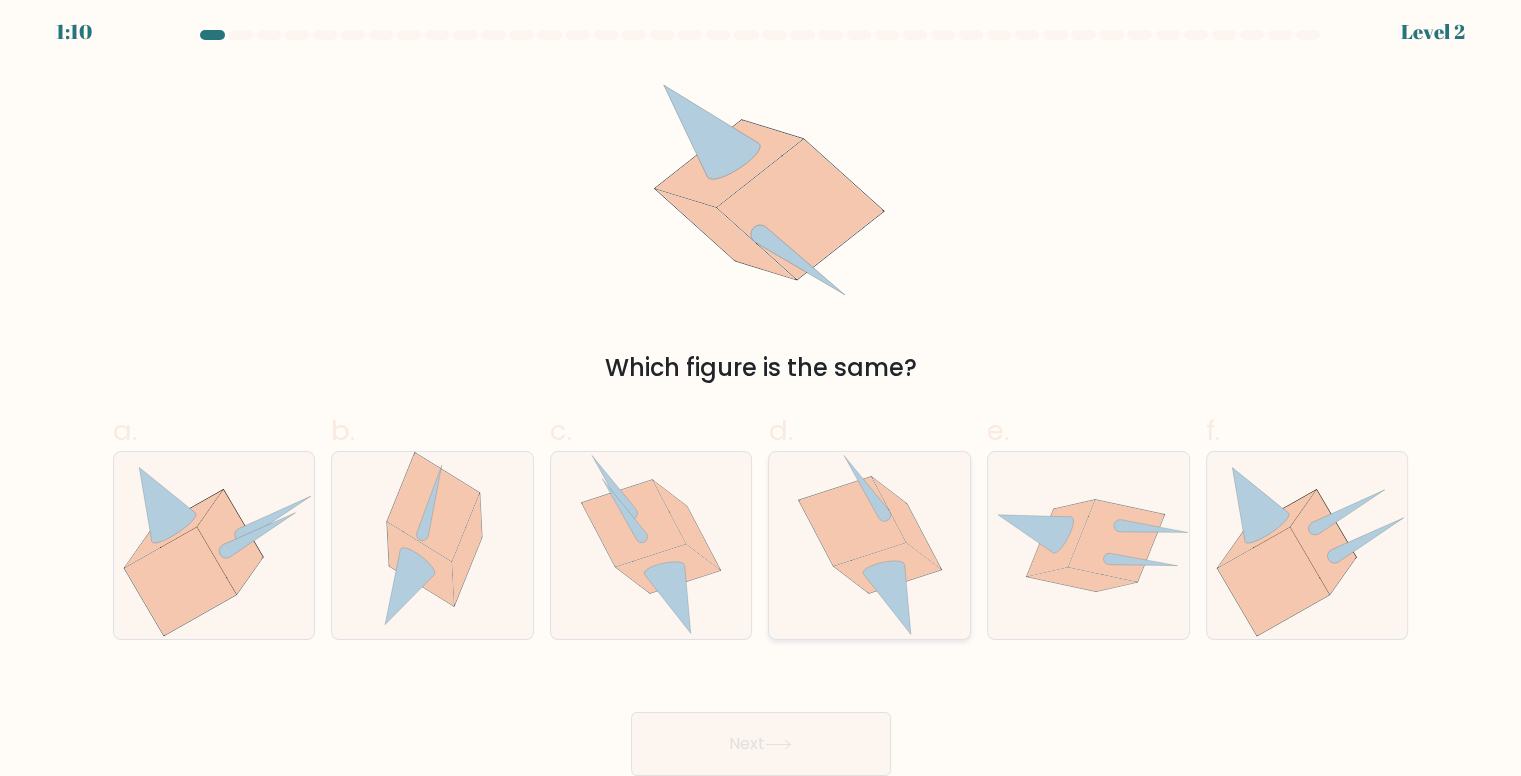 click at bounding box center (906, 522) 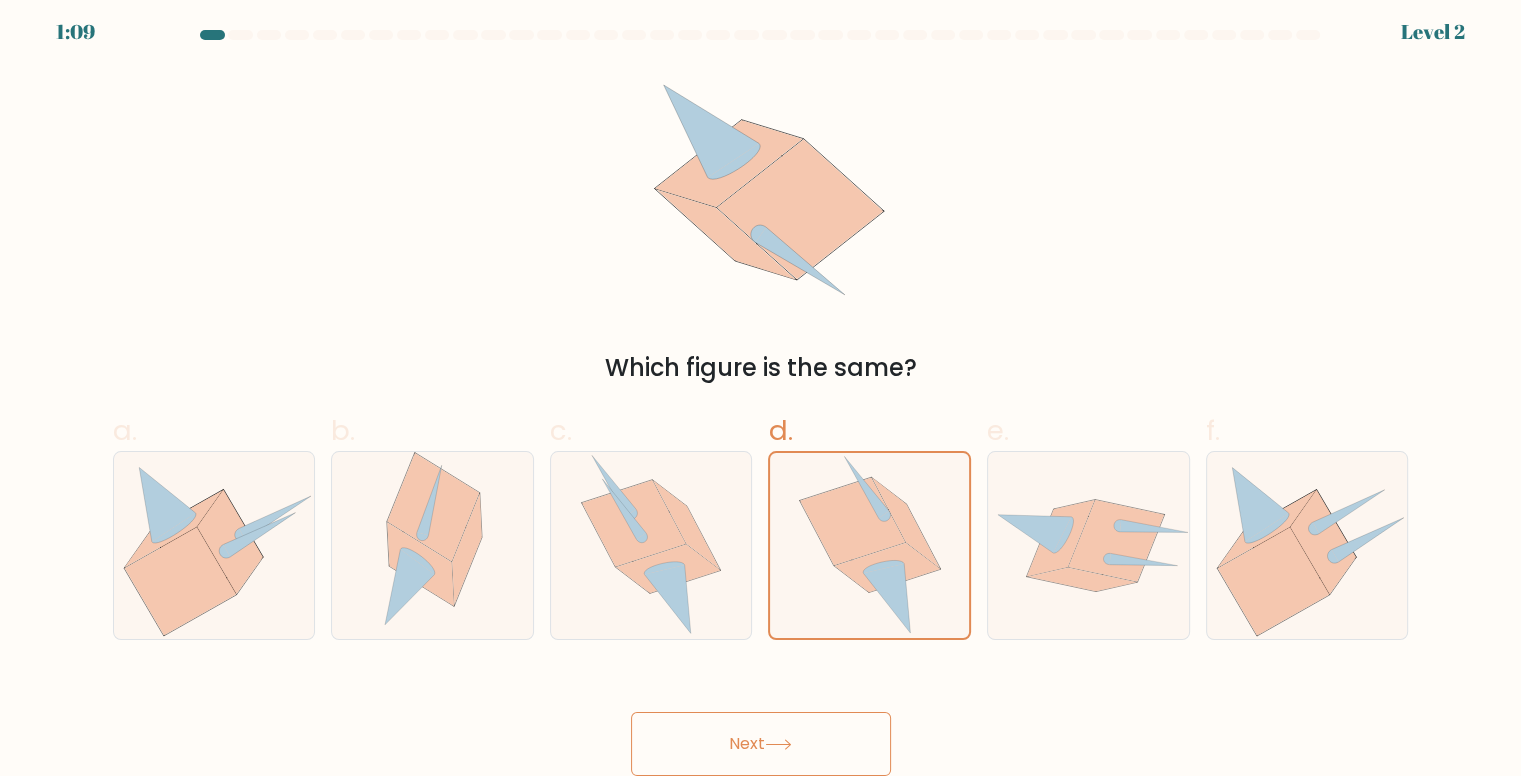 click on "Next" at bounding box center (761, 744) 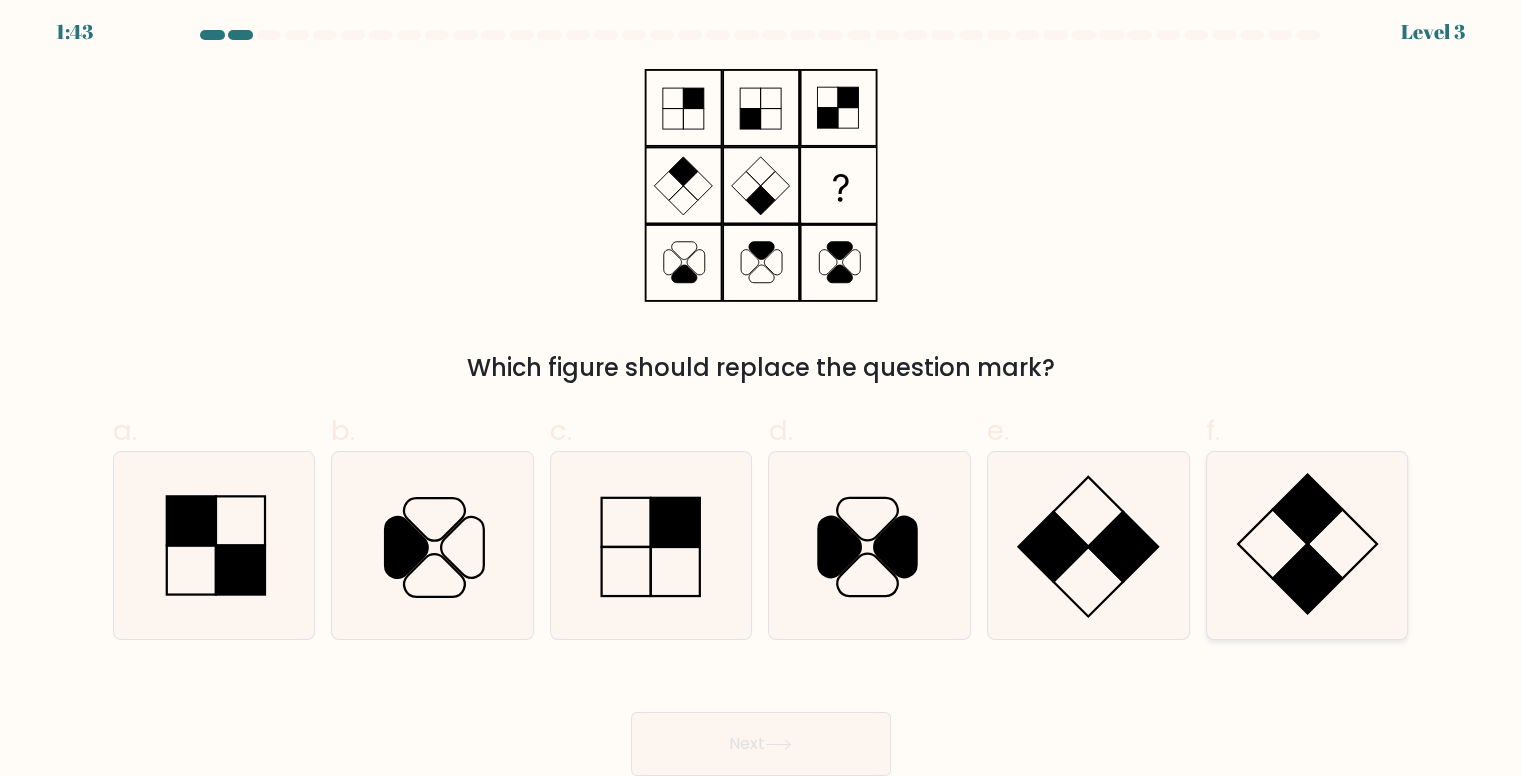 click at bounding box center [1307, 545] 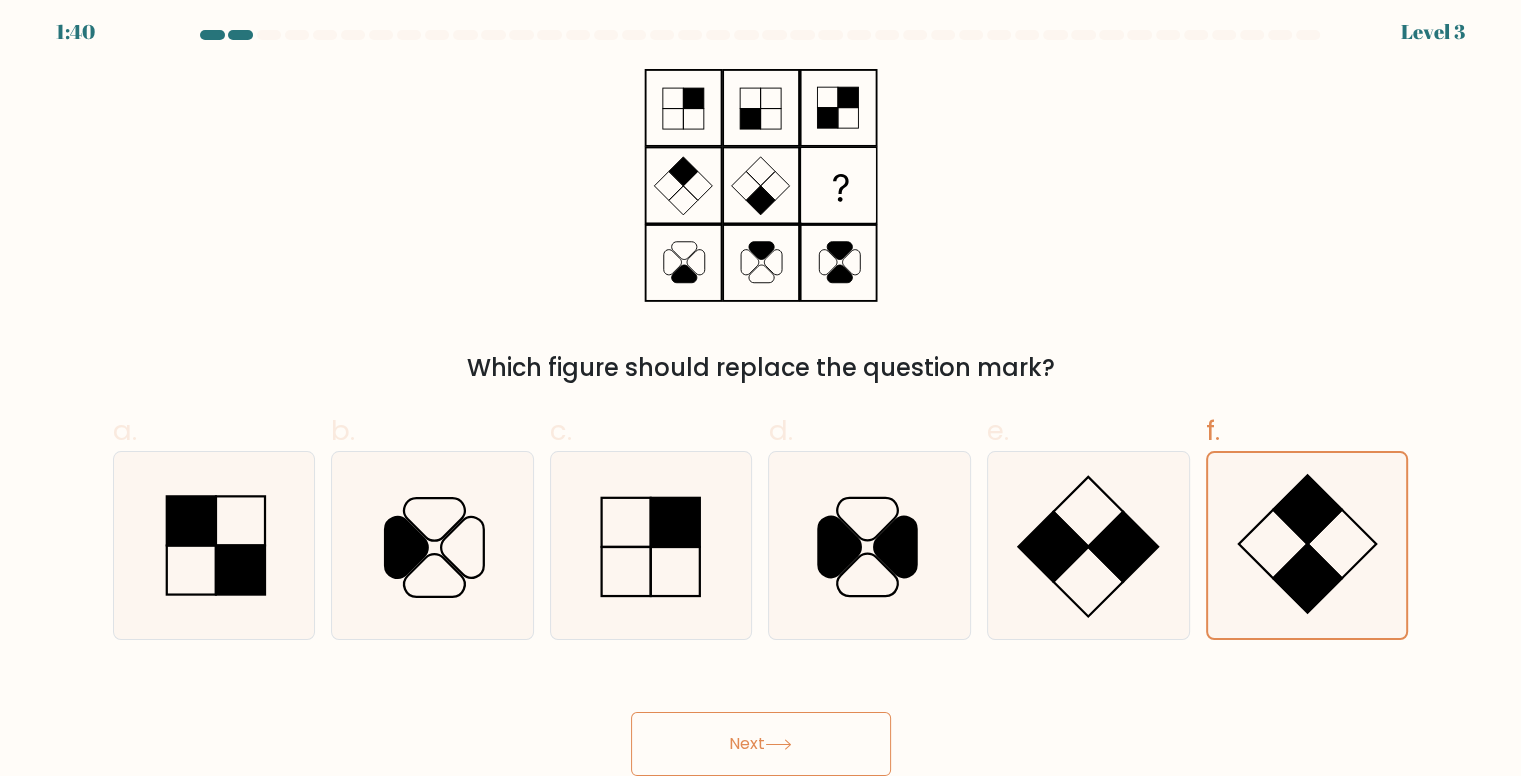 click on "Next" at bounding box center [761, 744] 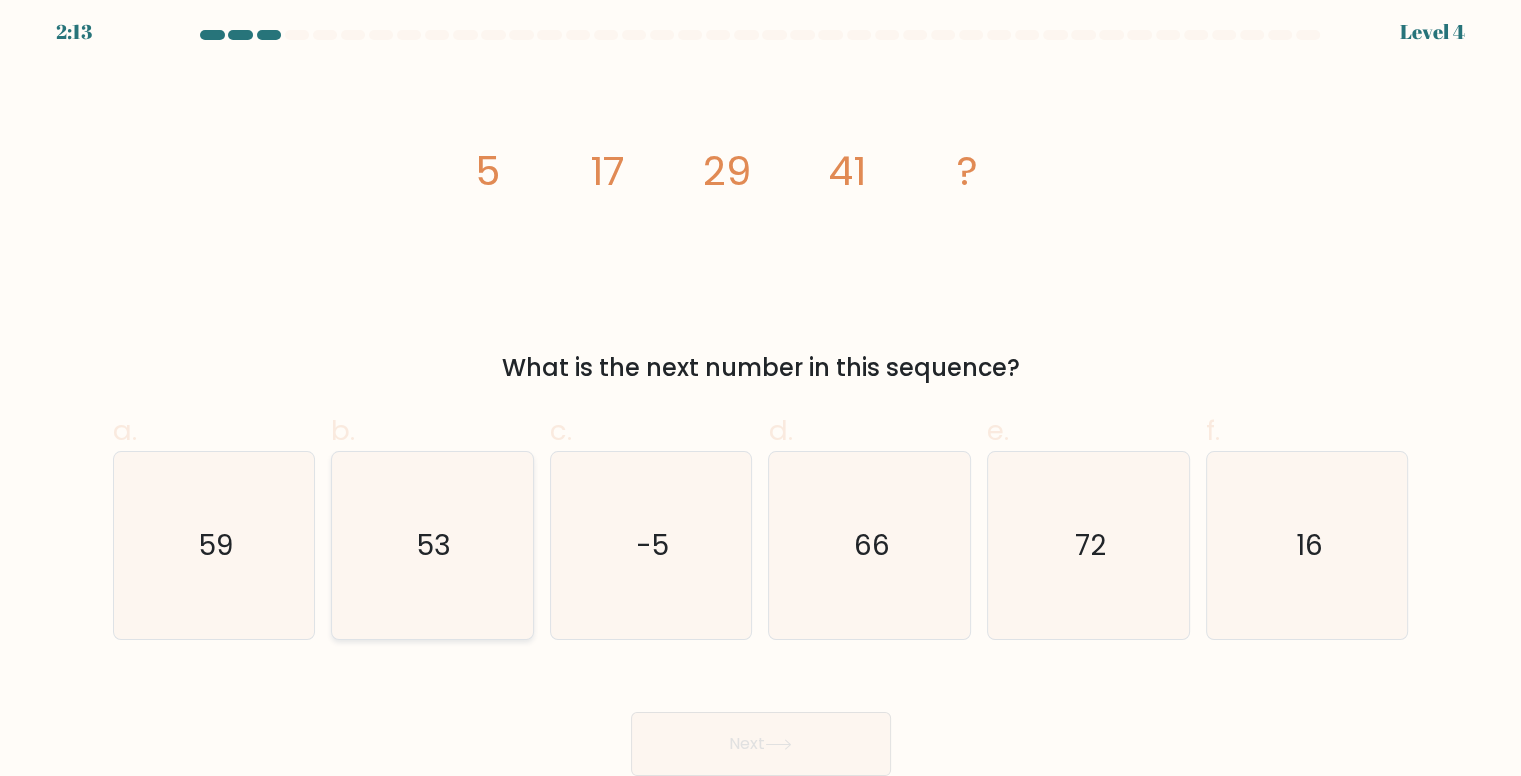 click on "53" at bounding box center [432, 545] 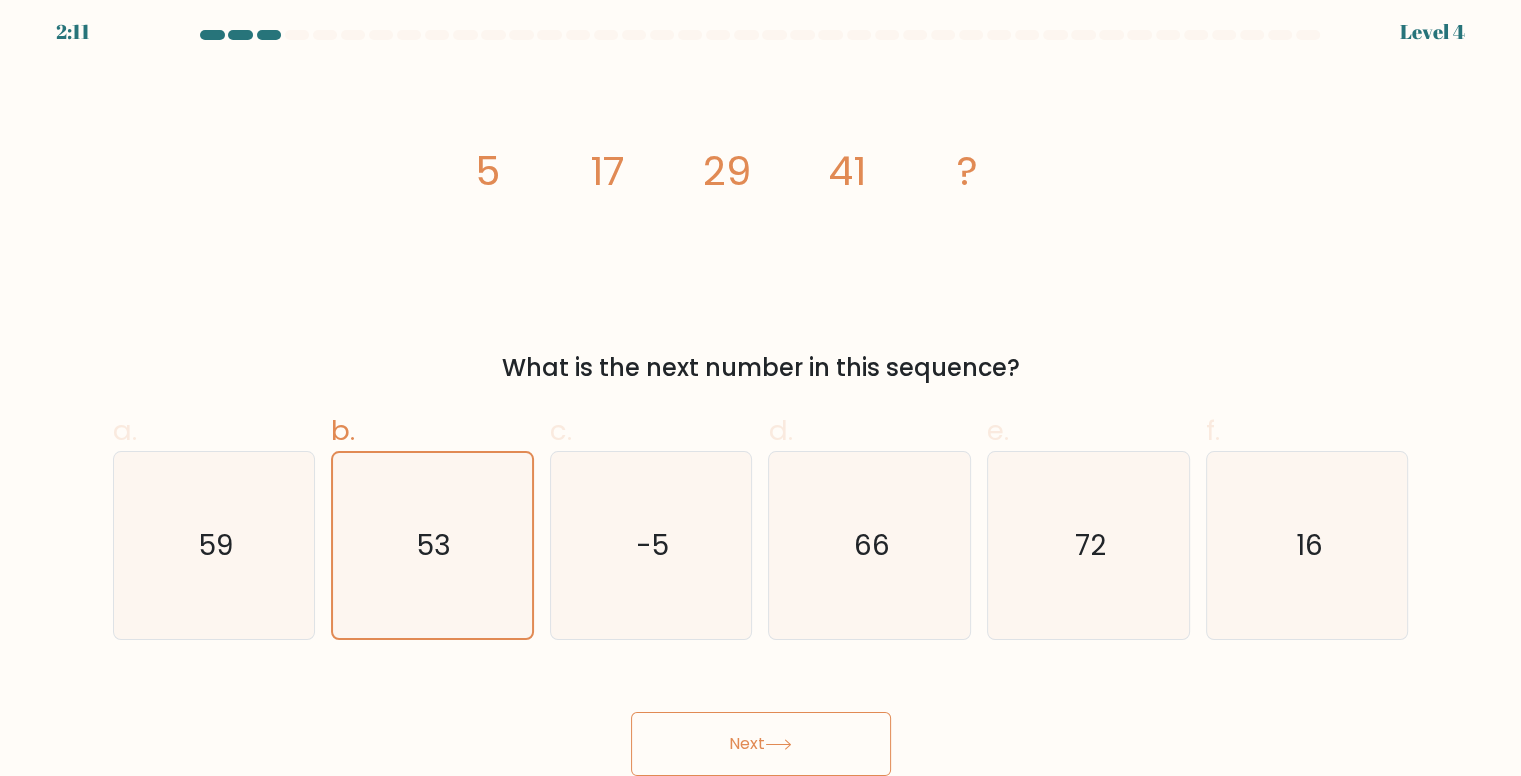 click on "Next" at bounding box center [761, 744] 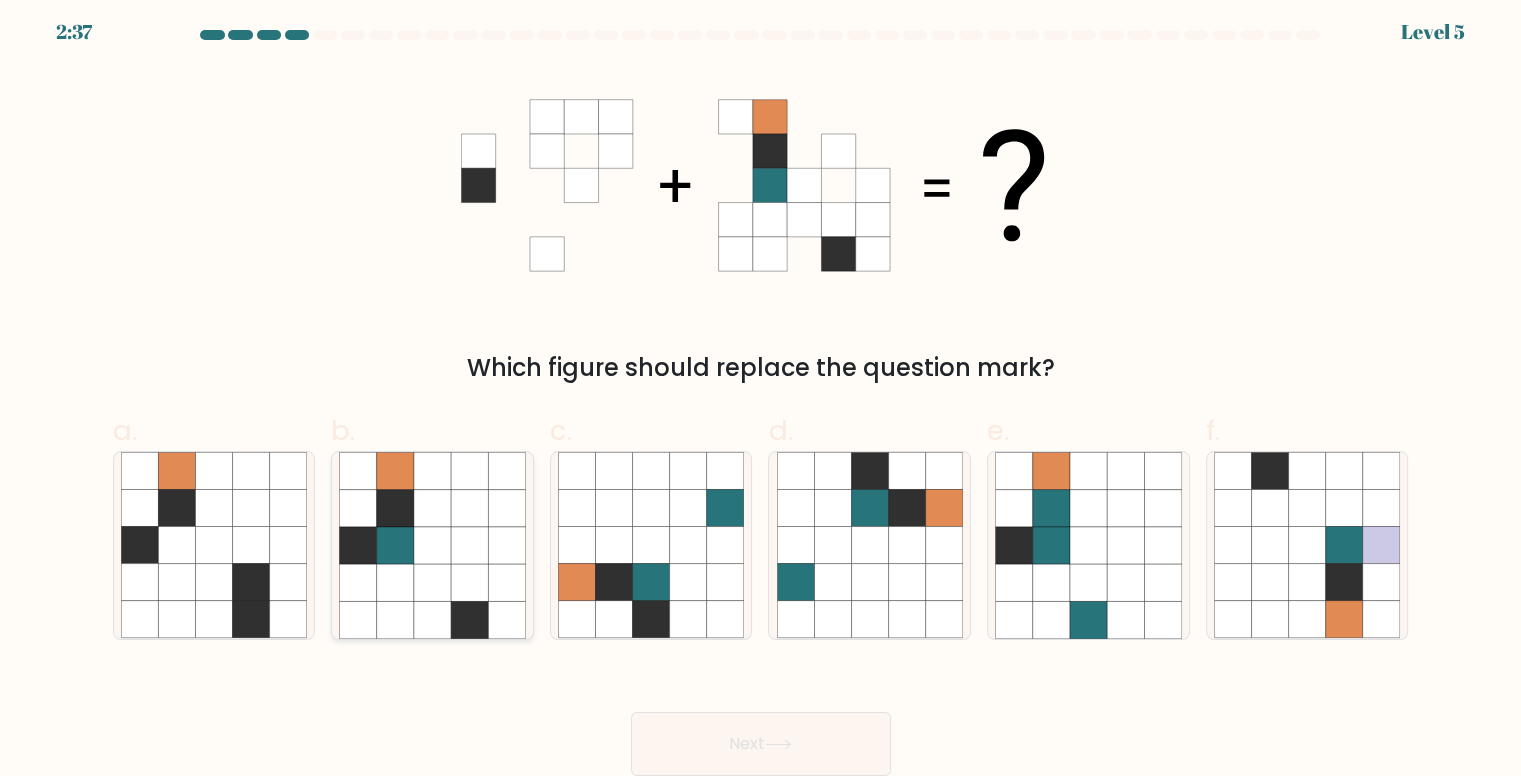click at bounding box center (395, 545) 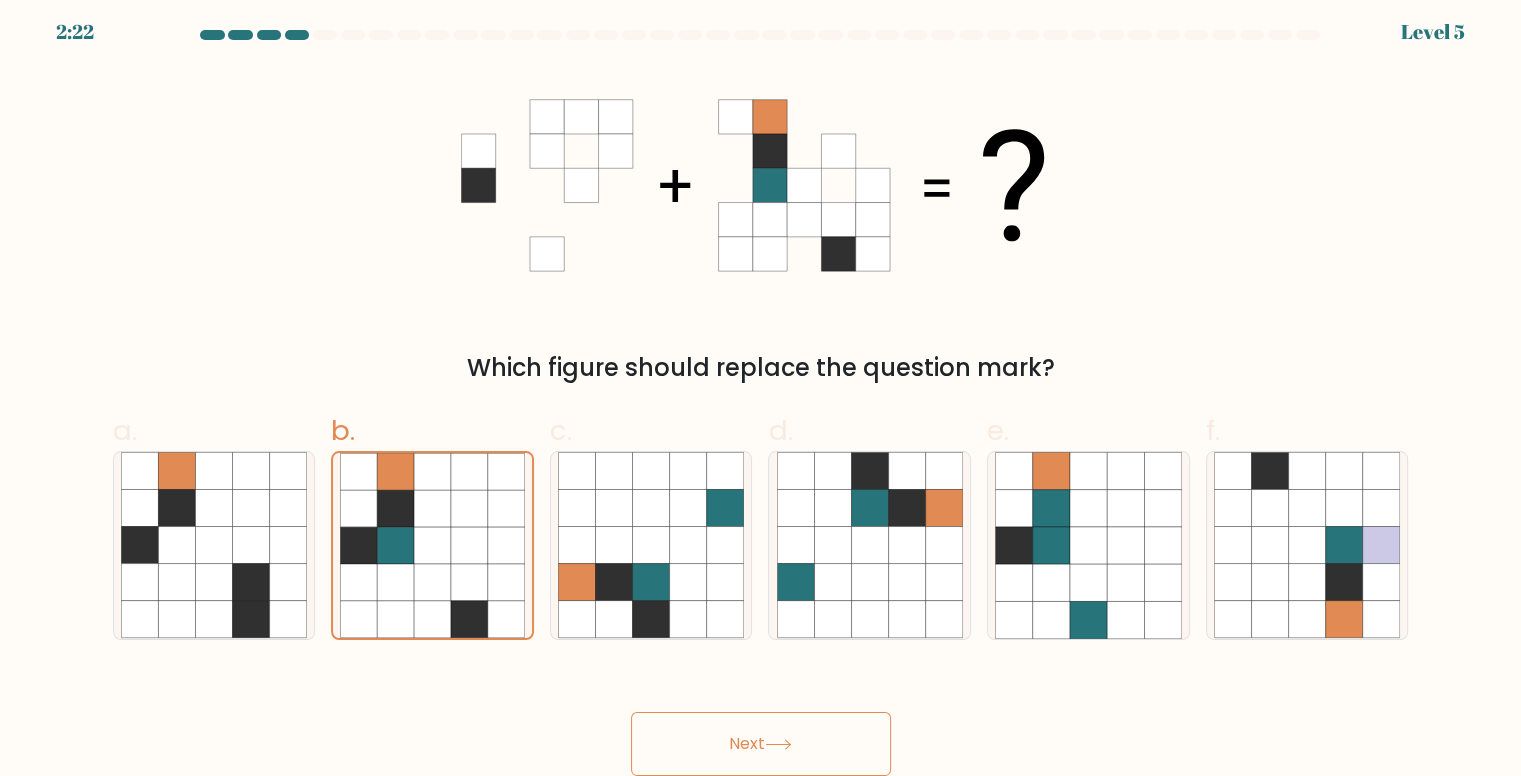 click on "Next" at bounding box center [761, 744] 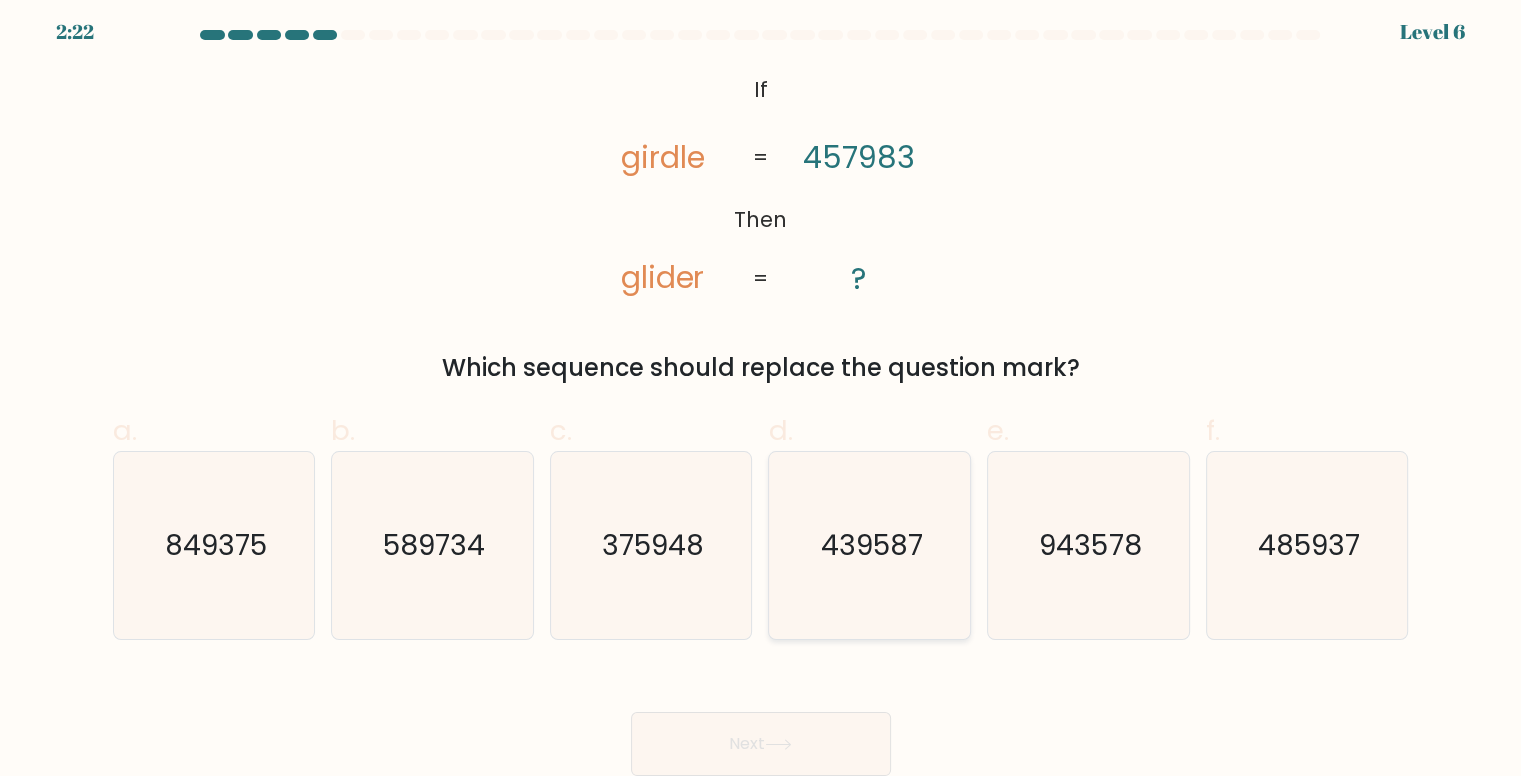 click on "439587" at bounding box center [872, 545] 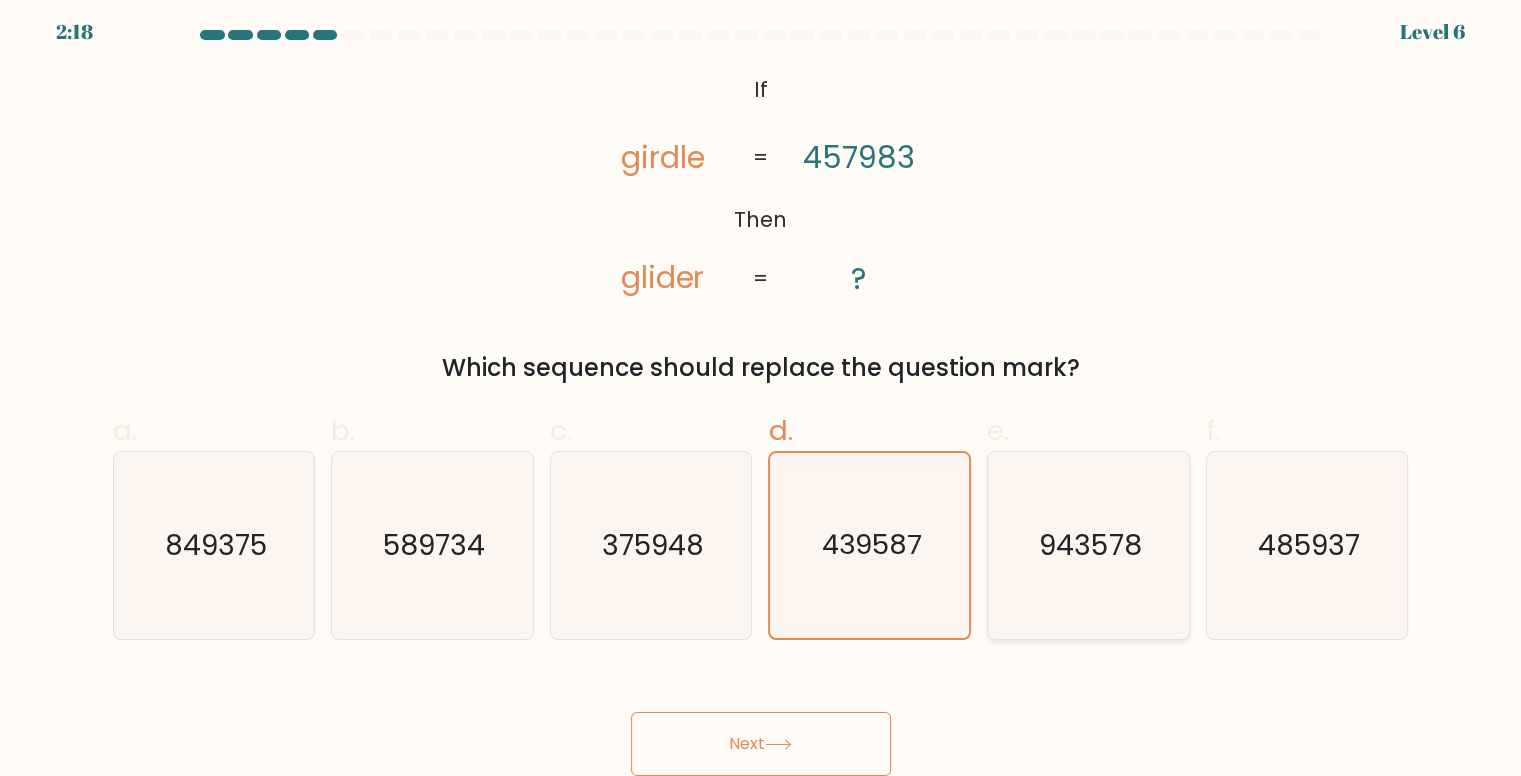 drag, startPoint x: 1365, startPoint y: 525, endPoint x: 1189, endPoint y: 578, distance: 183.80696 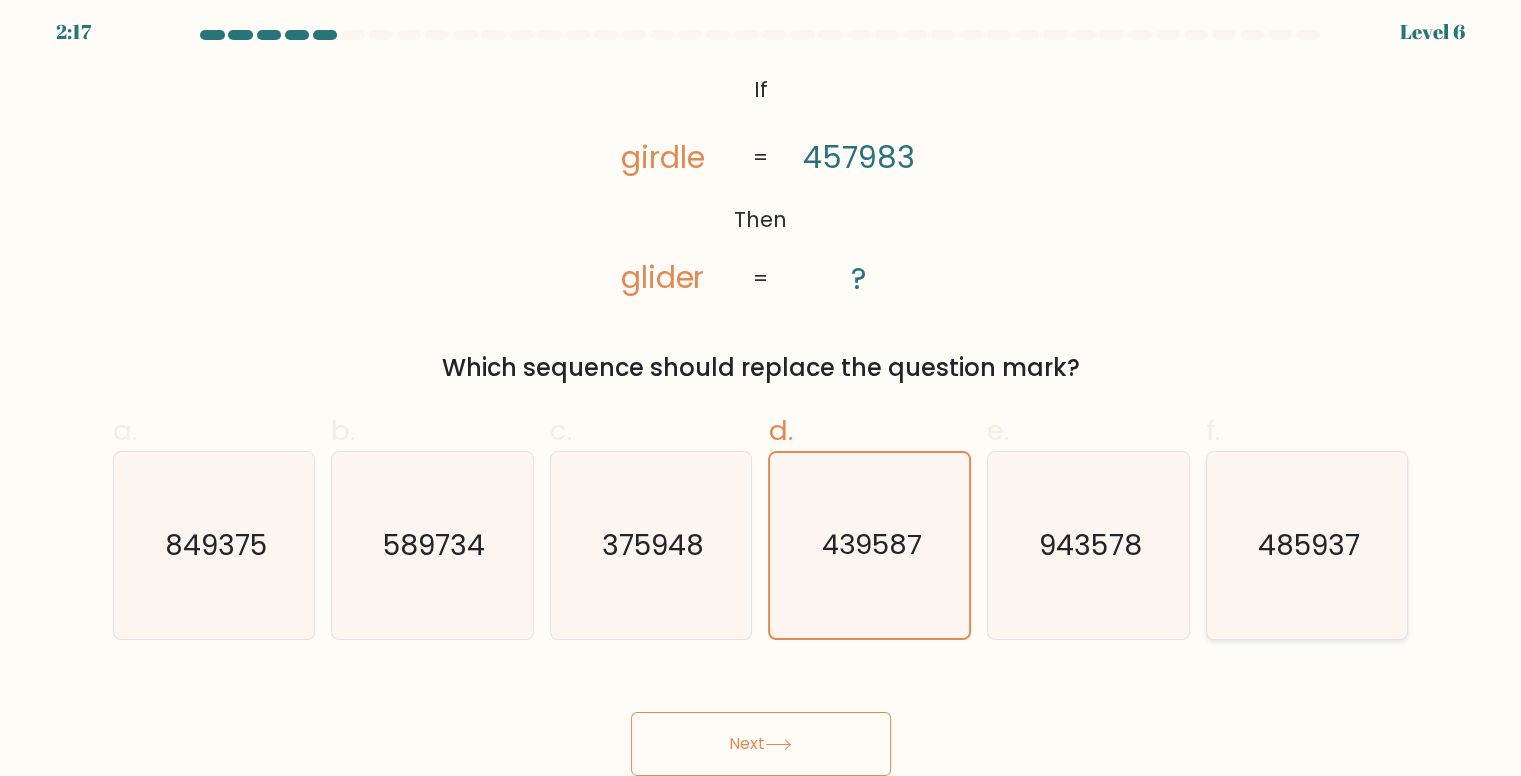 click on "485937" at bounding box center (1307, 545) 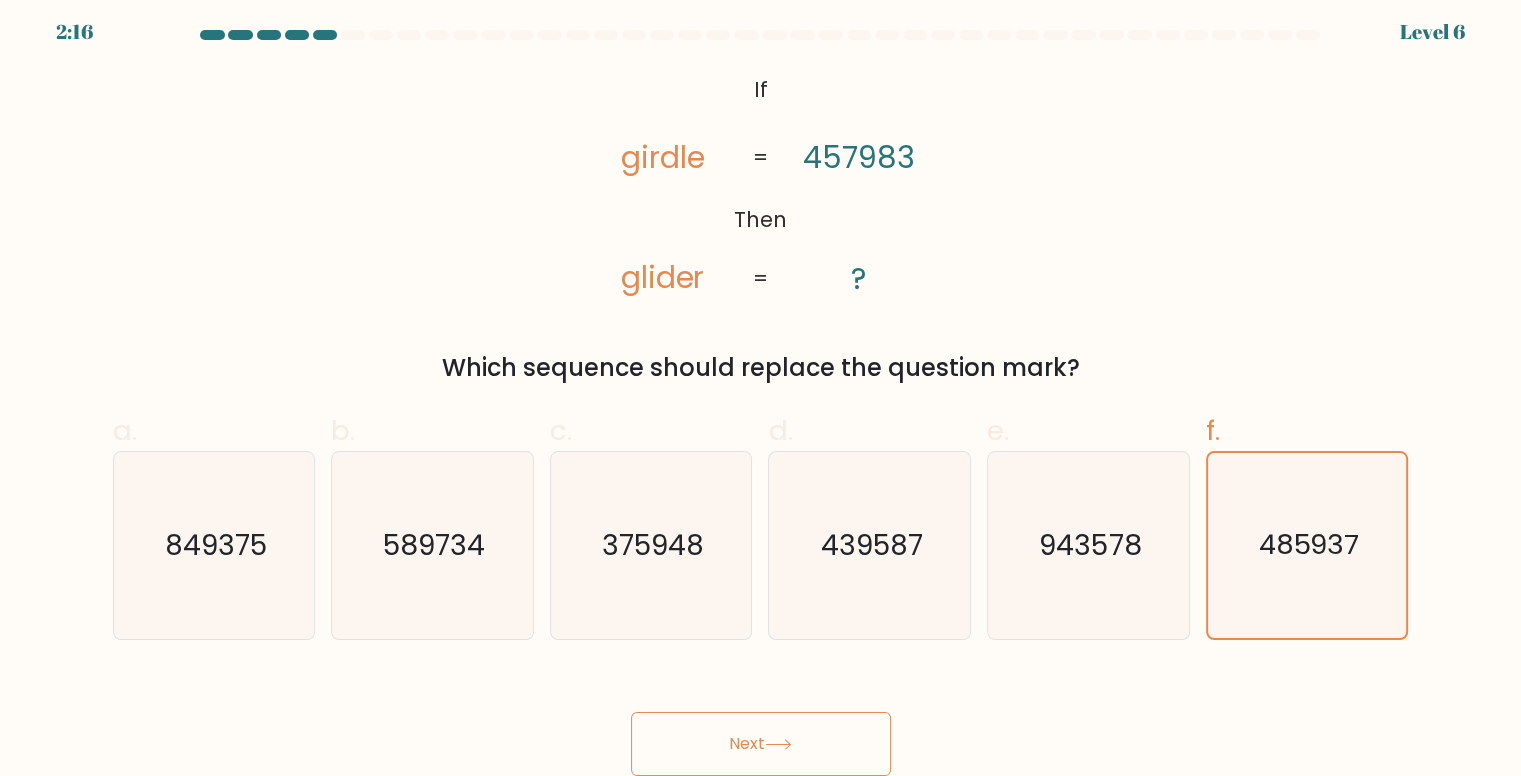 click on "Next" at bounding box center (761, 744) 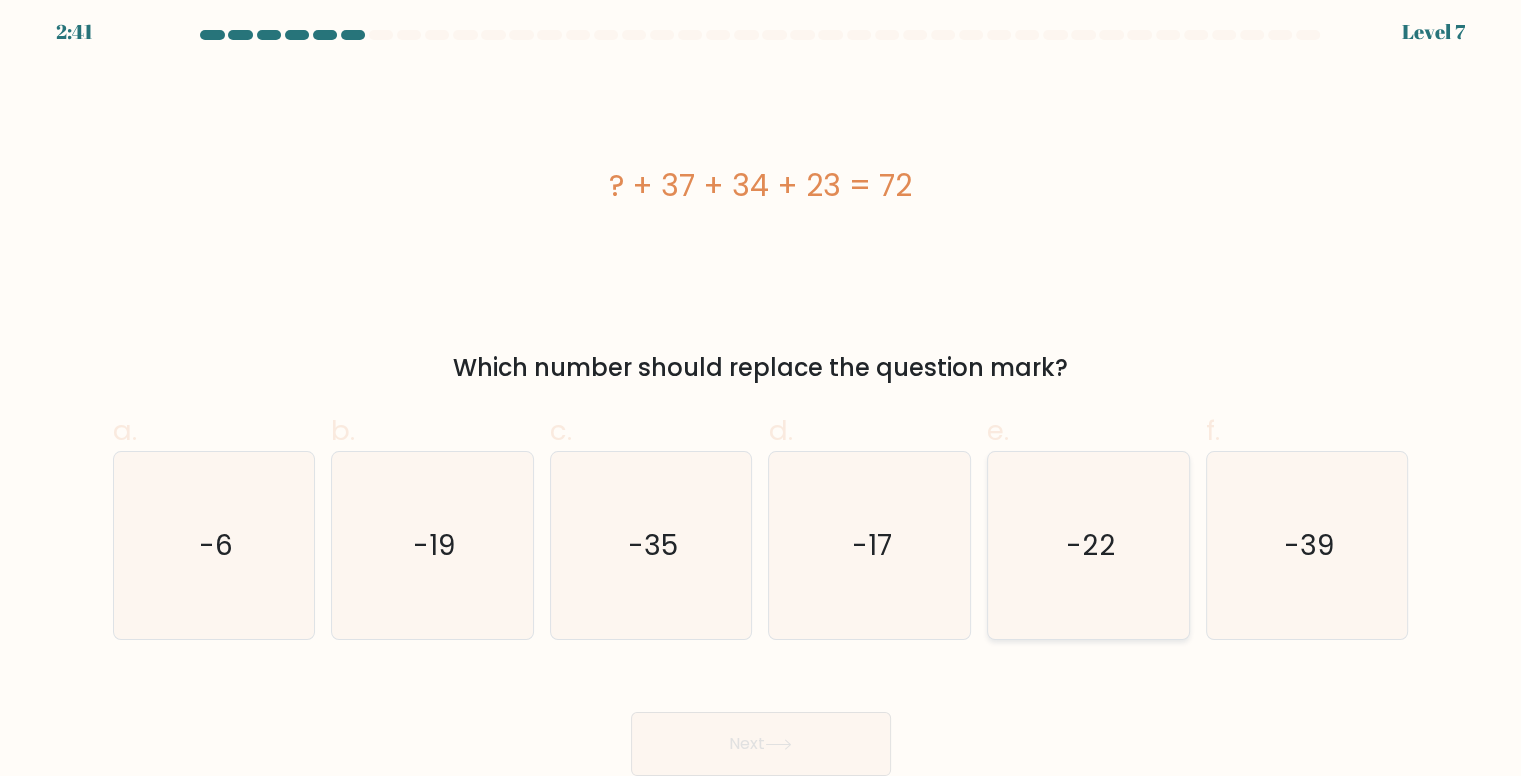 click on "-22" at bounding box center (1090, 545) 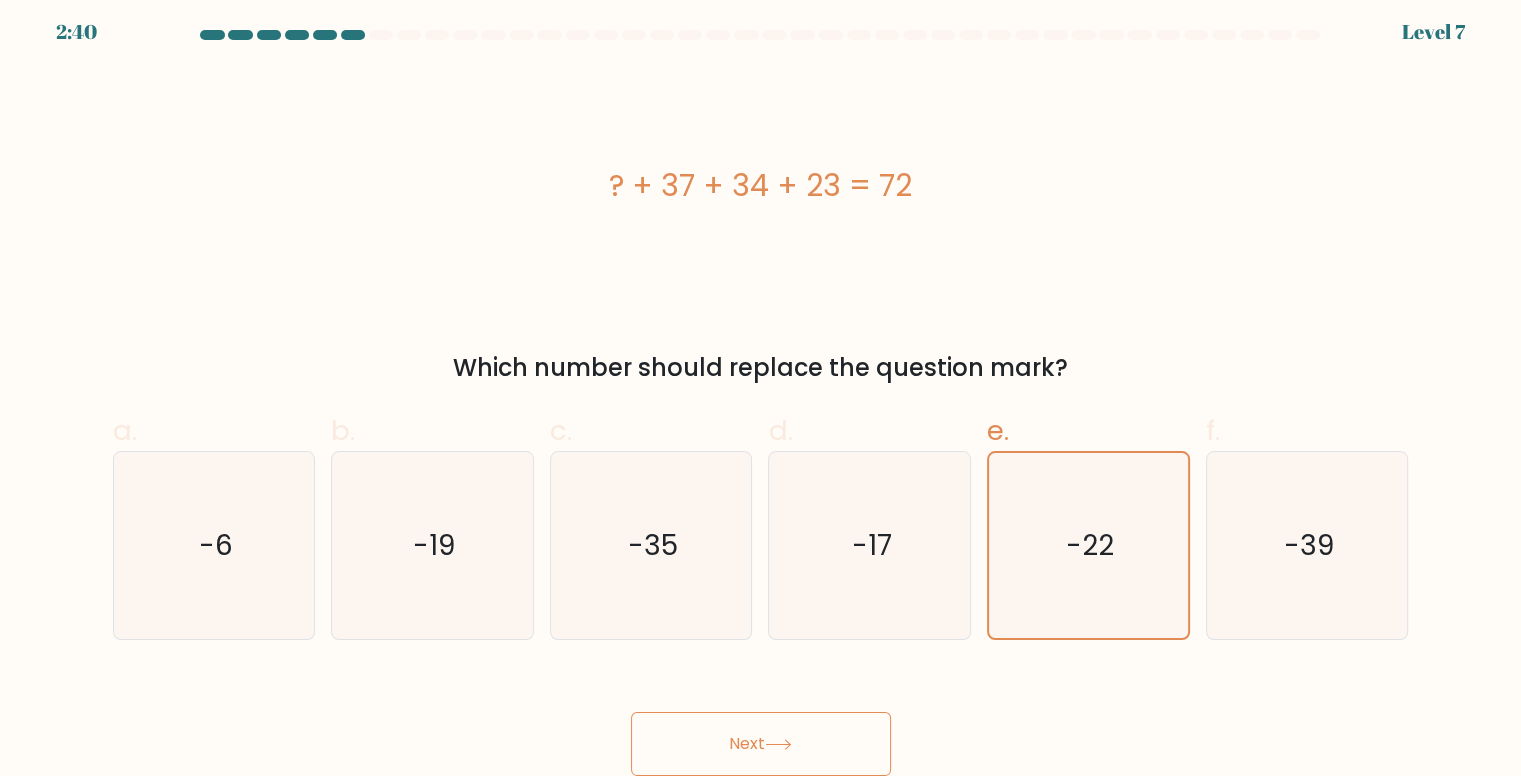 click on "Next" at bounding box center [761, 744] 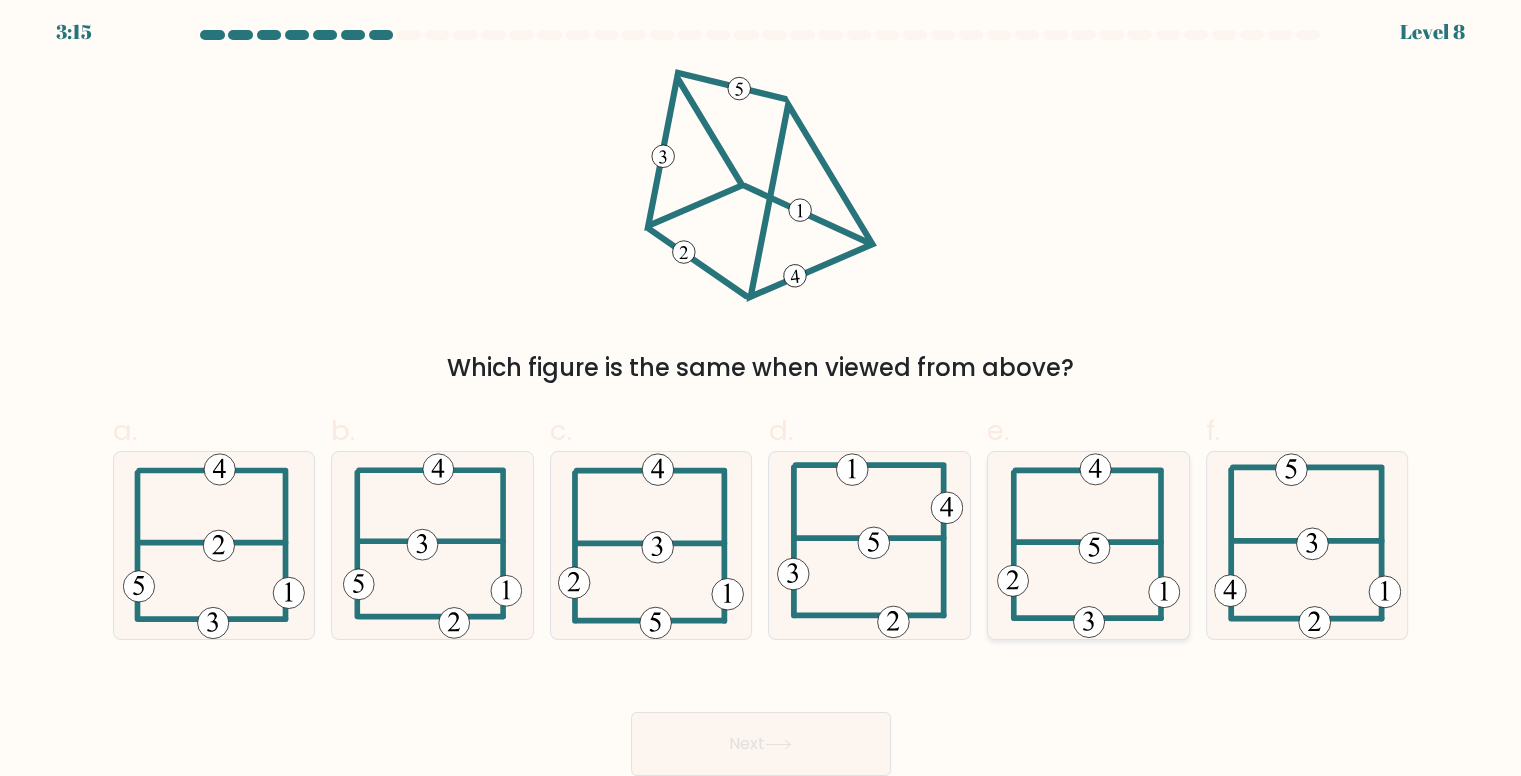 click at bounding box center [1089, 545] 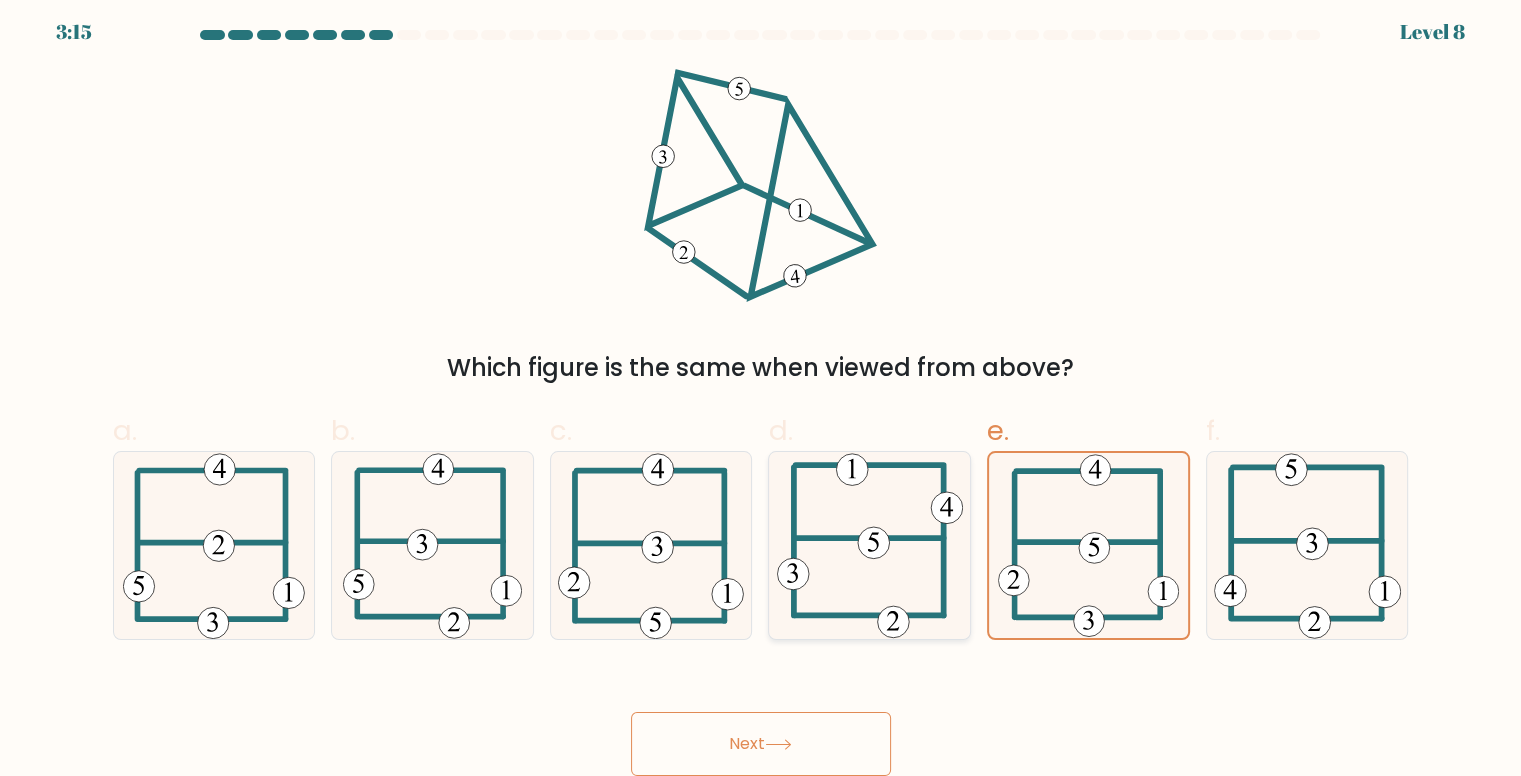 click at bounding box center [870, 545] 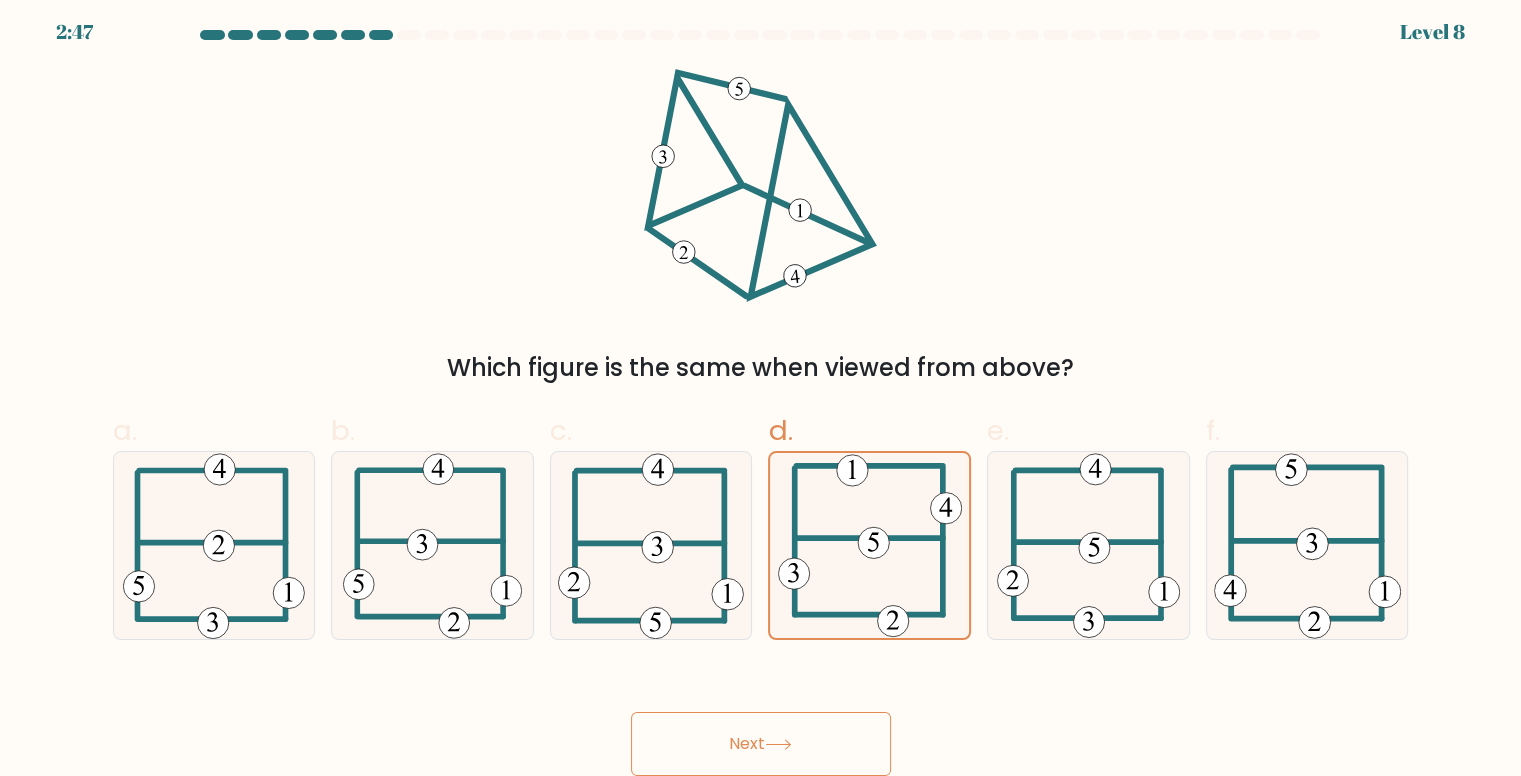 click on "Next" at bounding box center [761, 744] 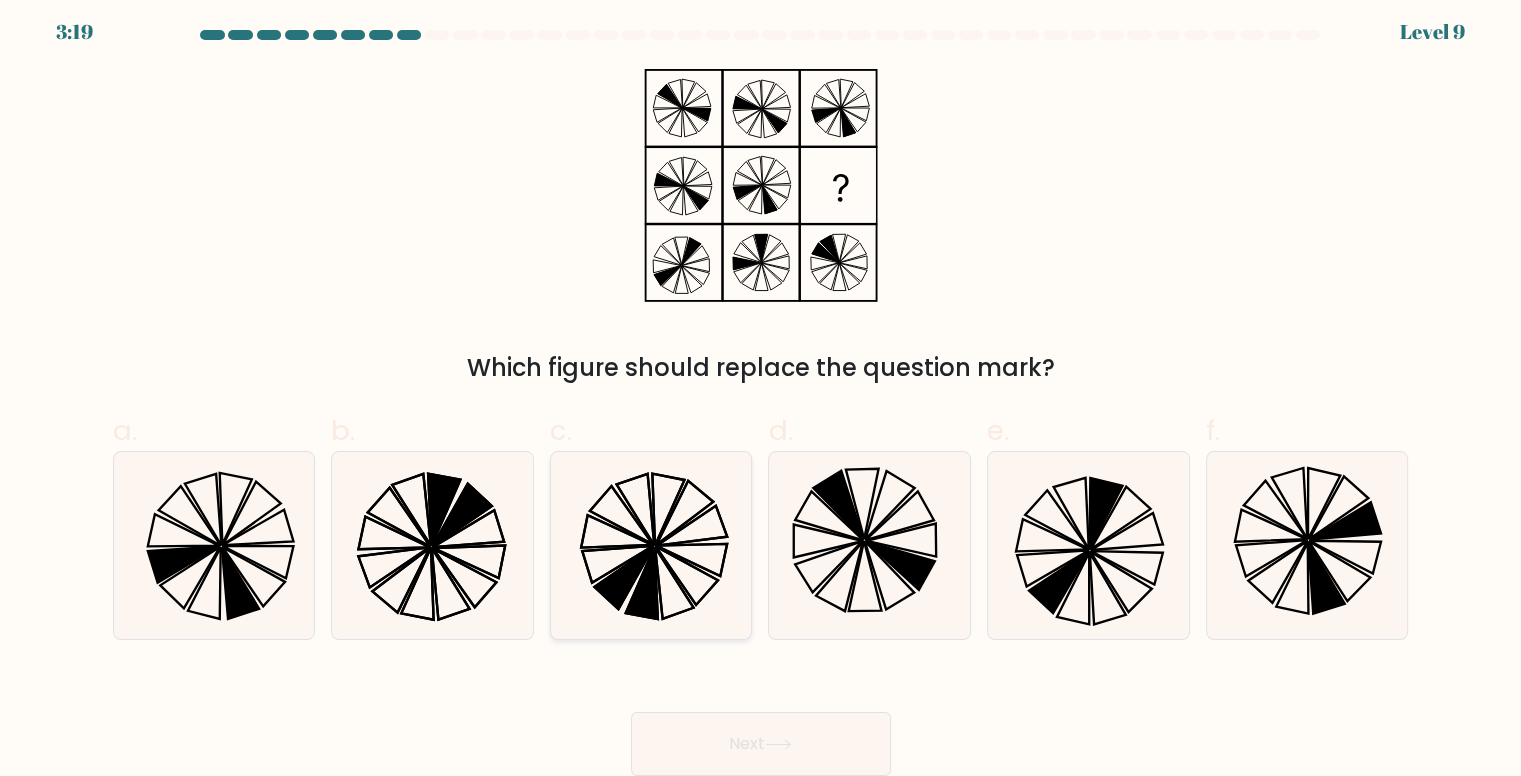 click at bounding box center [642, 584] 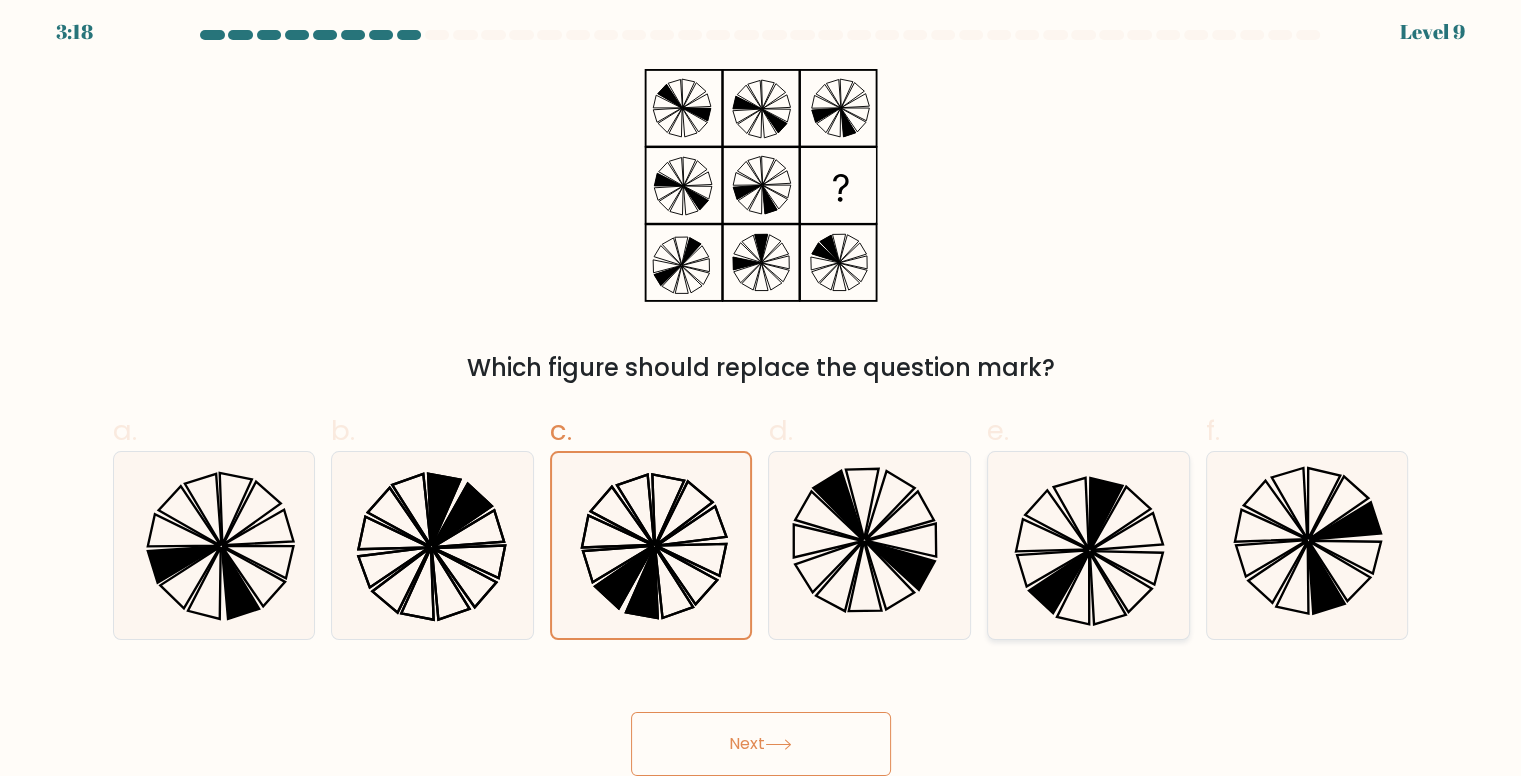click at bounding box center [1105, 513] 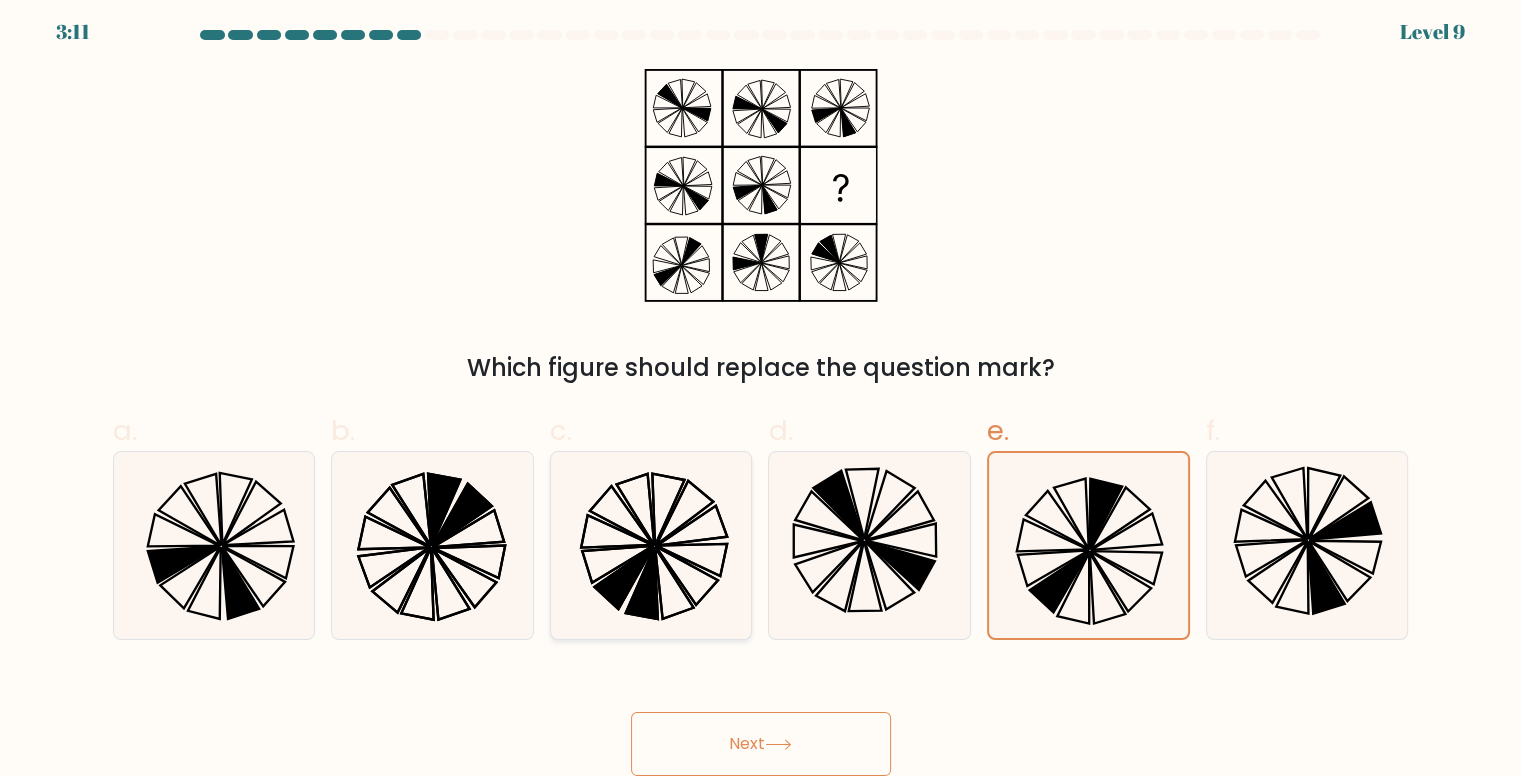 click at bounding box center [674, 584] 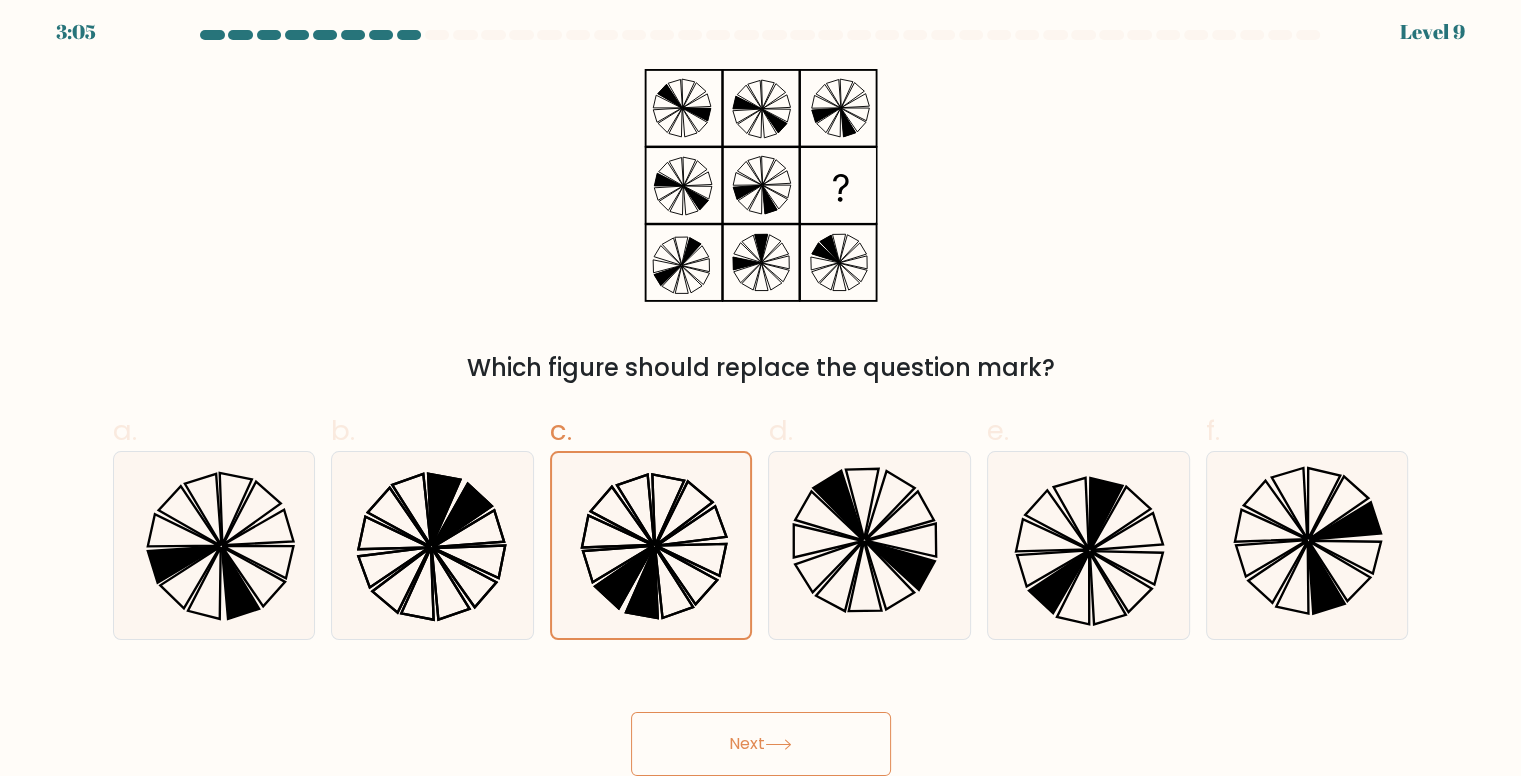 click on "Next" at bounding box center (761, 744) 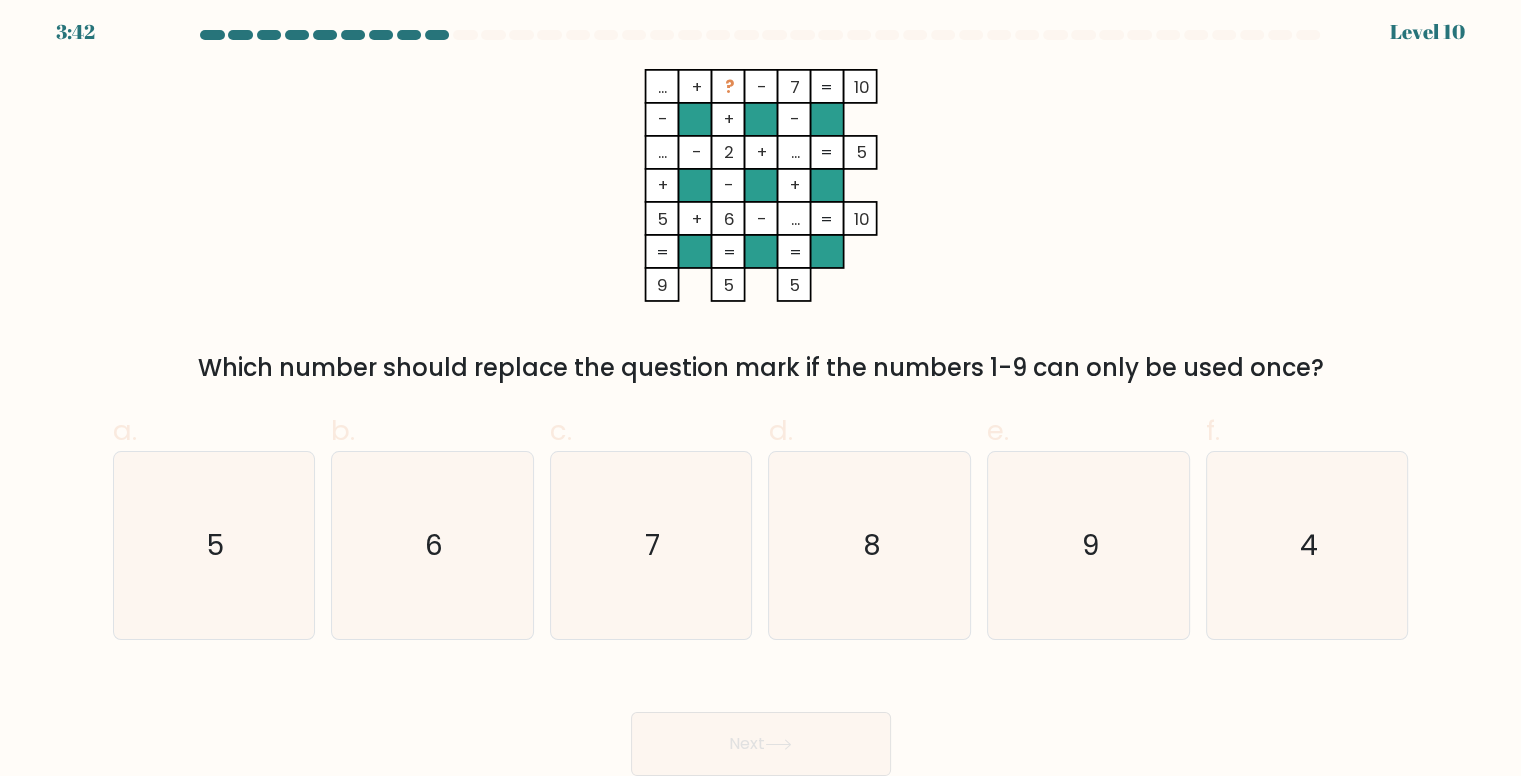 click on "Which number should replace the question mark if the numbers 1-9 can only be used once?" at bounding box center [761, 368] 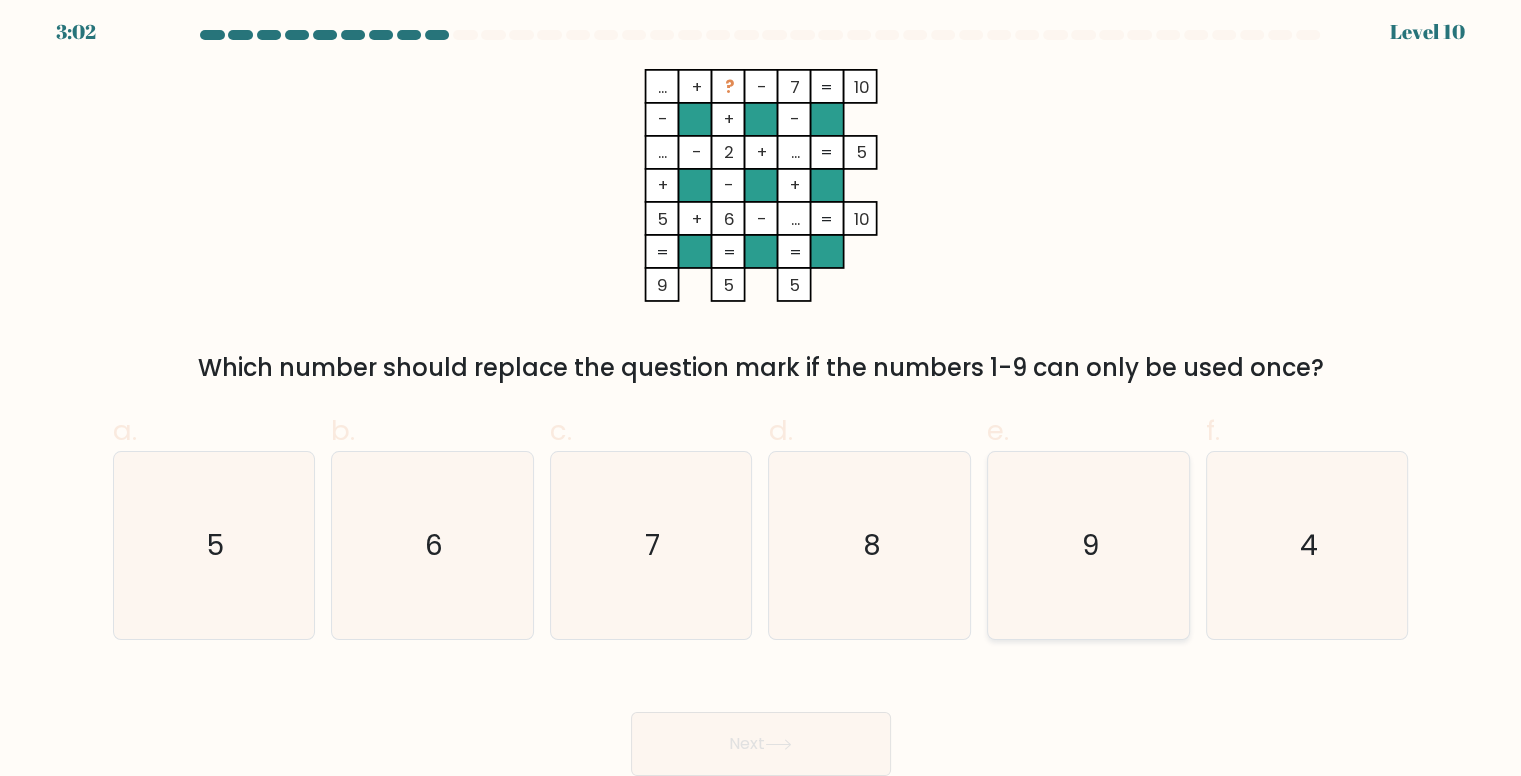 click on "9" at bounding box center (1088, 545) 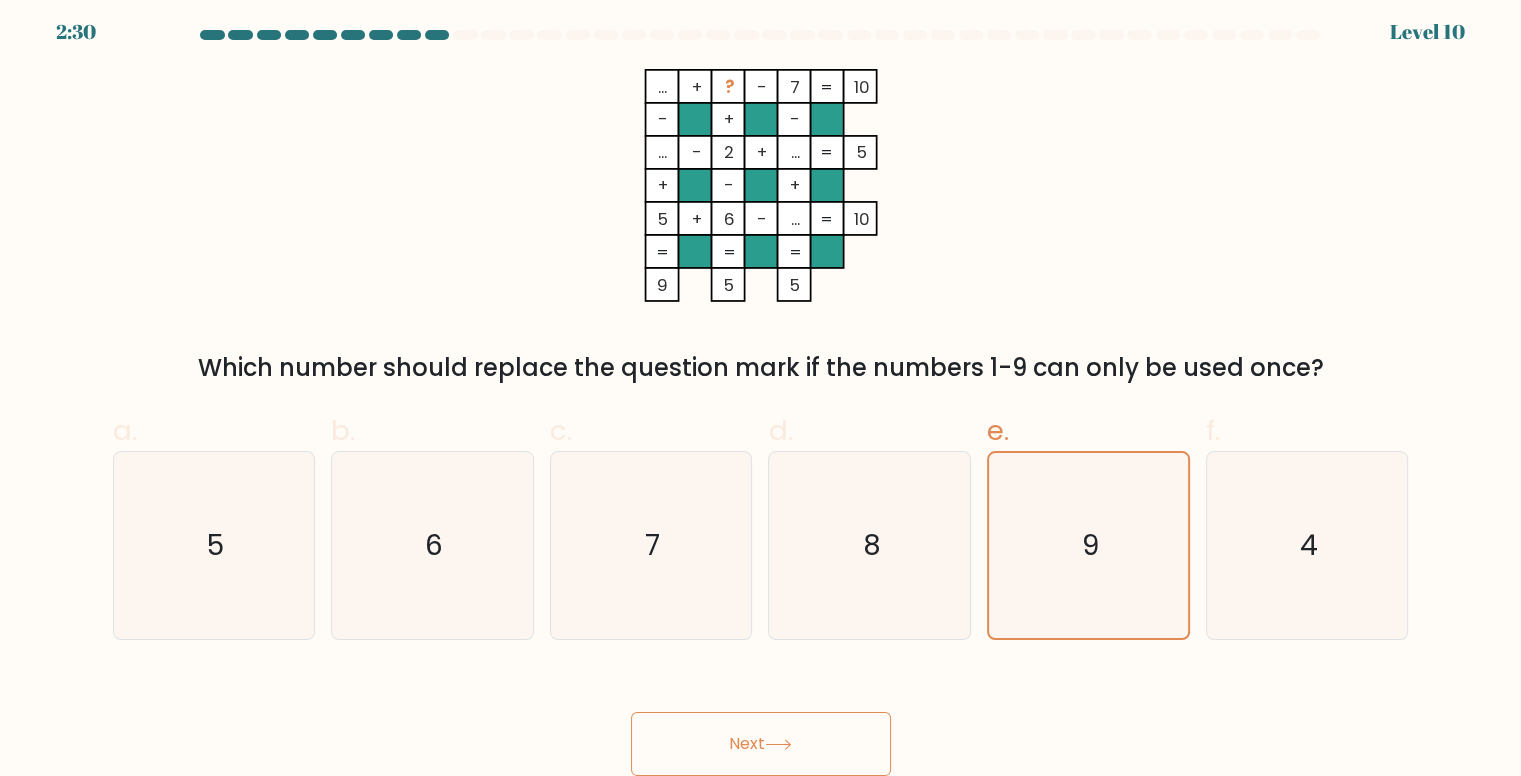 click on "Next" at bounding box center [761, 720] 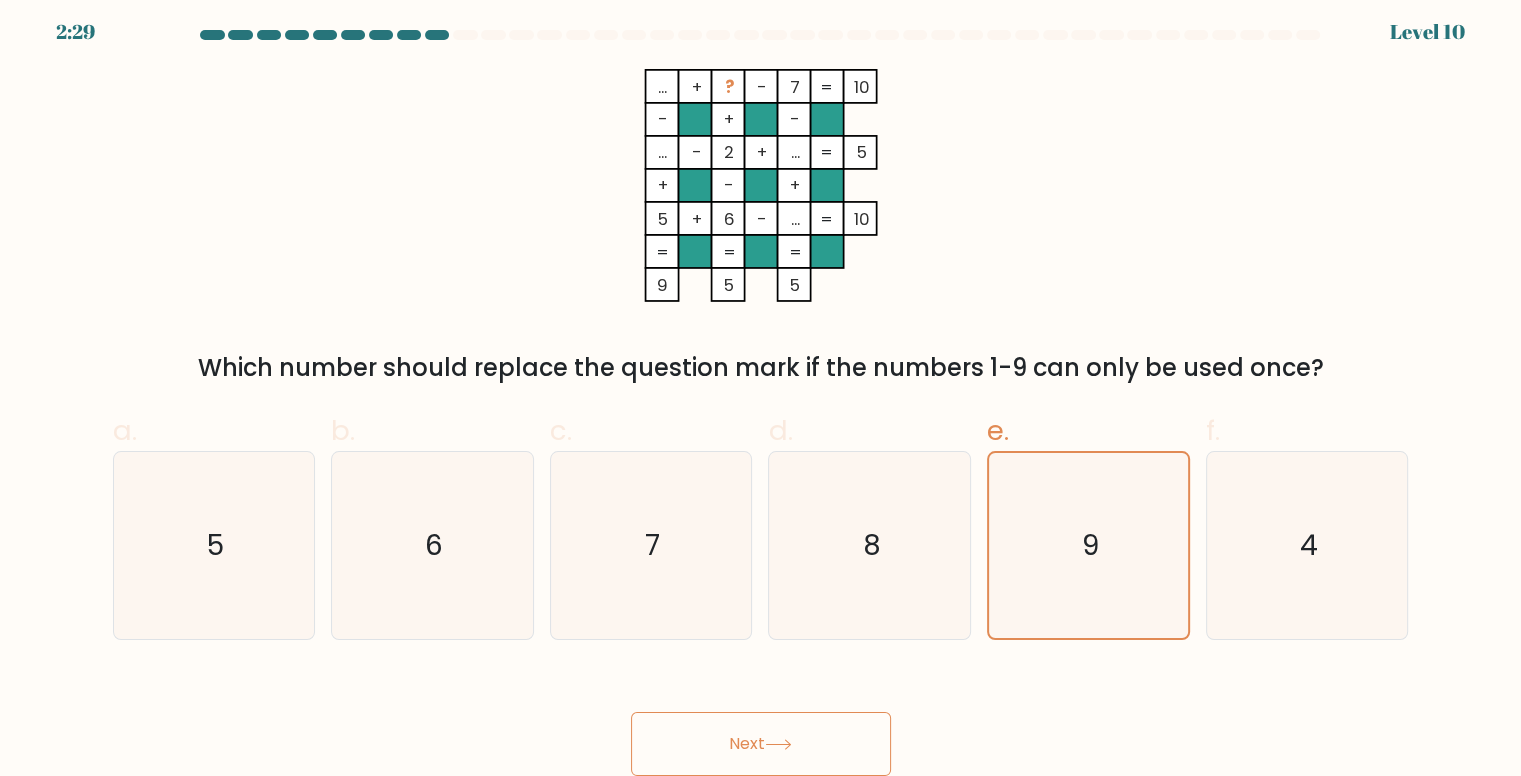 click on "Next" at bounding box center (761, 744) 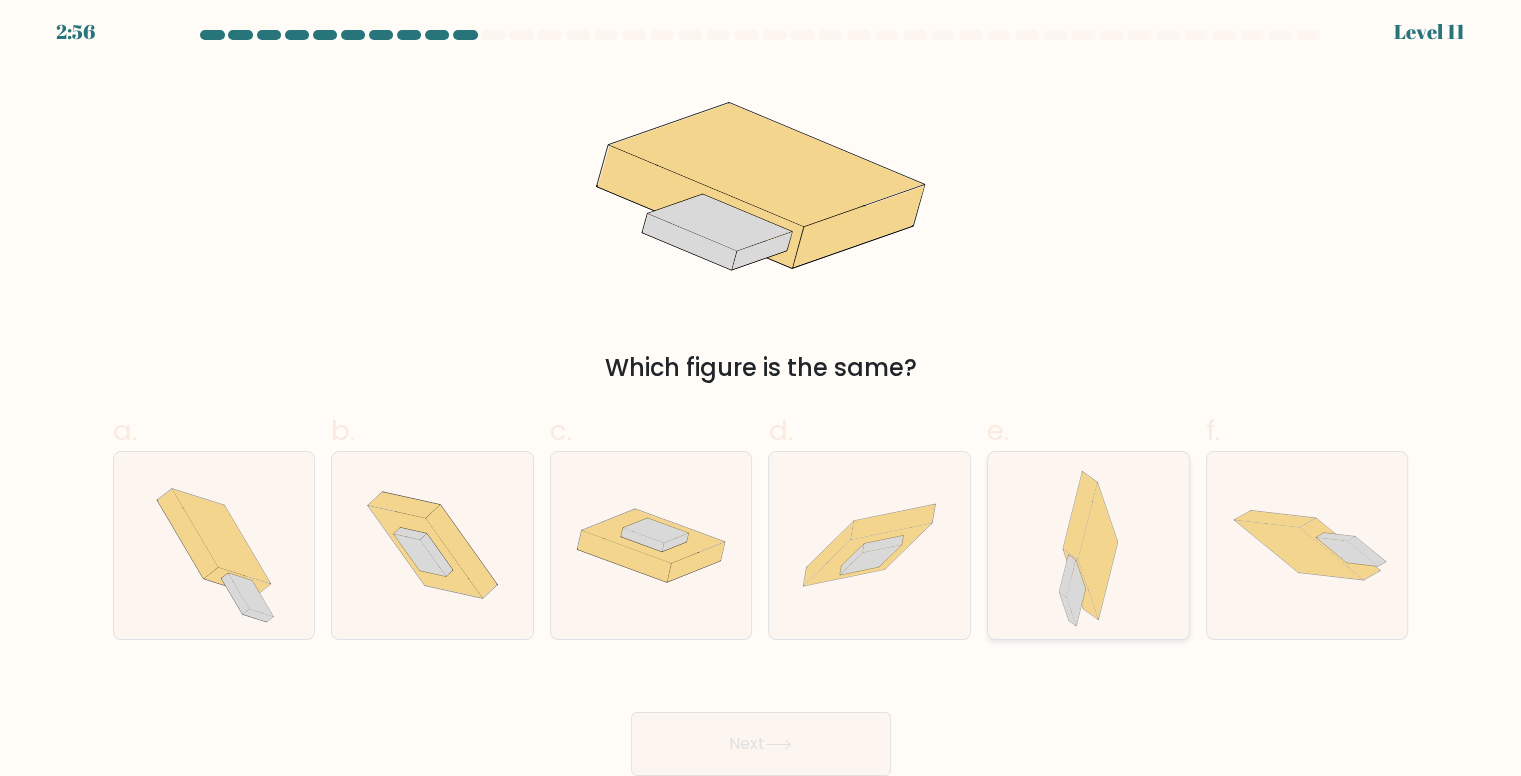 click at bounding box center [1097, 550] 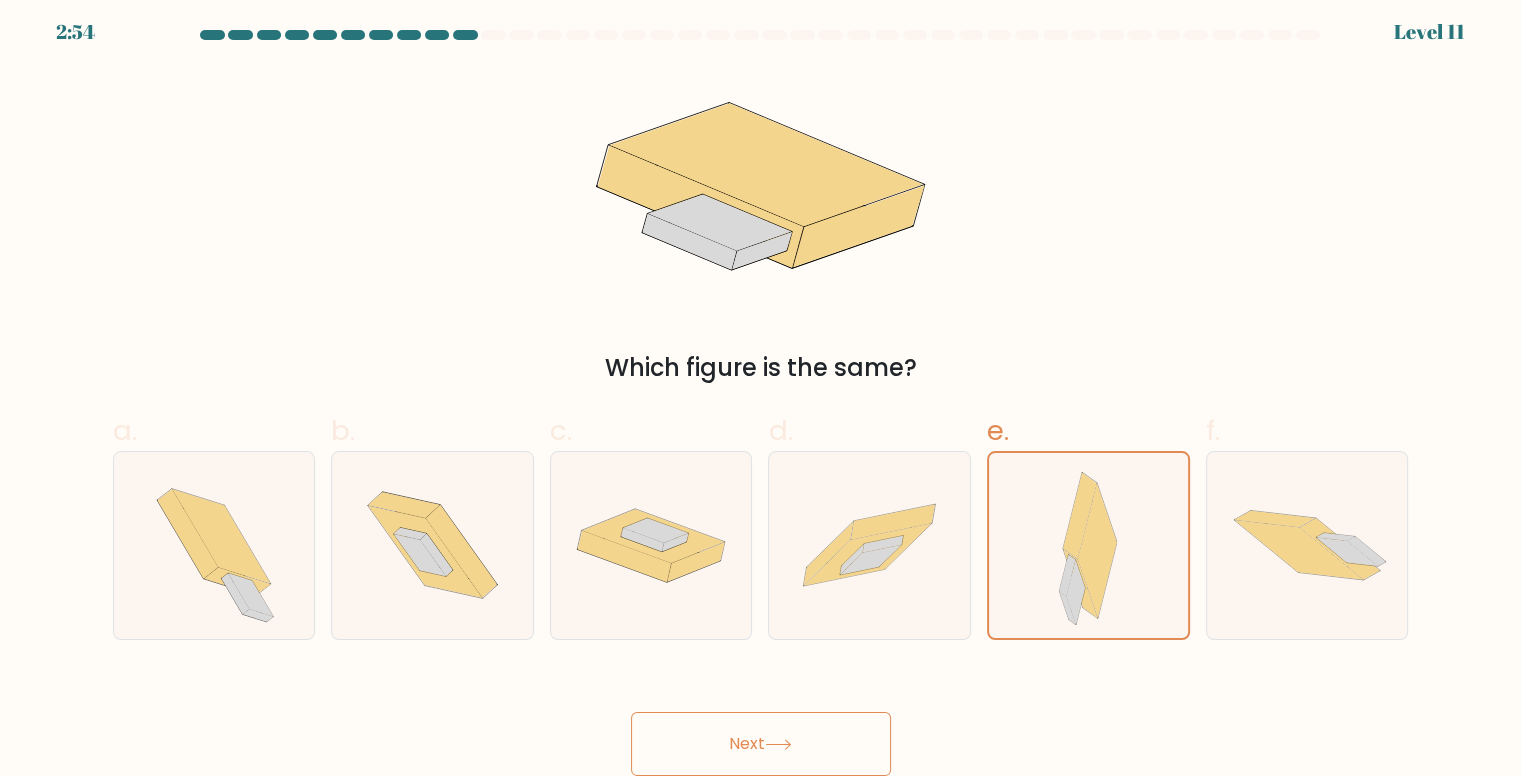 click on "Next" at bounding box center [761, 744] 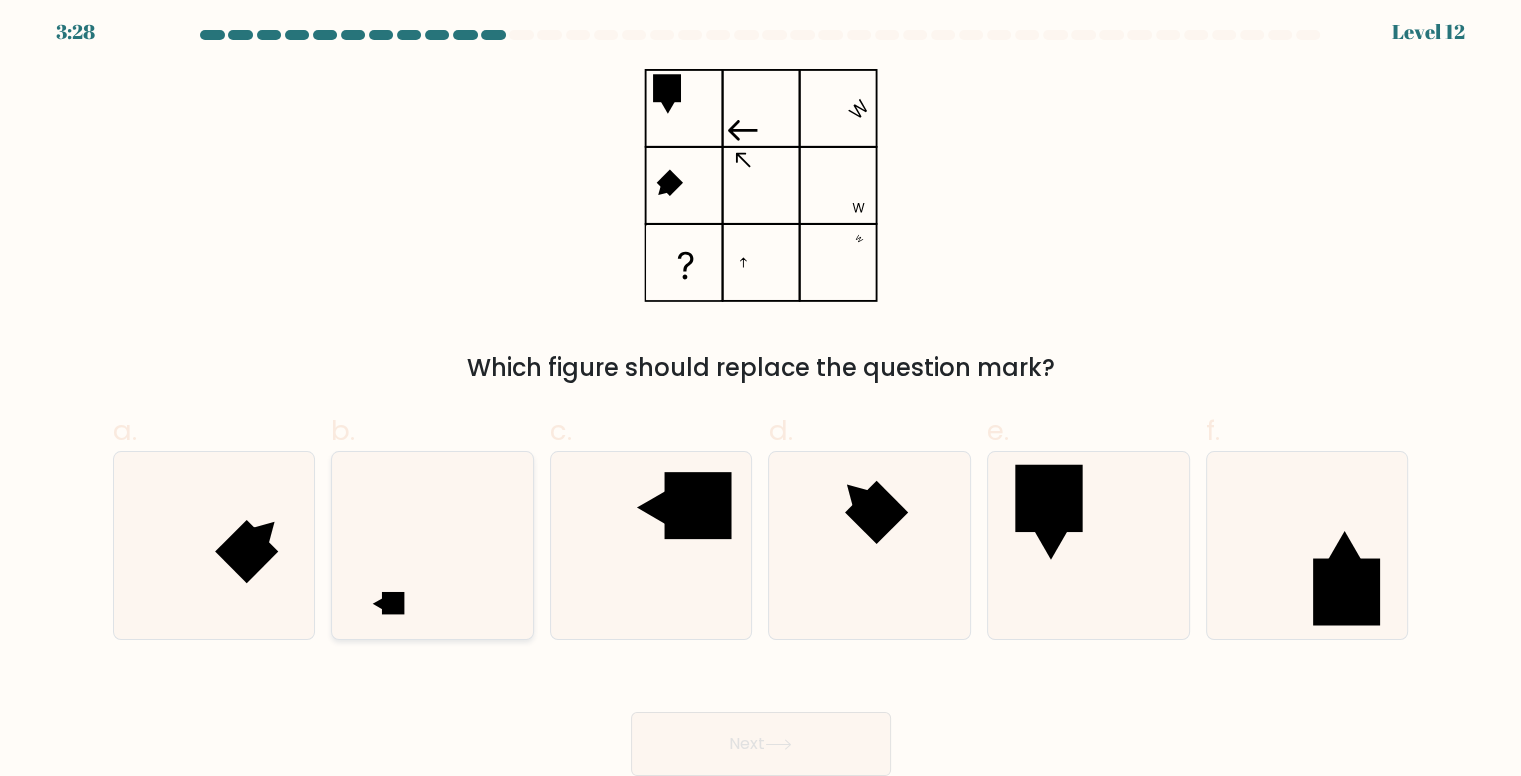 click at bounding box center (432, 545) 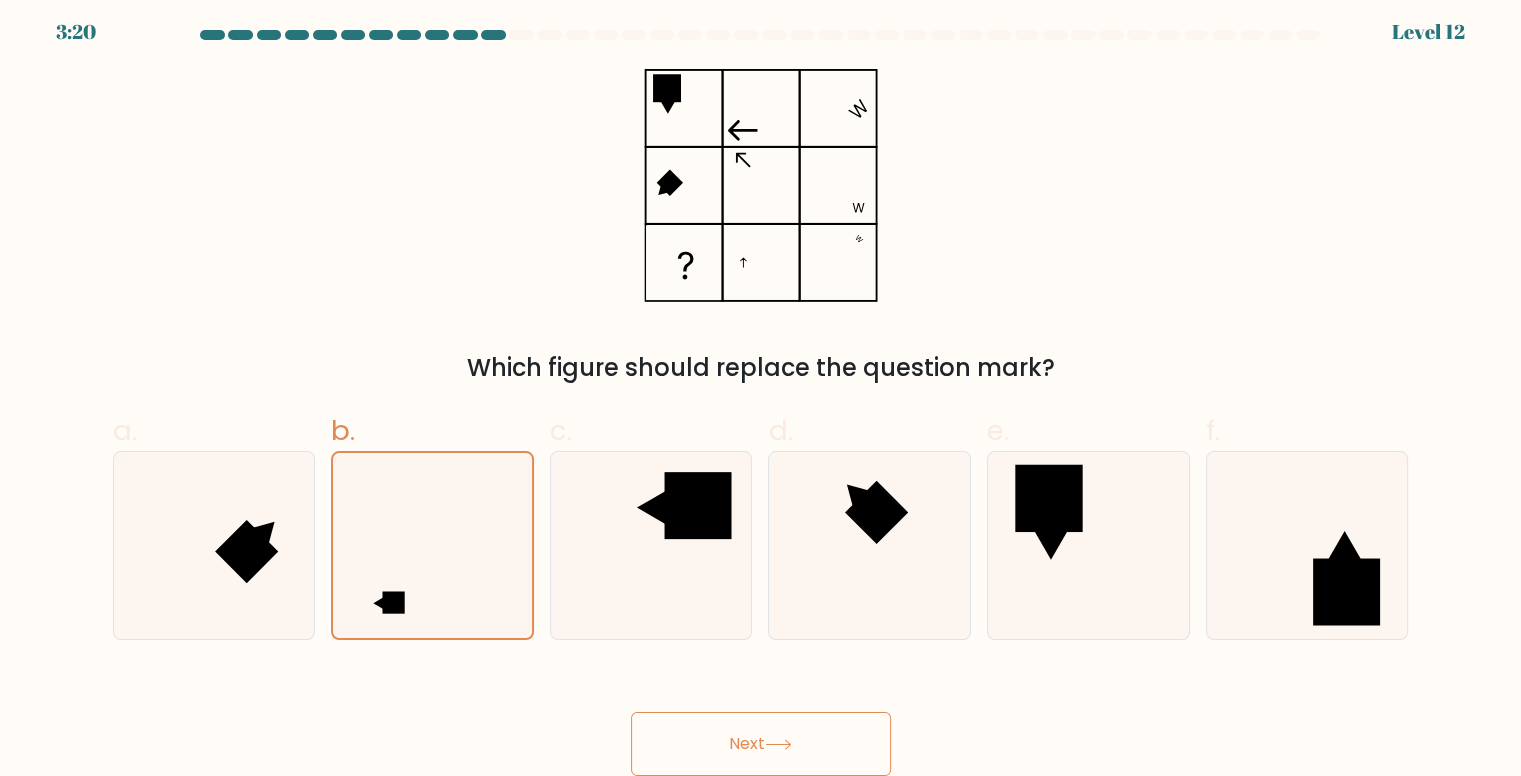 click on "Next" at bounding box center [761, 744] 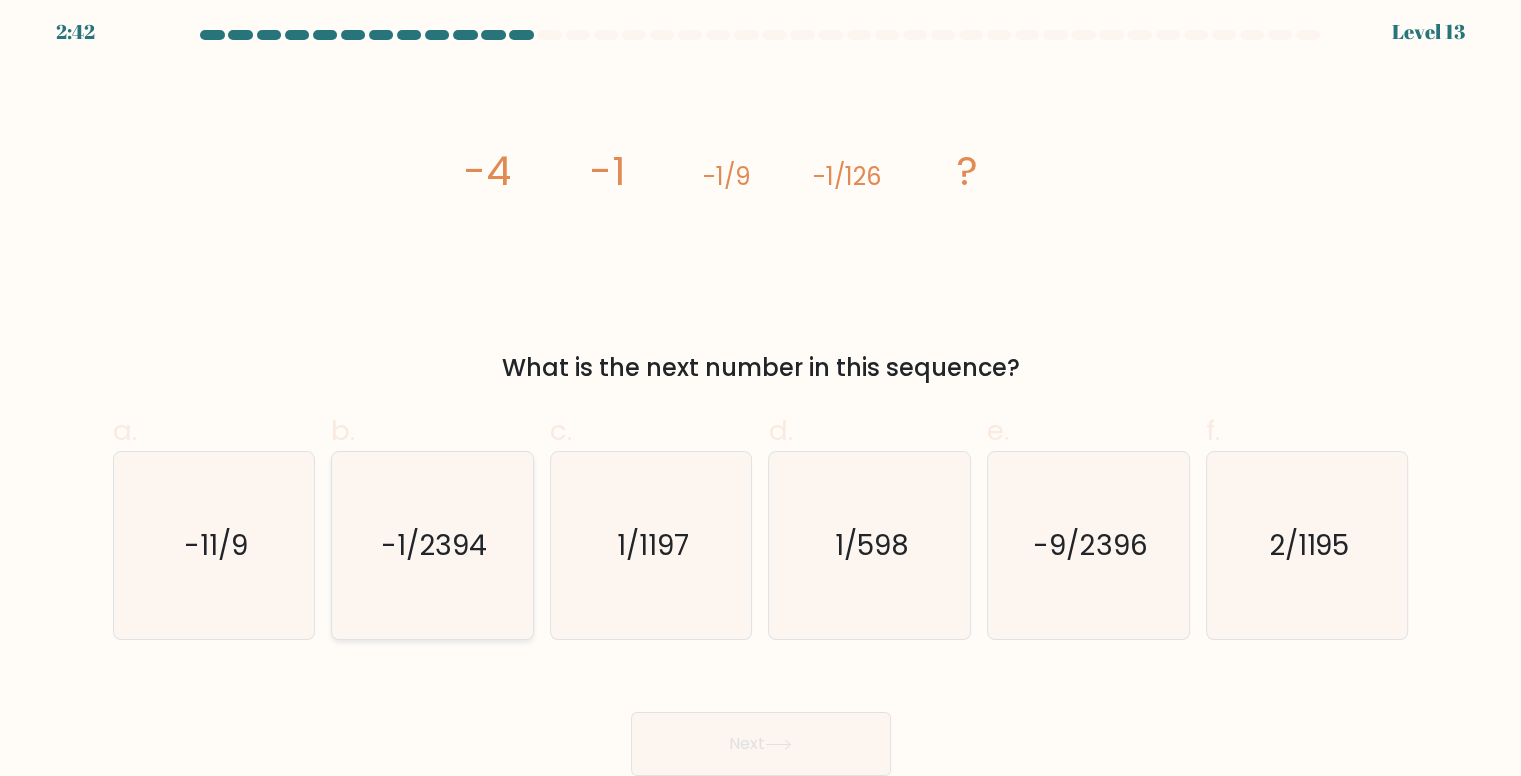 click on "-1/2394" at bounding box center (432, 545) 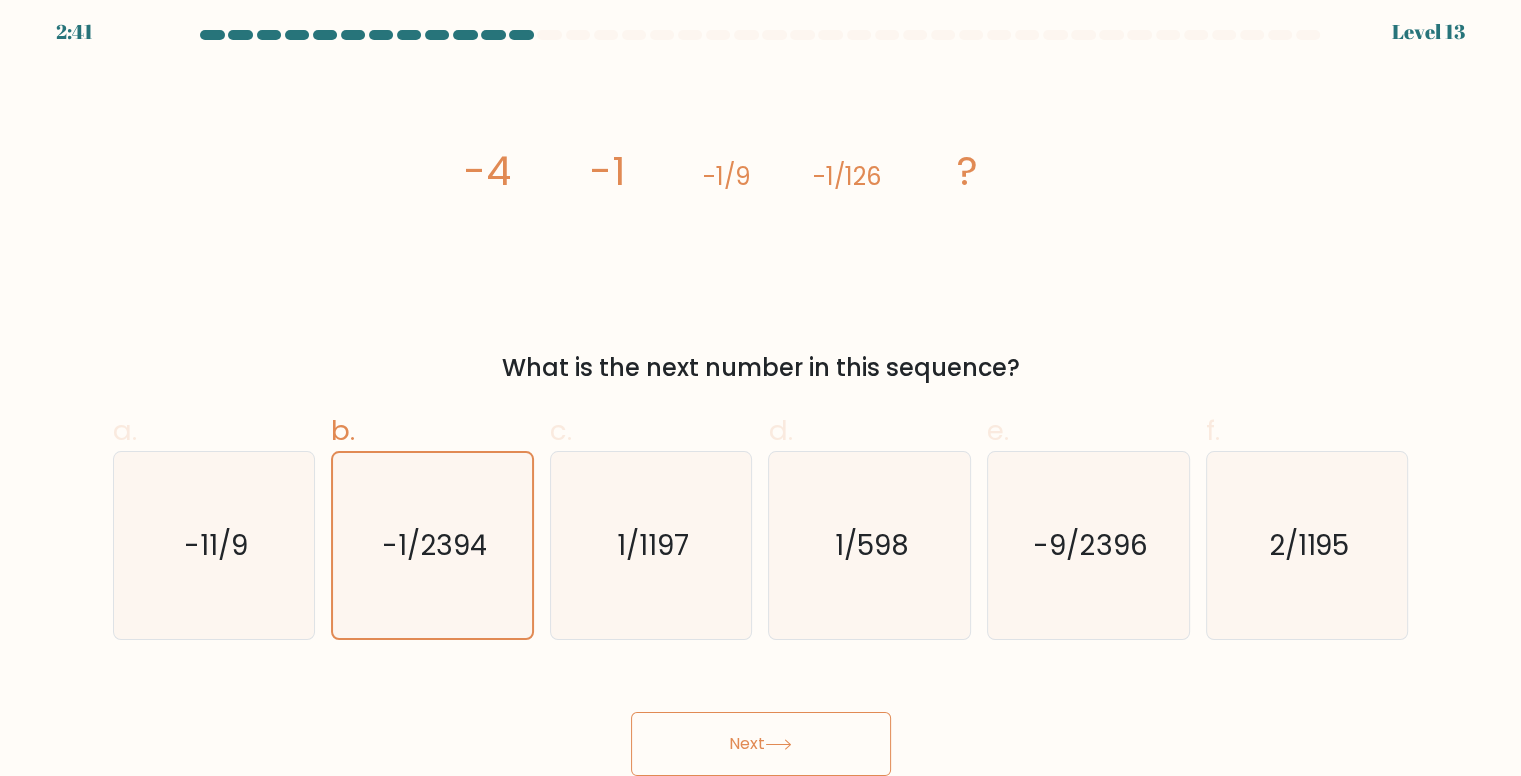 drag, startPoint x: 744, startPoint y: 740, endPoint x: 720, endPoint y: 731, distance: 25.632011 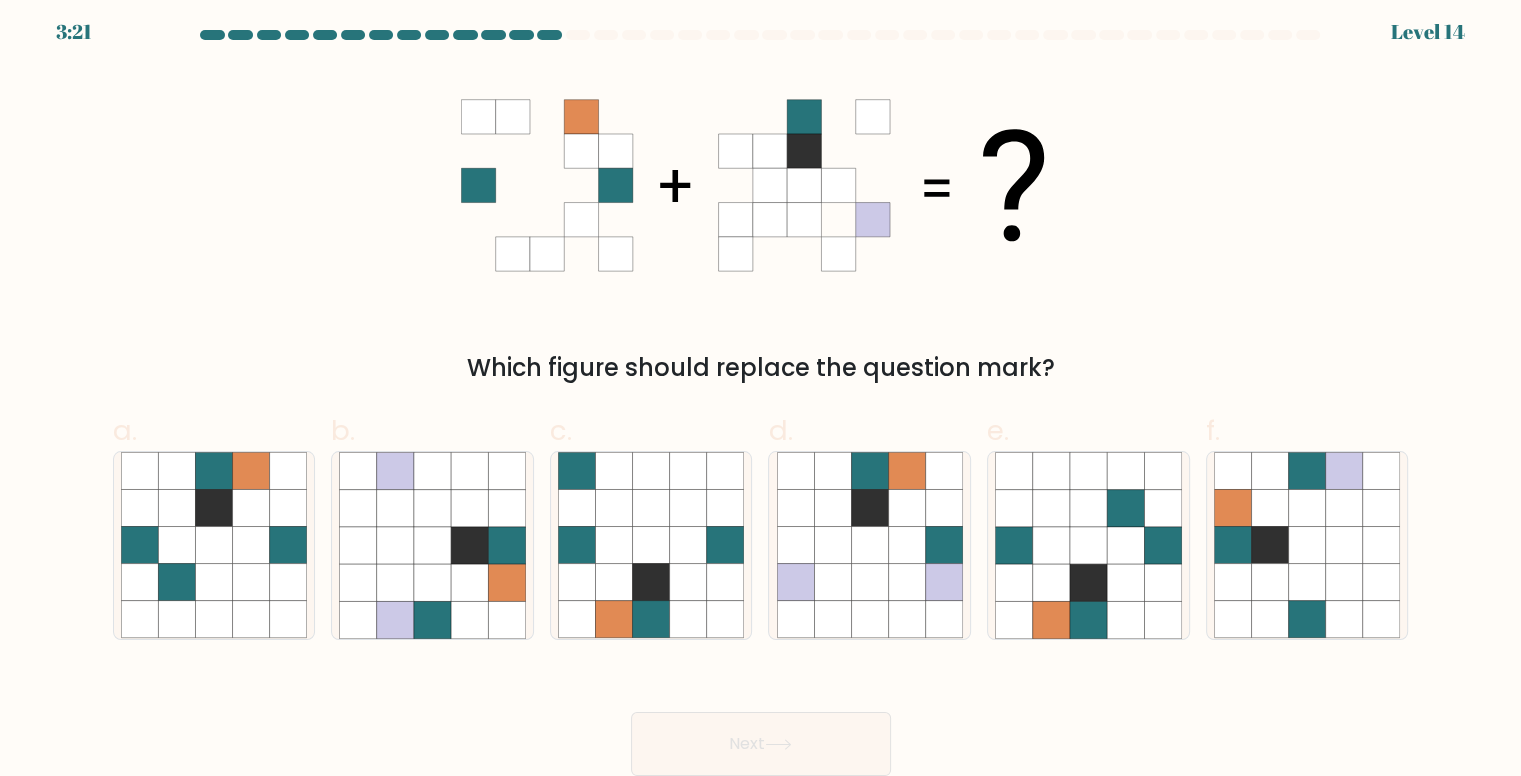 click at bounding box center [478, 185] 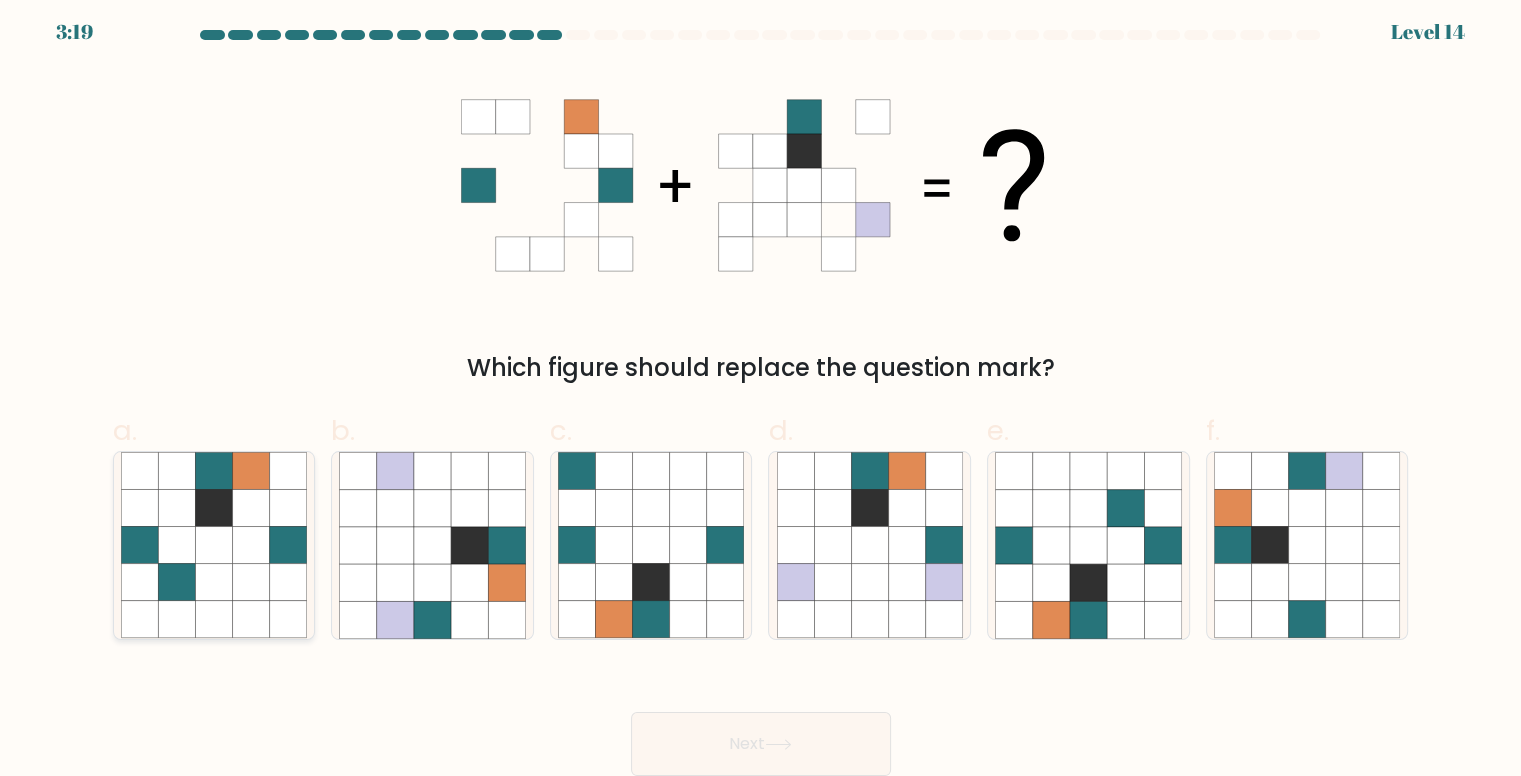 click at bounding box center [139, 545] 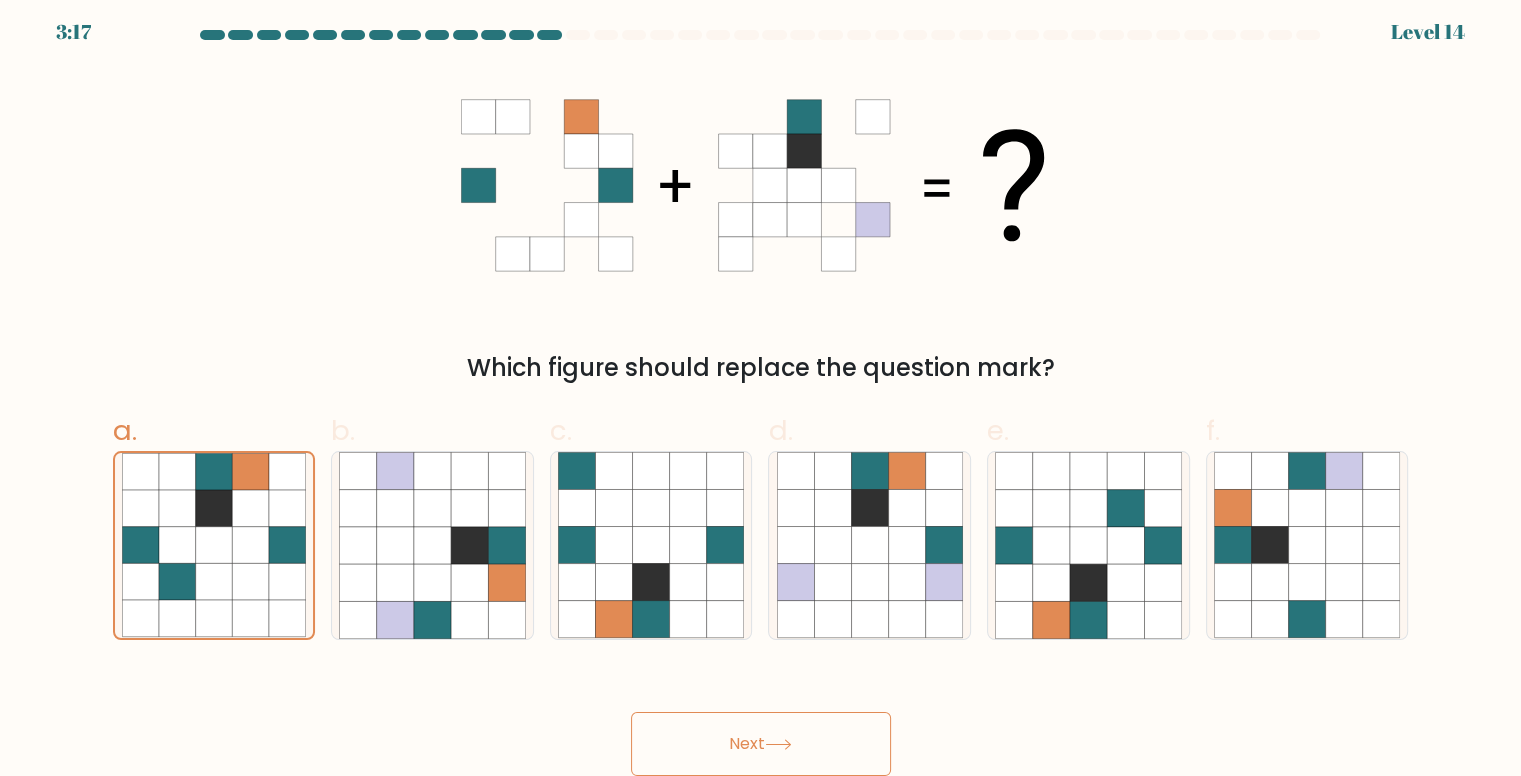 click at bounding box center (478, 185) 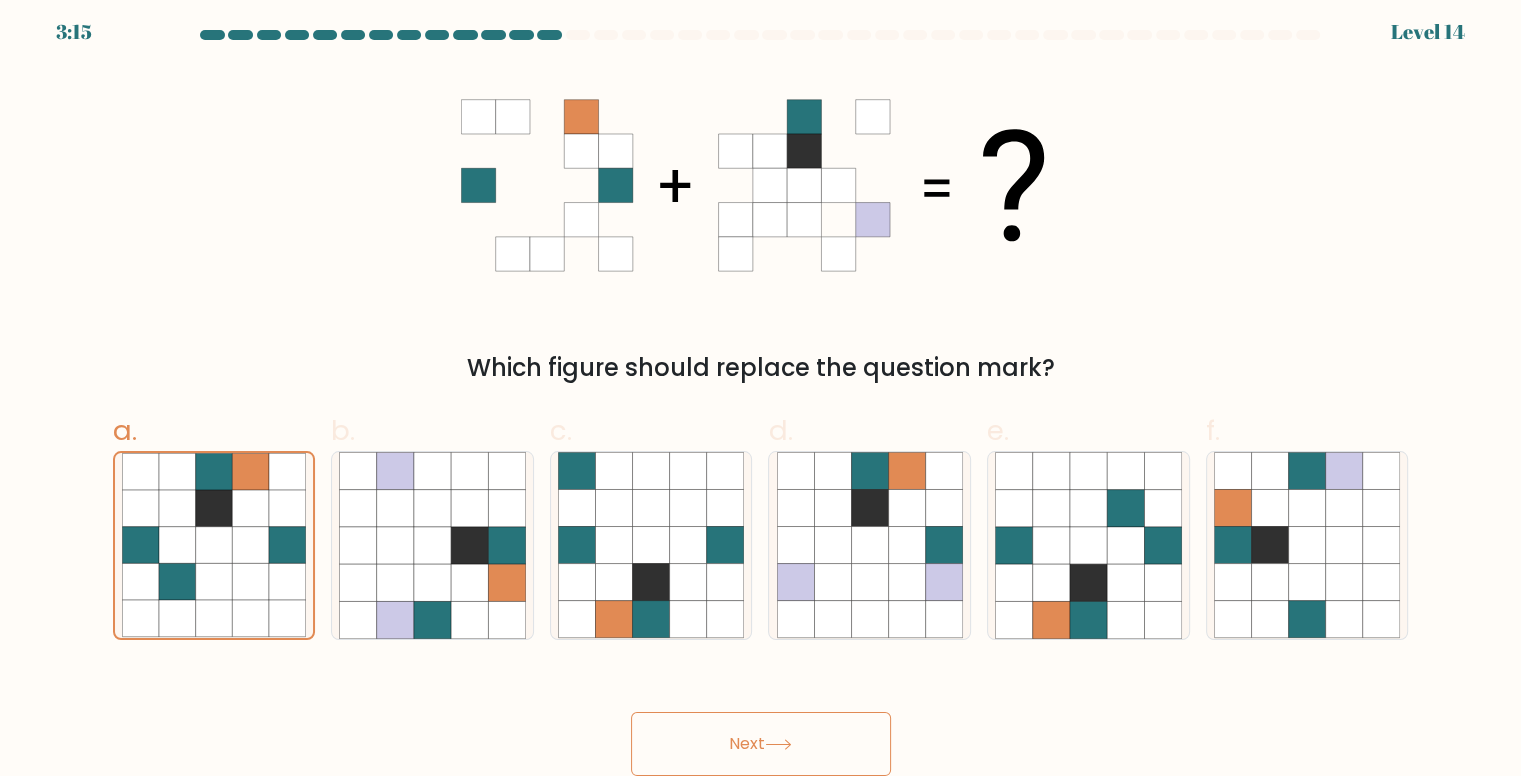 click at bounding box center (615, 185) 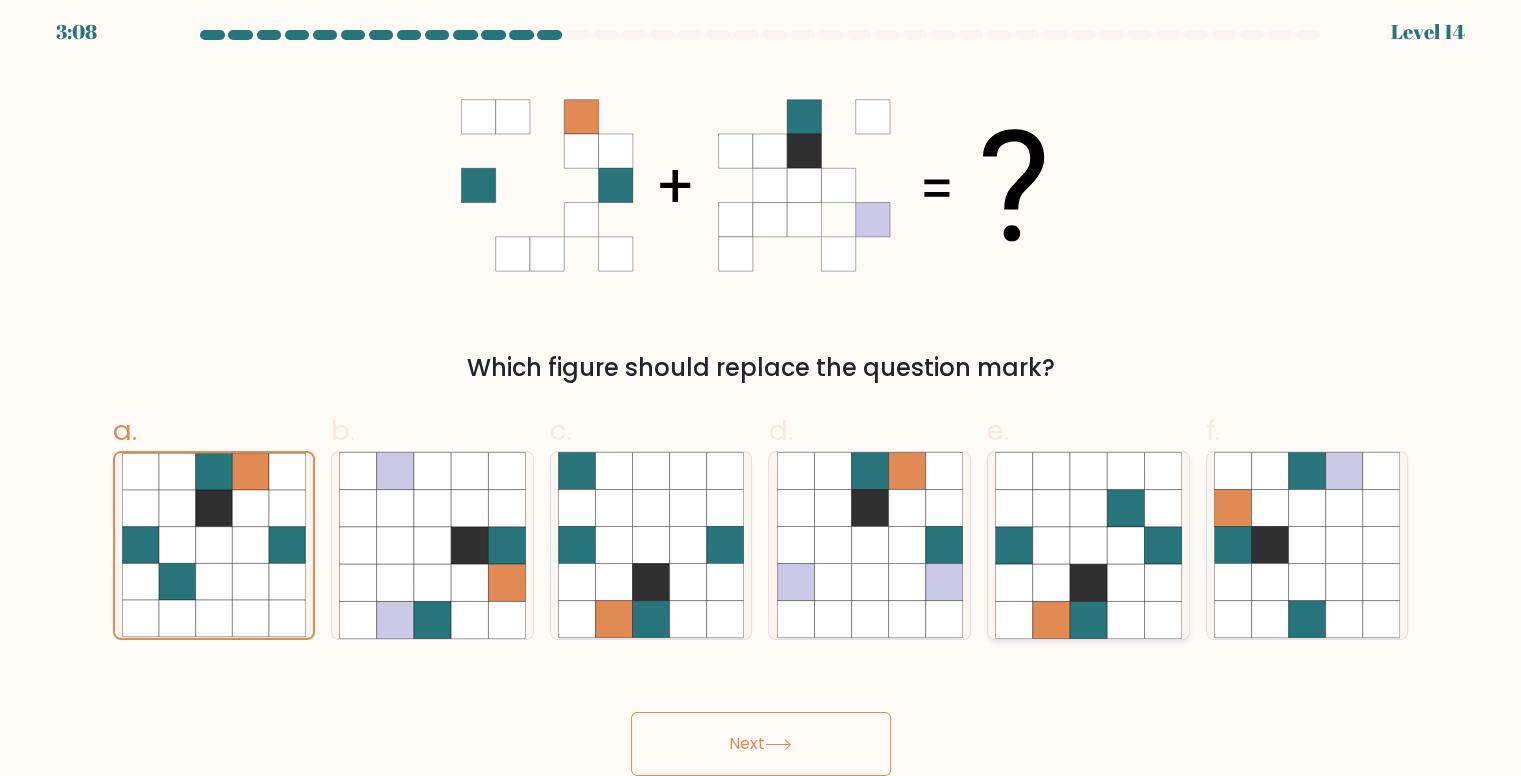 click at bounding box center (1125, 582) 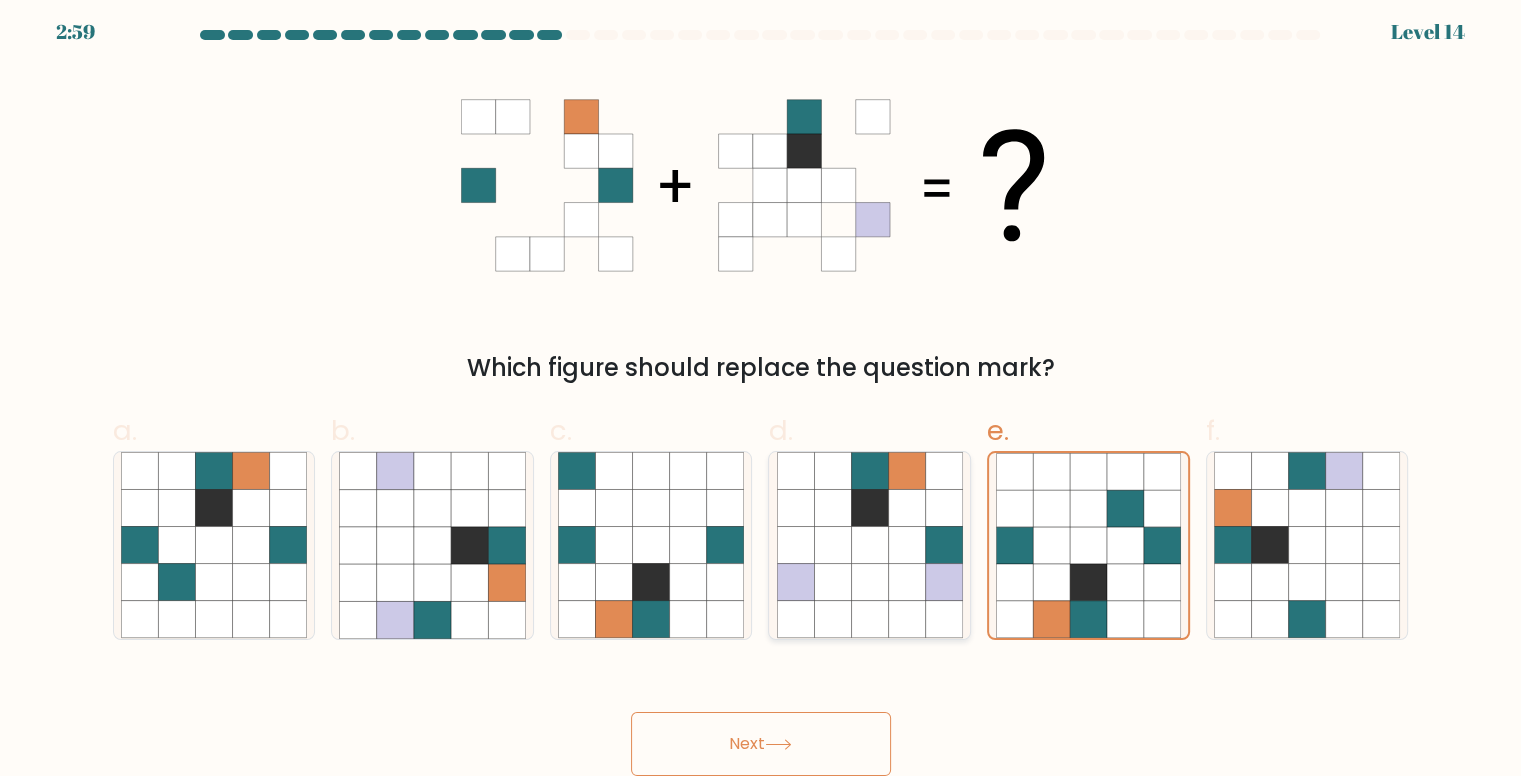 click at bounding box center [906, 470] 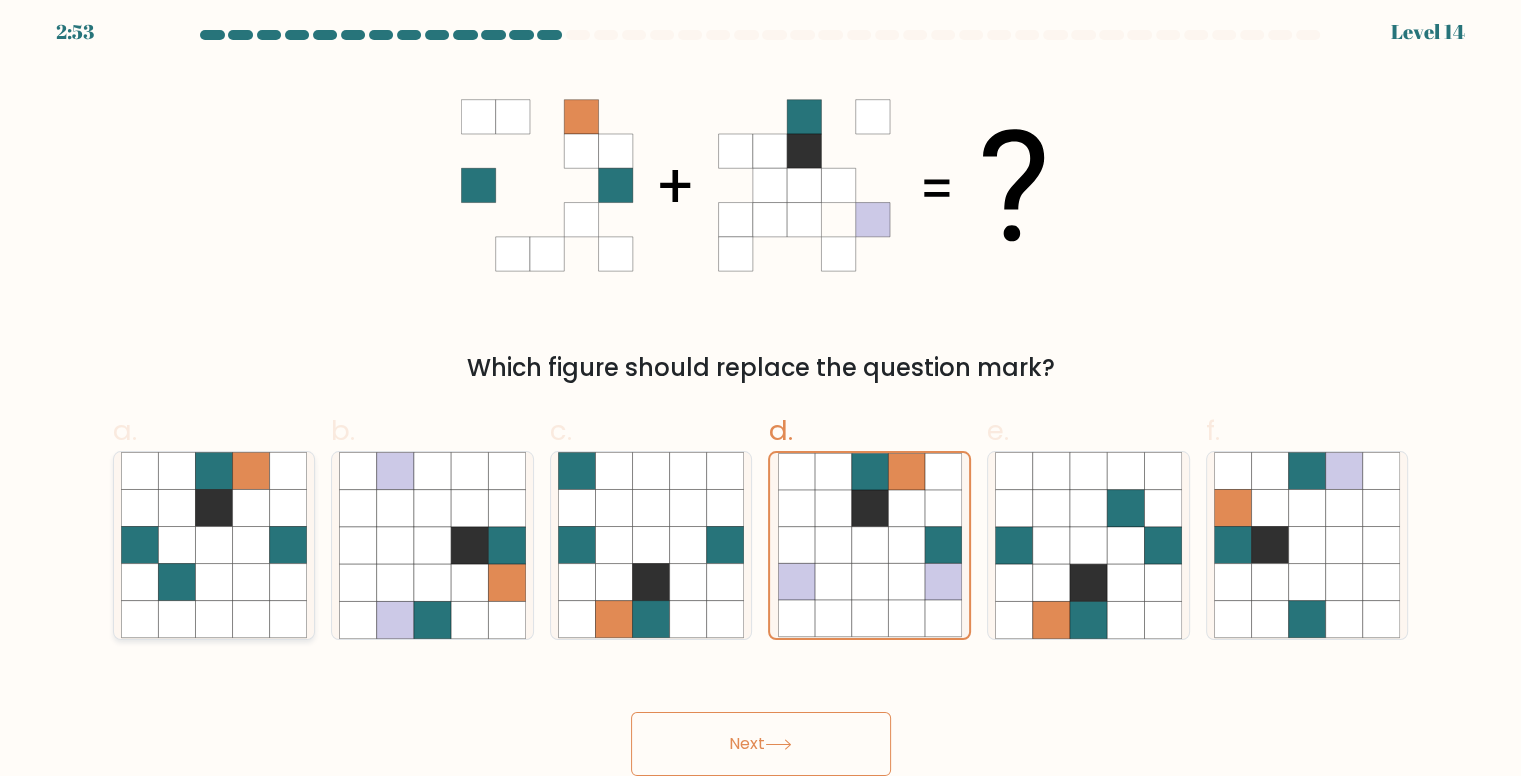click at bounding box center [250, 545] 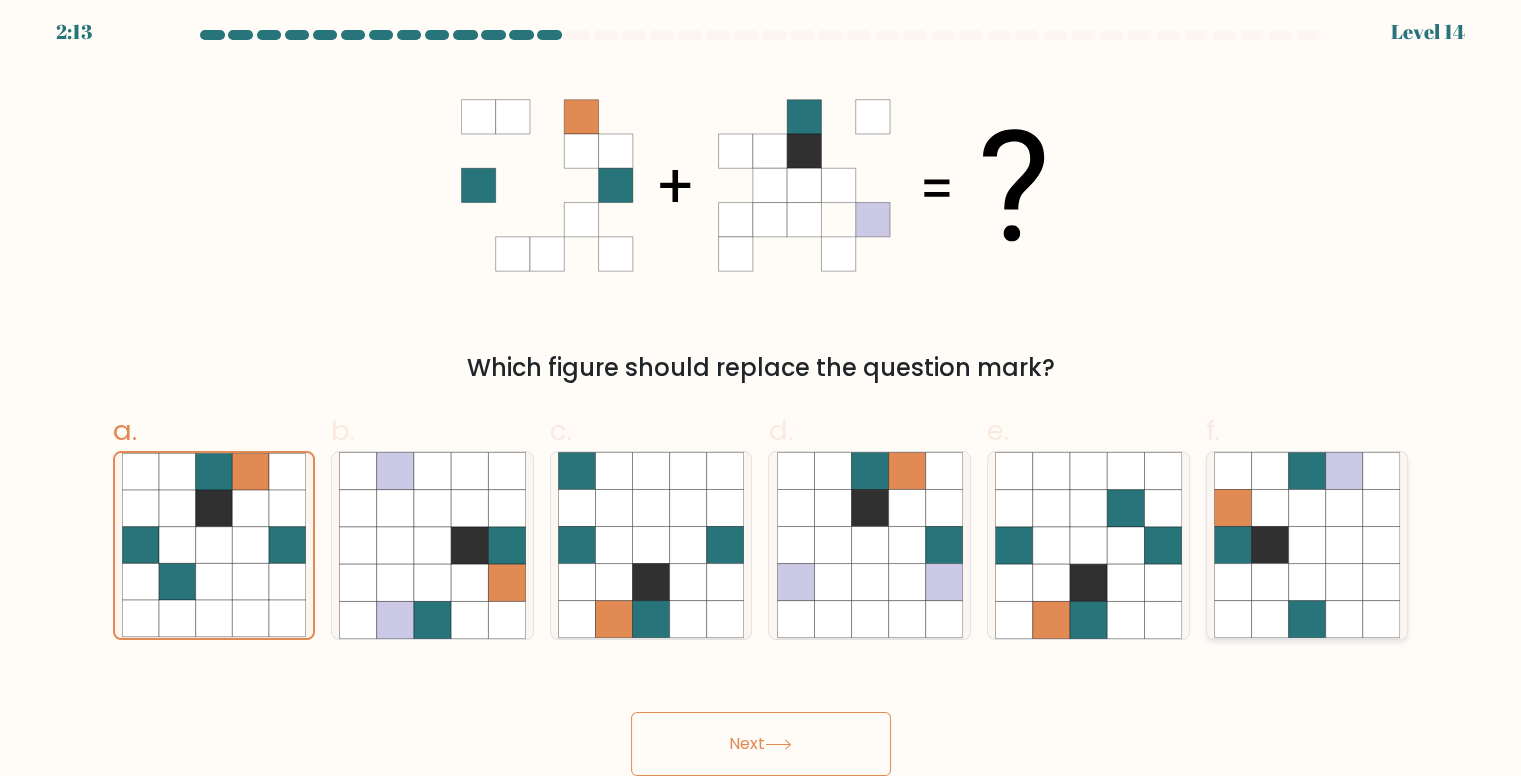 click at bounding box center [1344, 545] 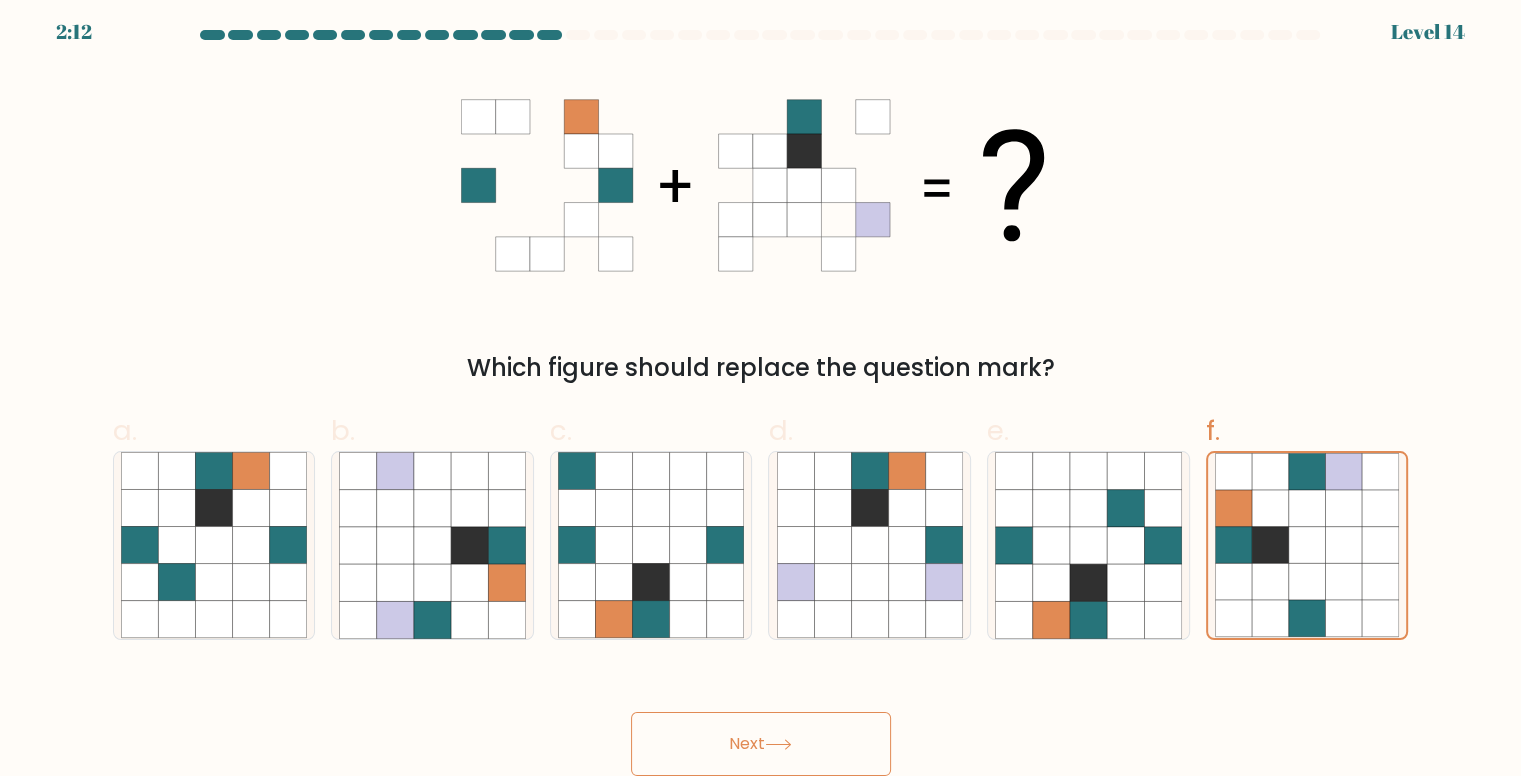 click on "Next" at bounding box center [761, 744] 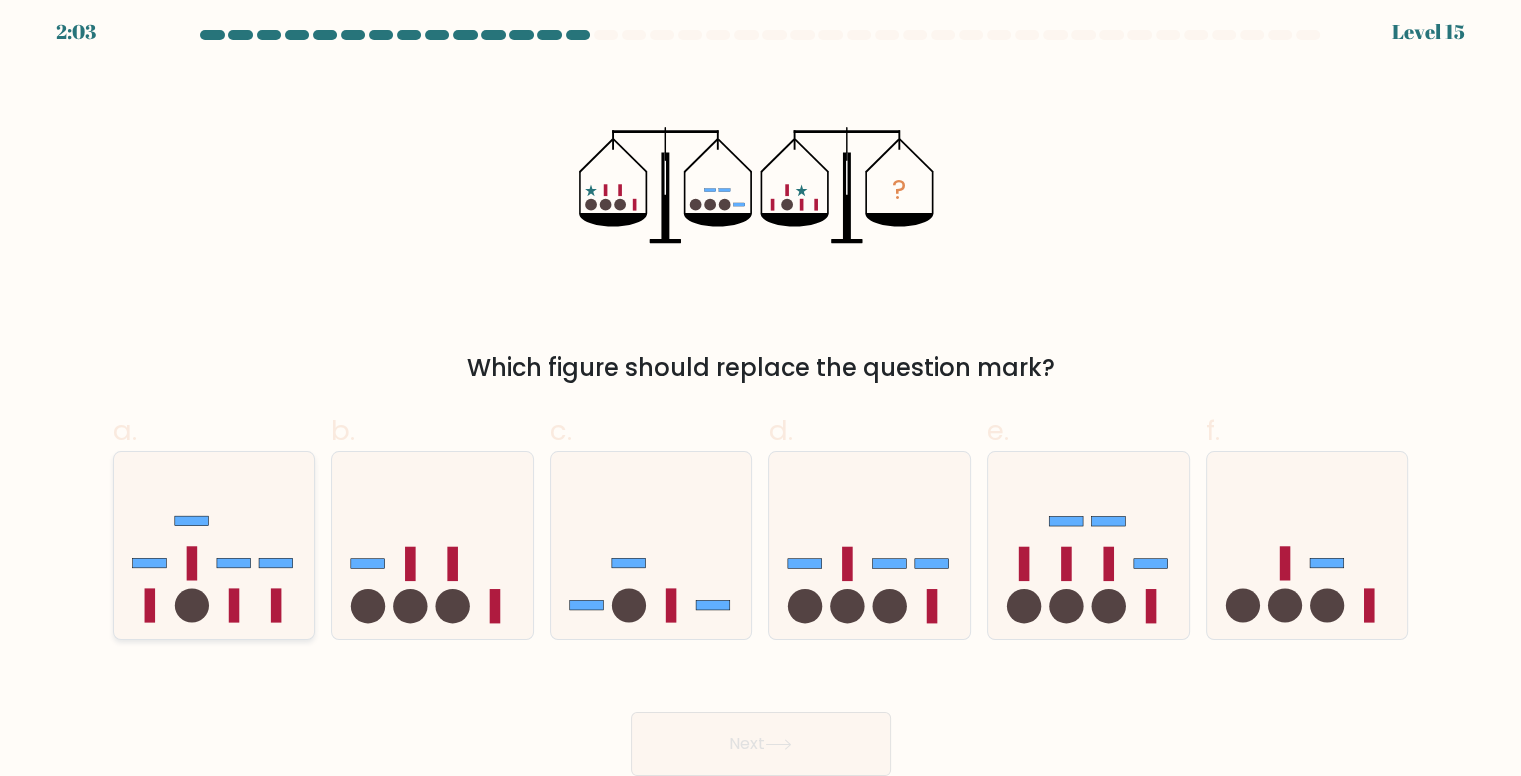 click at bounding box center (214, 545) 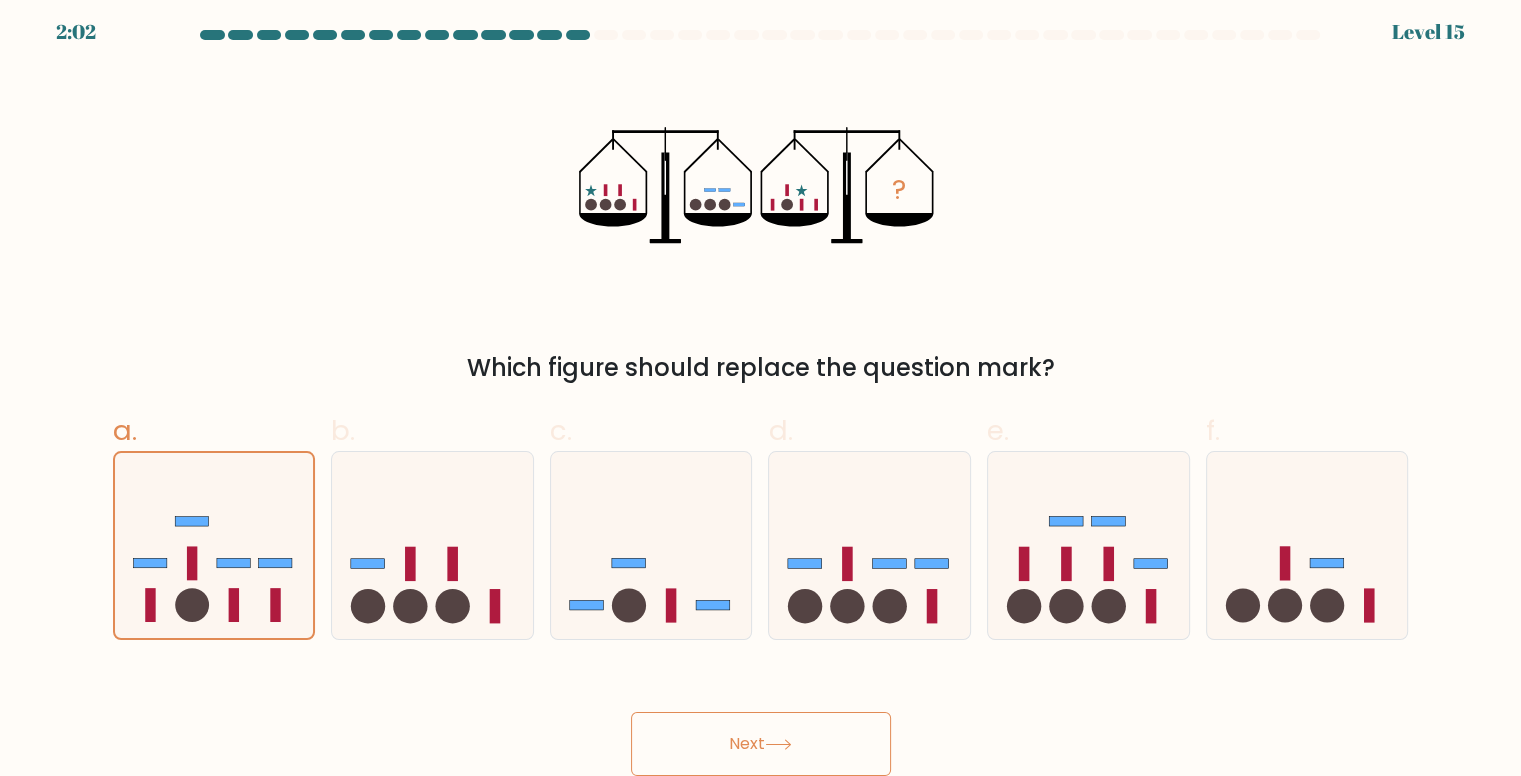 click on "Next" at bounding box center [761, 744] 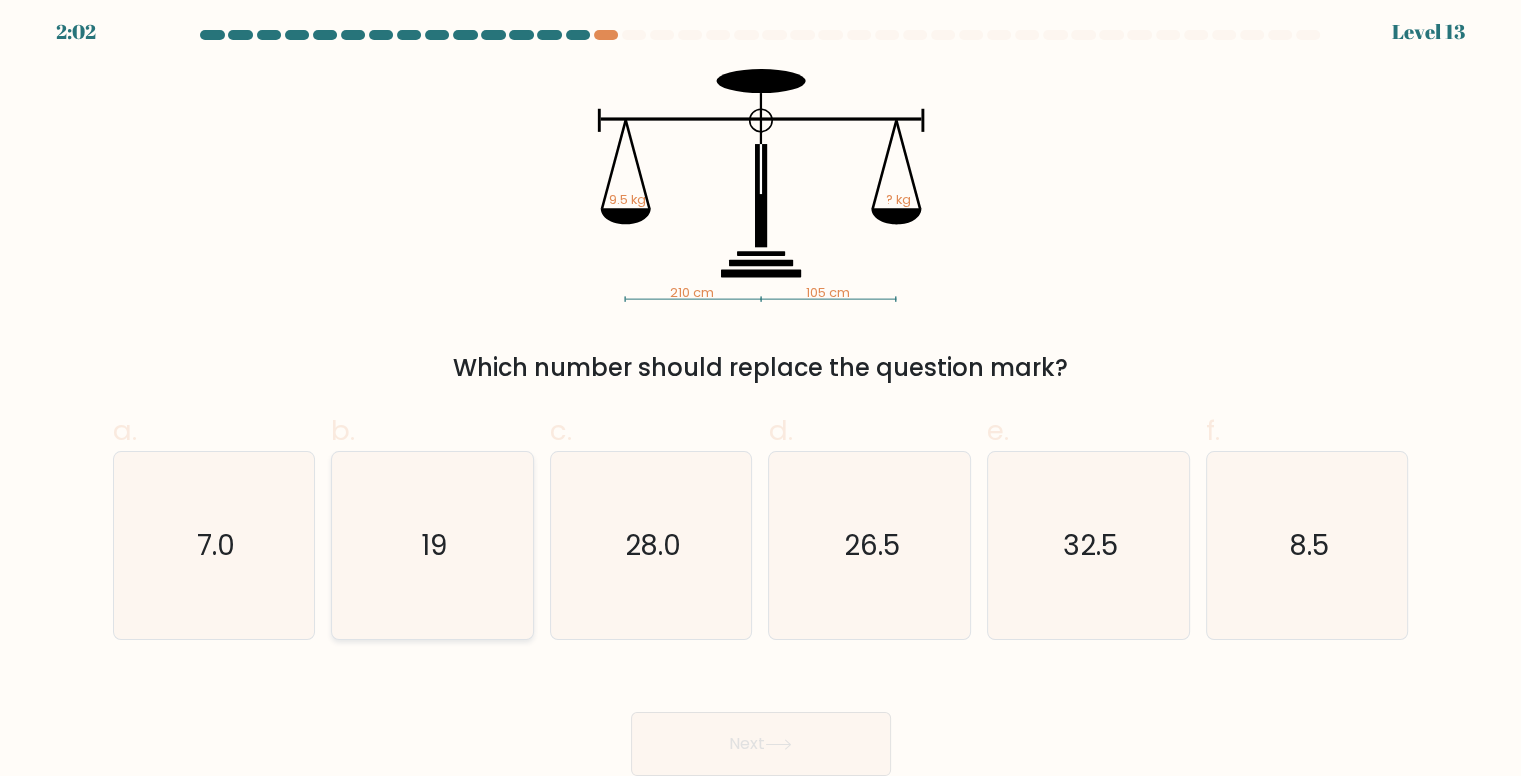 drag, startPoint x: 416, startPoint y: 549, endPoint x: 441, endPoint y: 512, distance: 44.65423 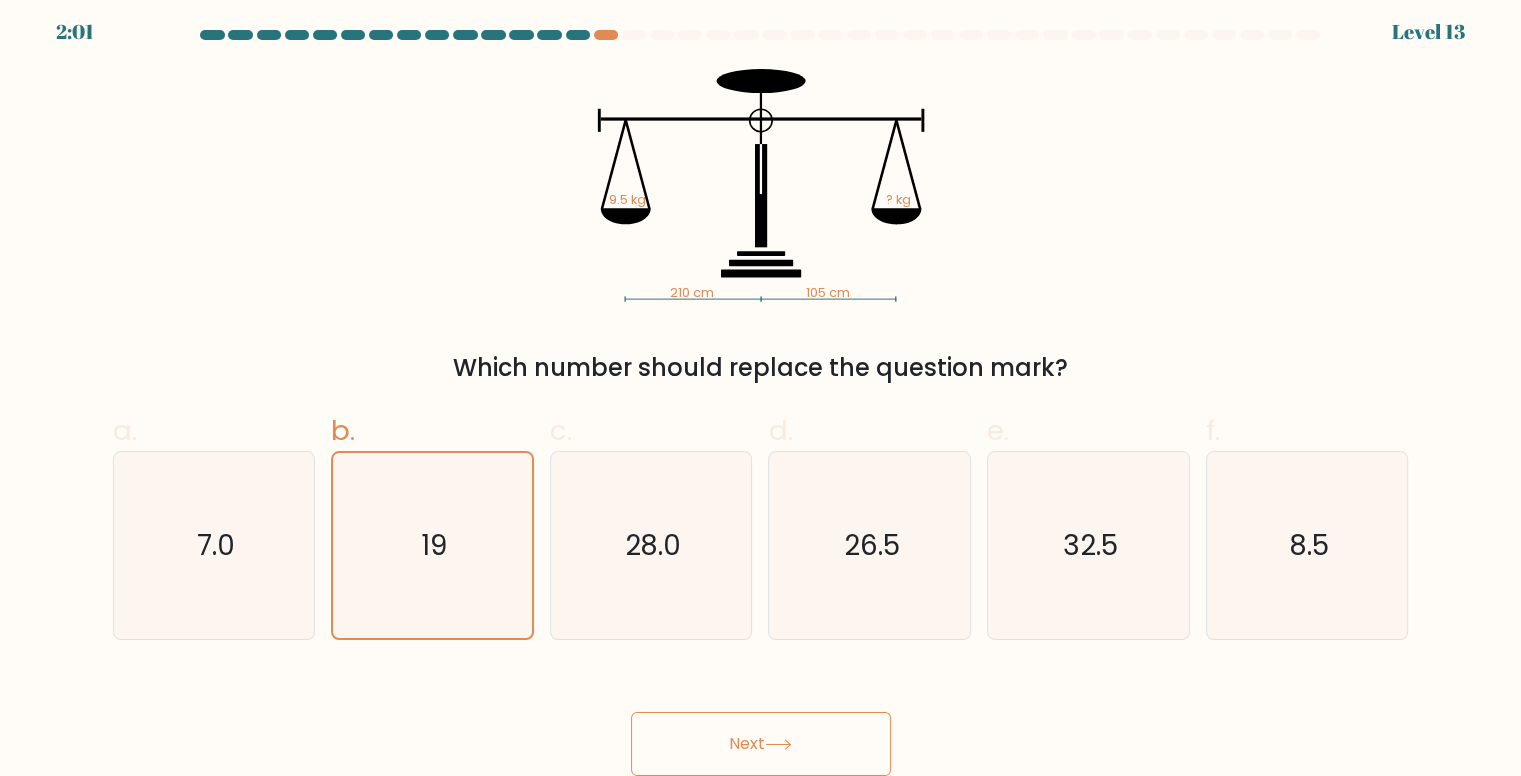 click on "Next" at bounding box center (761, 744) 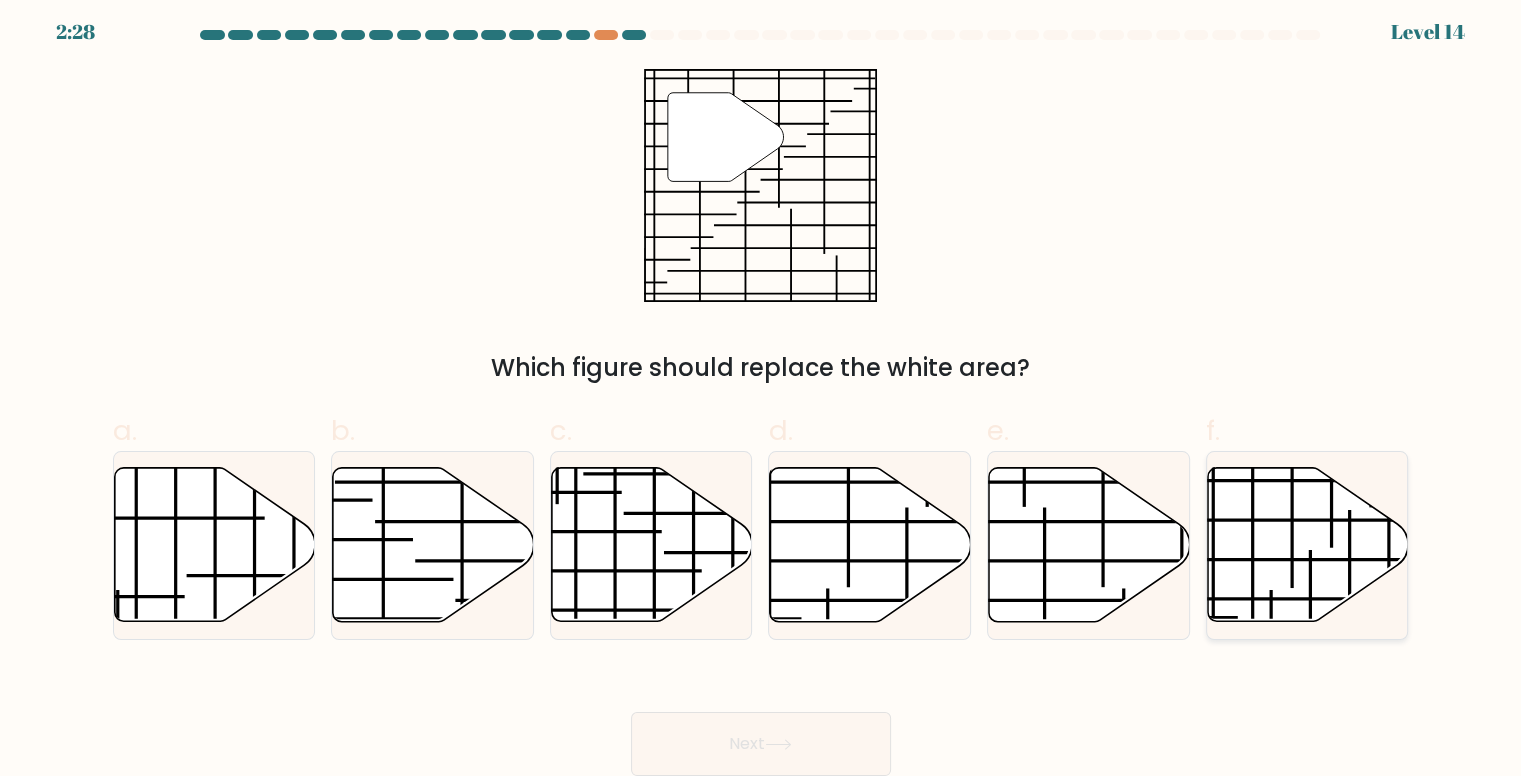 click at bounding box center (1308, 545) 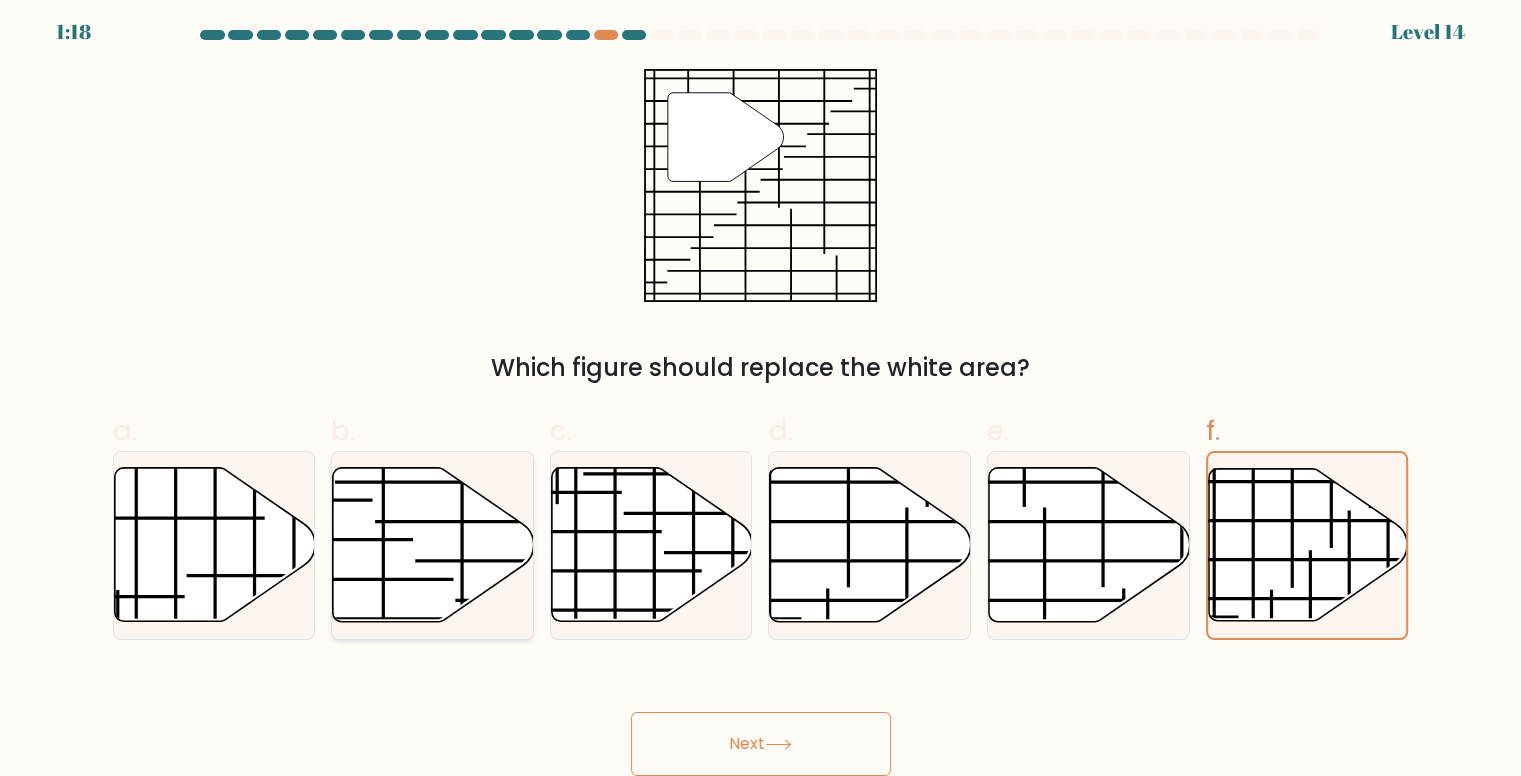 click at bounding box center [383, 586] 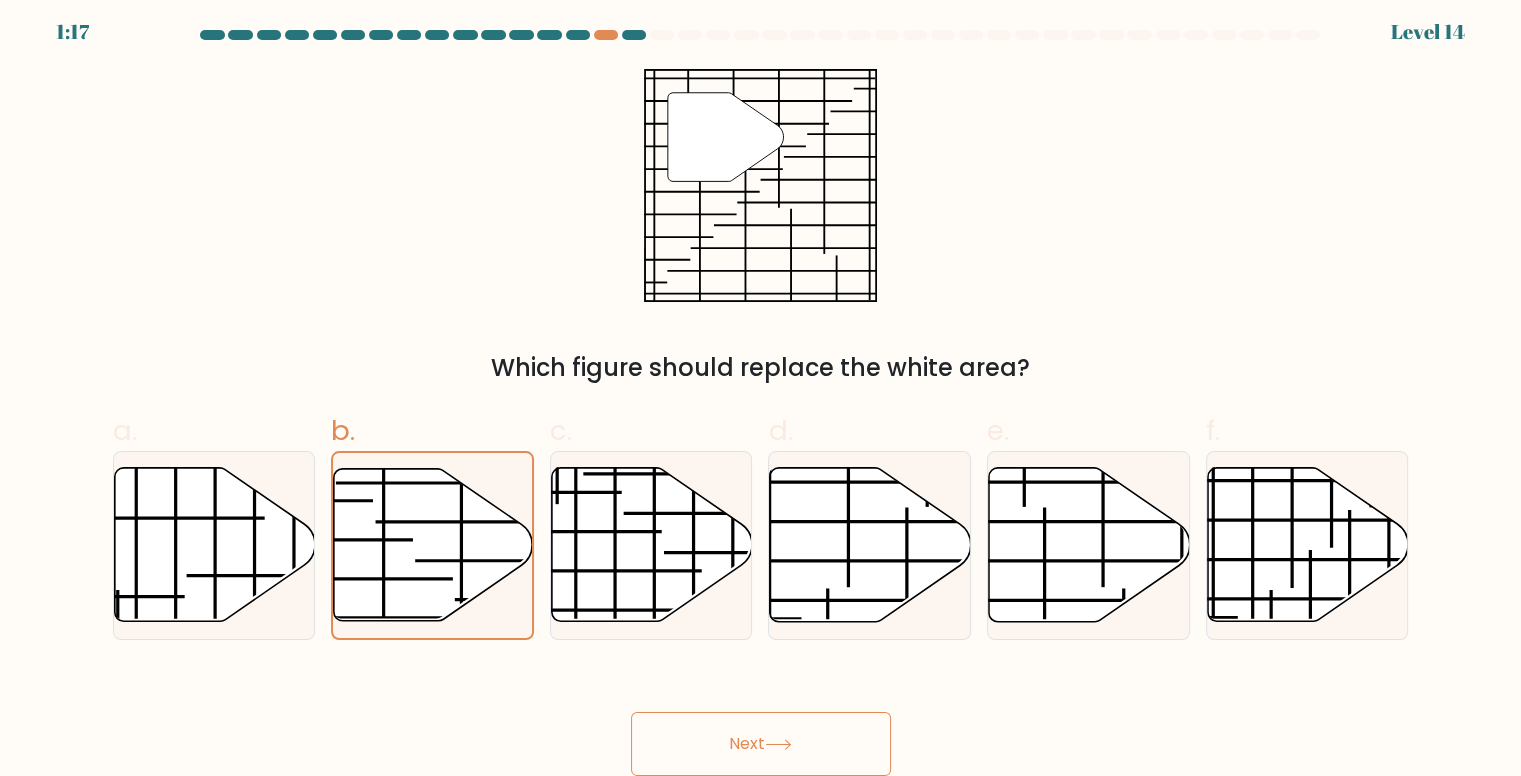 click on "Next" at bounding box center [761, 744] 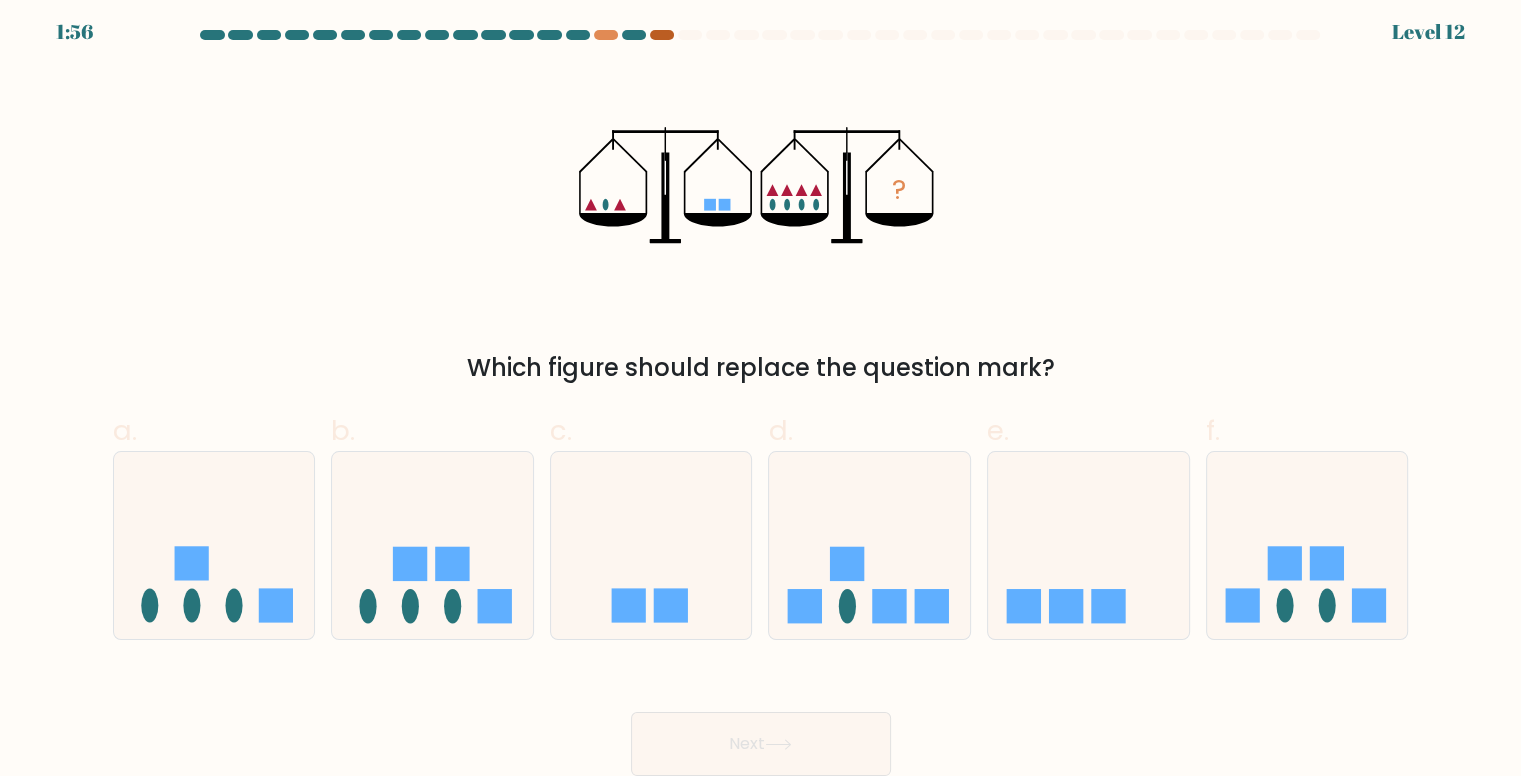 click at bounding box center (662, 35) 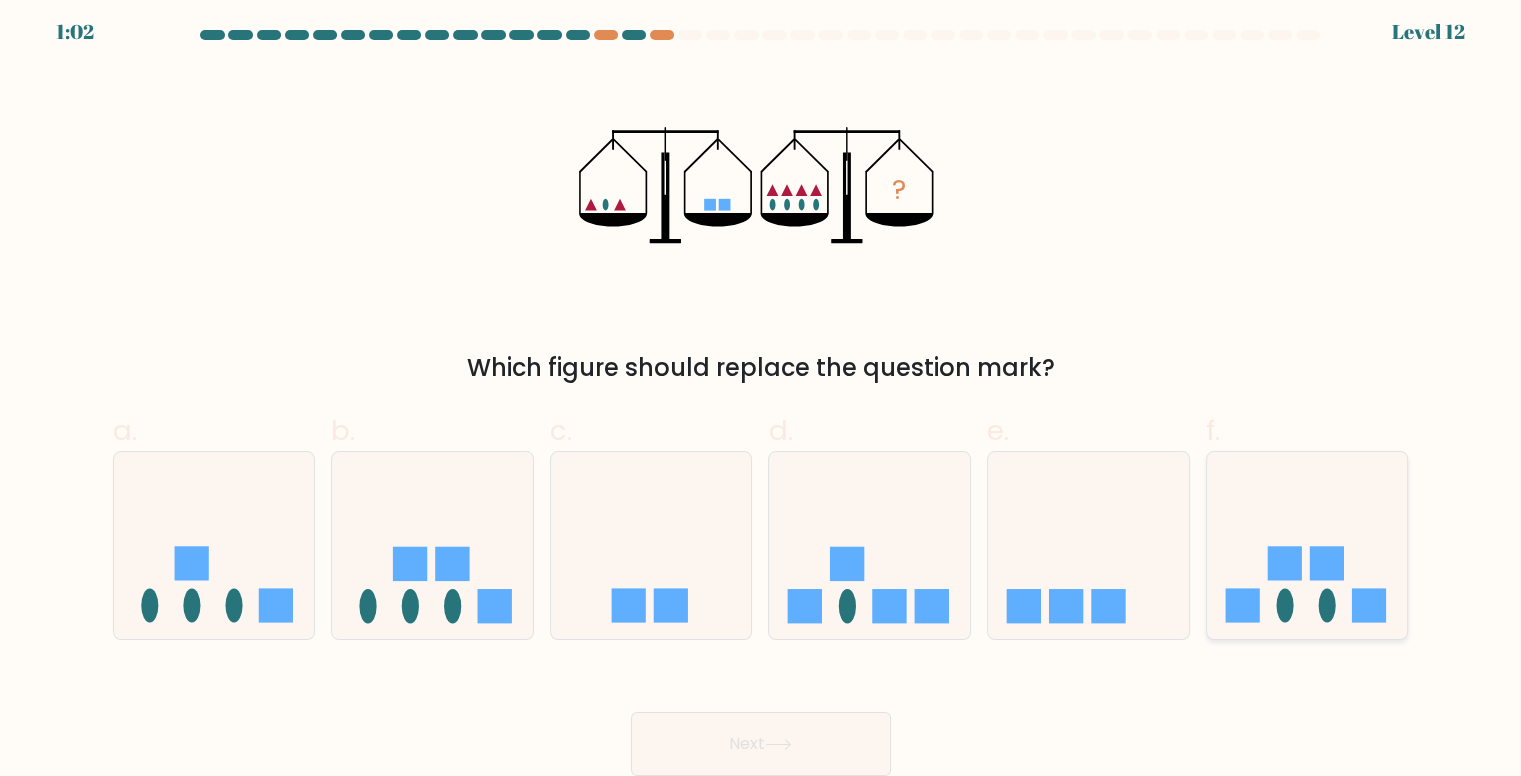 click at bounding box center [1307, 545] 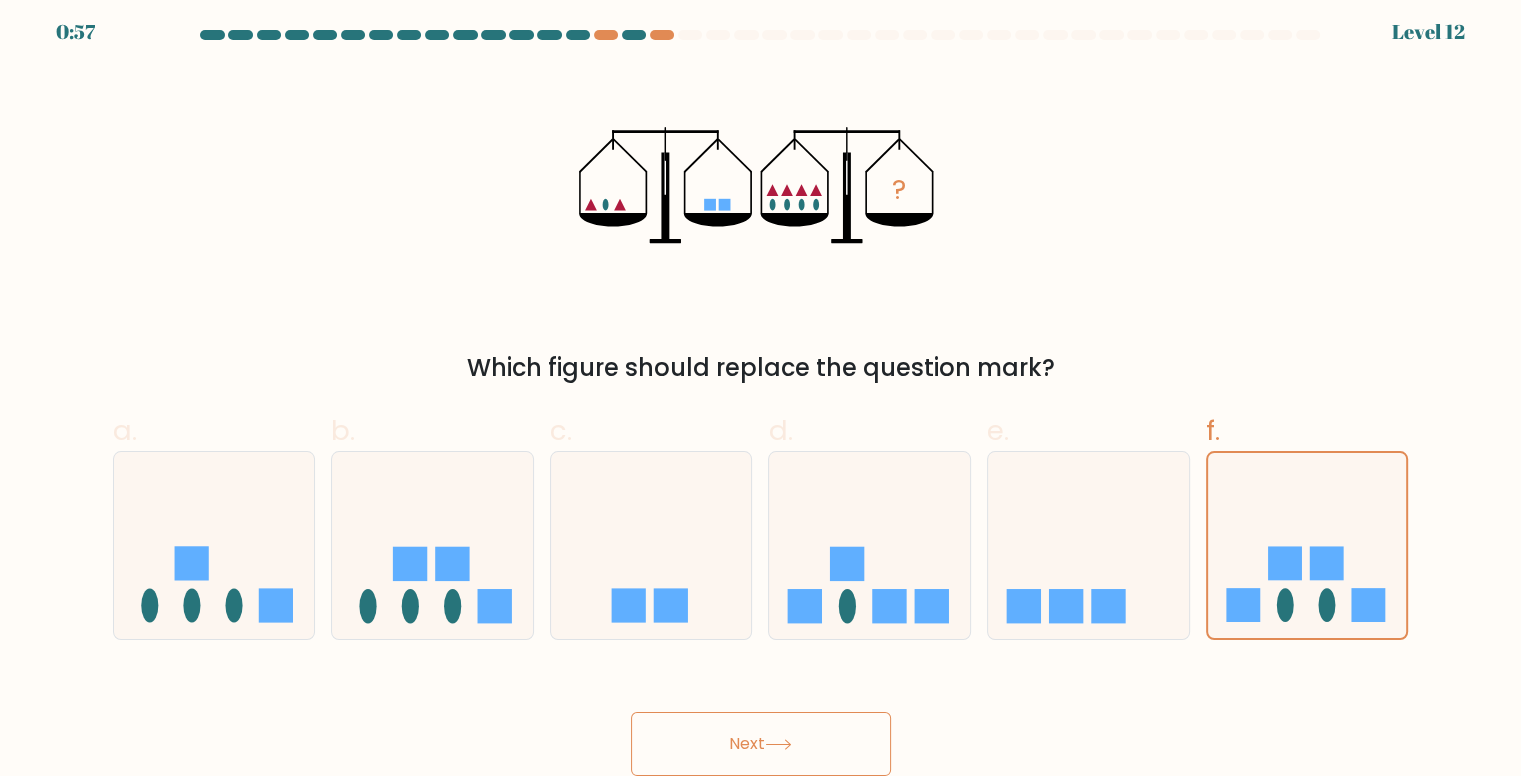 click on "Next" at bounding box center (761, 744) 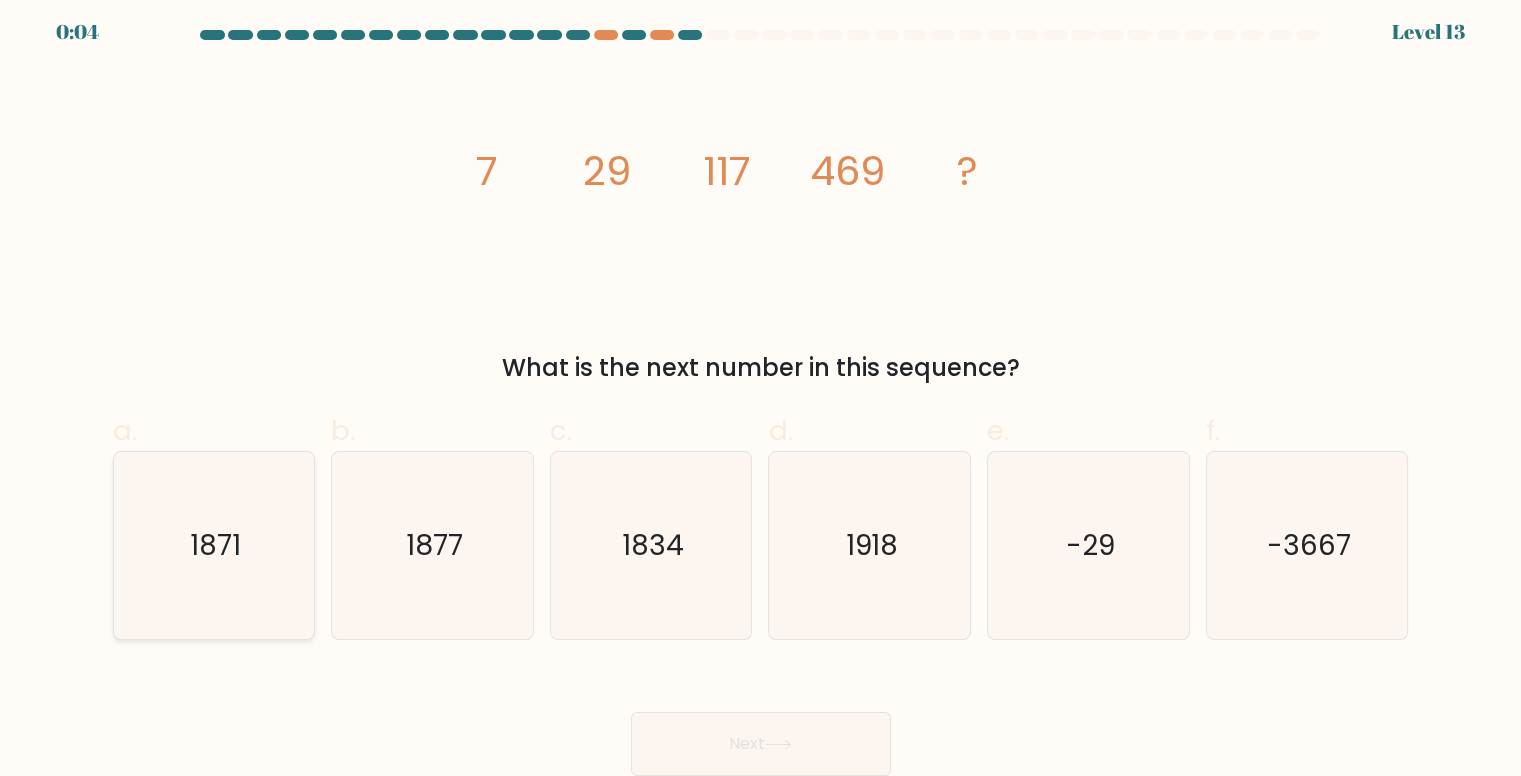 click on "1871" at bounding box center [214, 545] 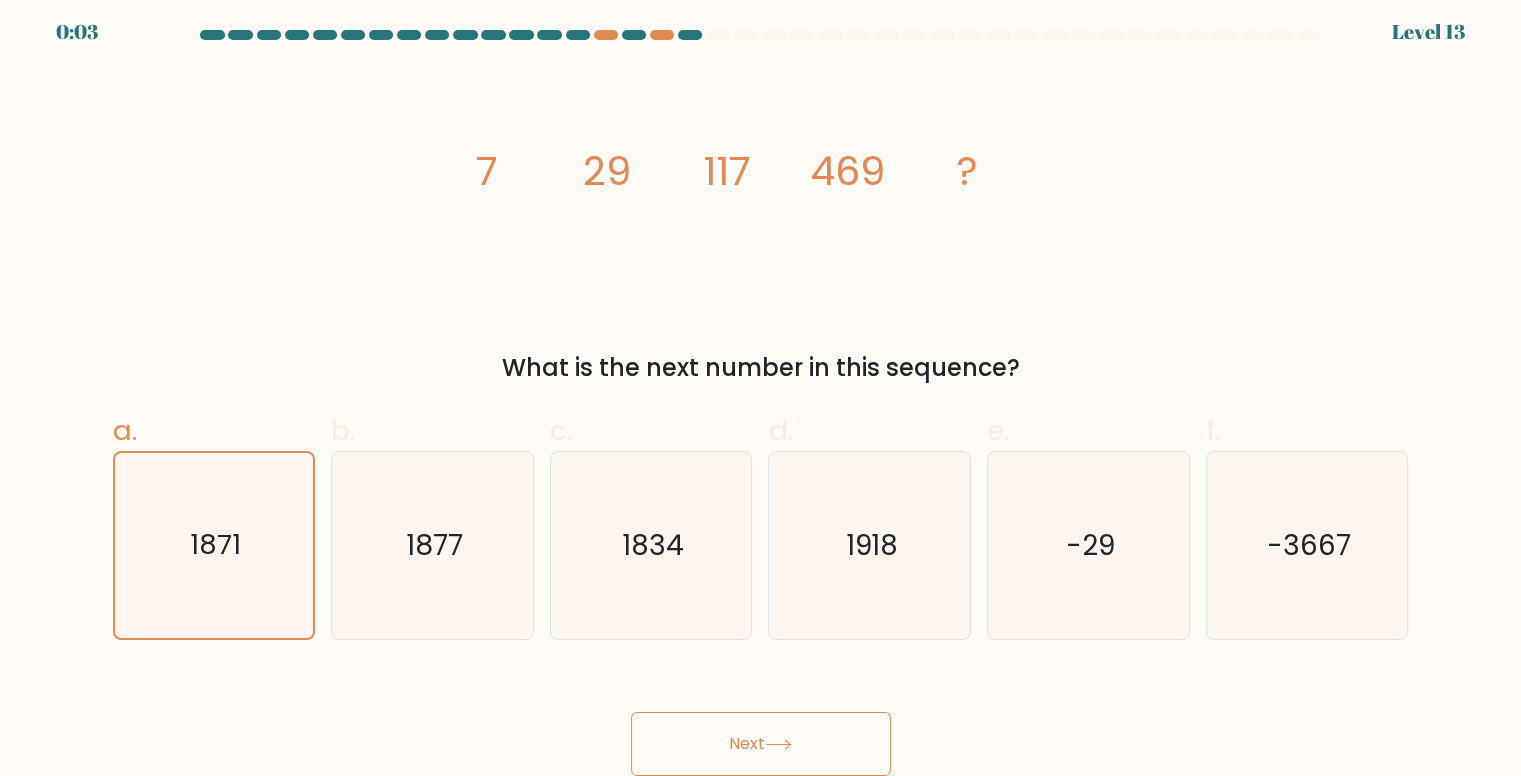 click on "Next" at bounding box center [761, 744] 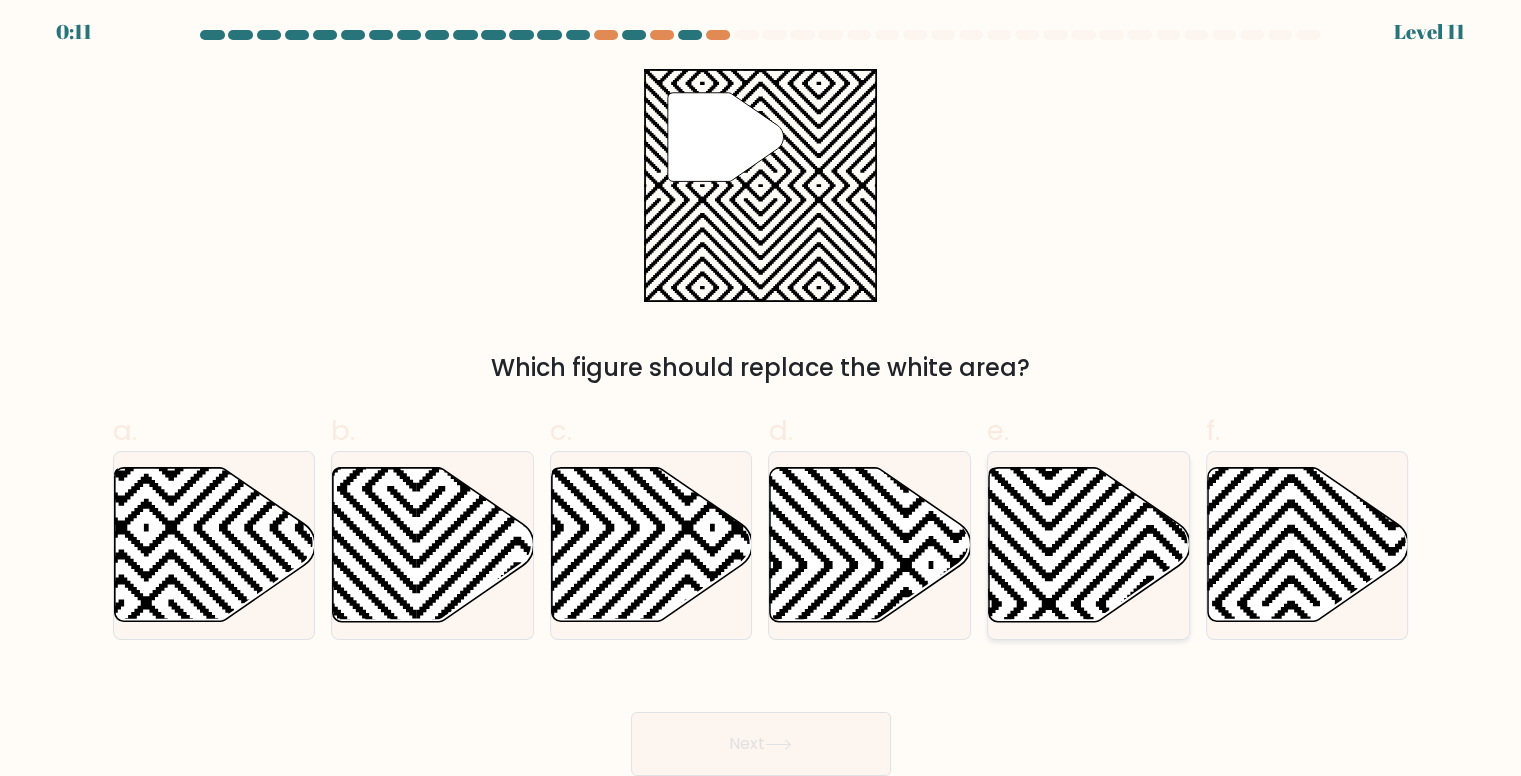 click at bounding box center (1089, 545) 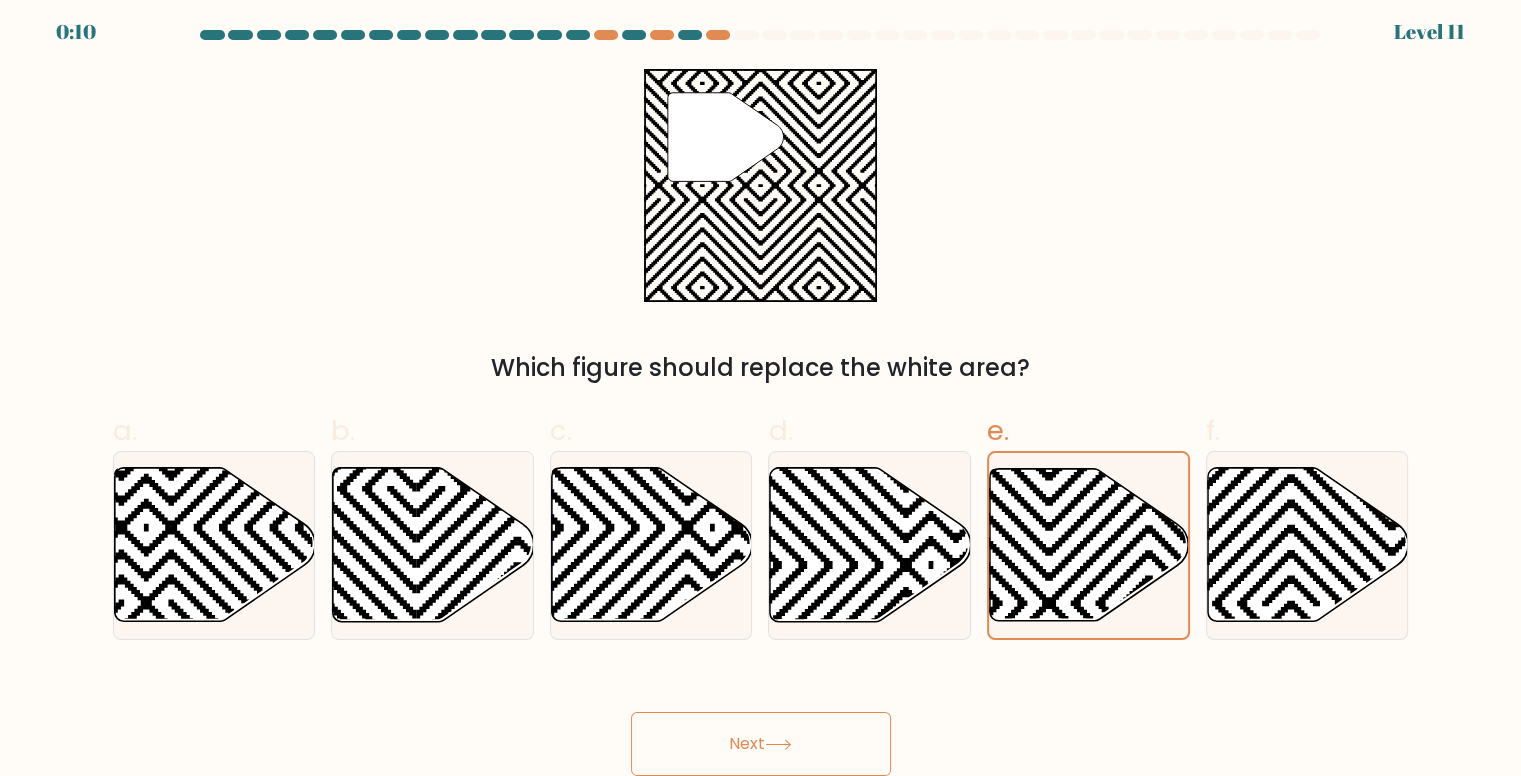 click on "Next" at bounding box center (761, 744) 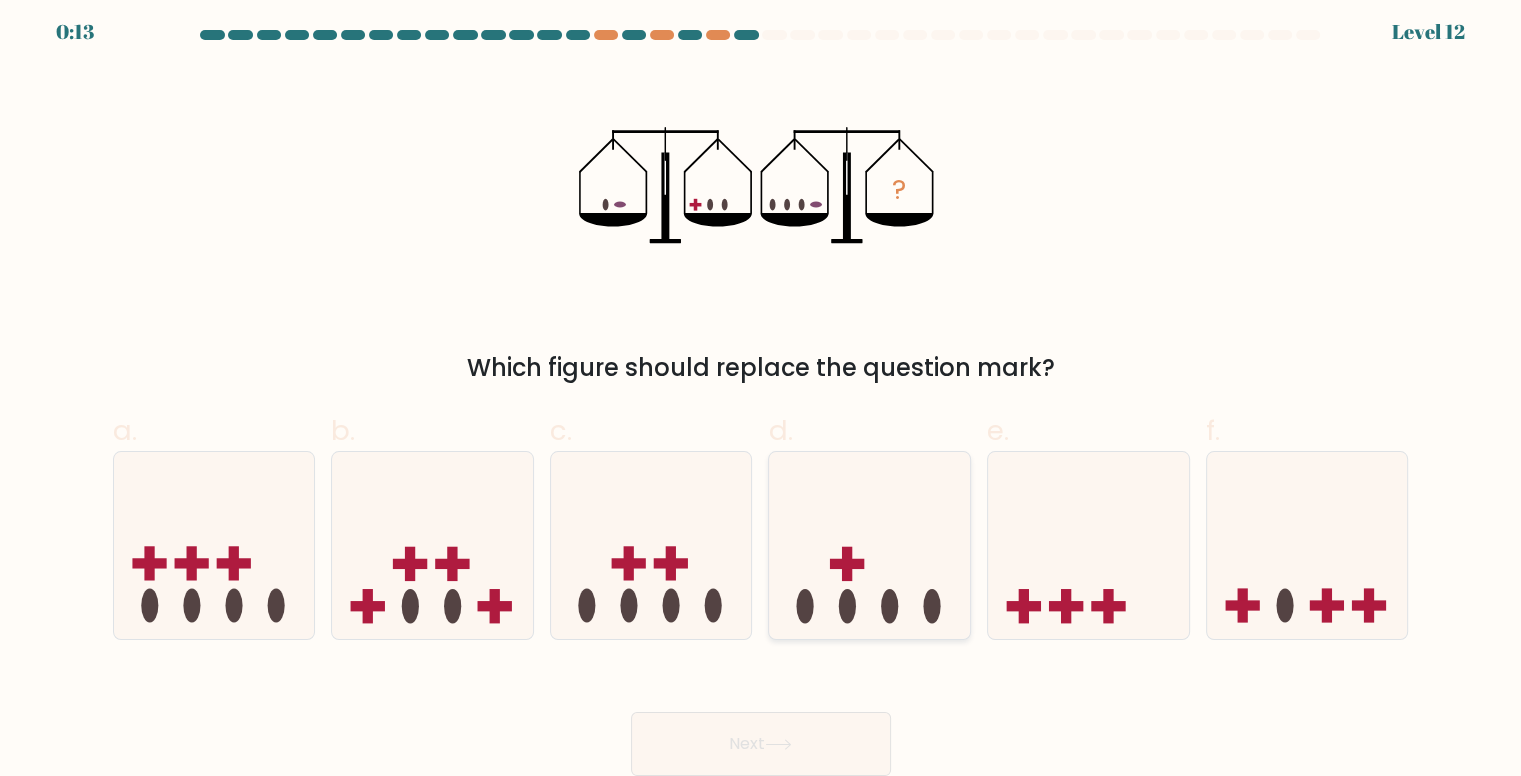click at bounding box center [869, 545] 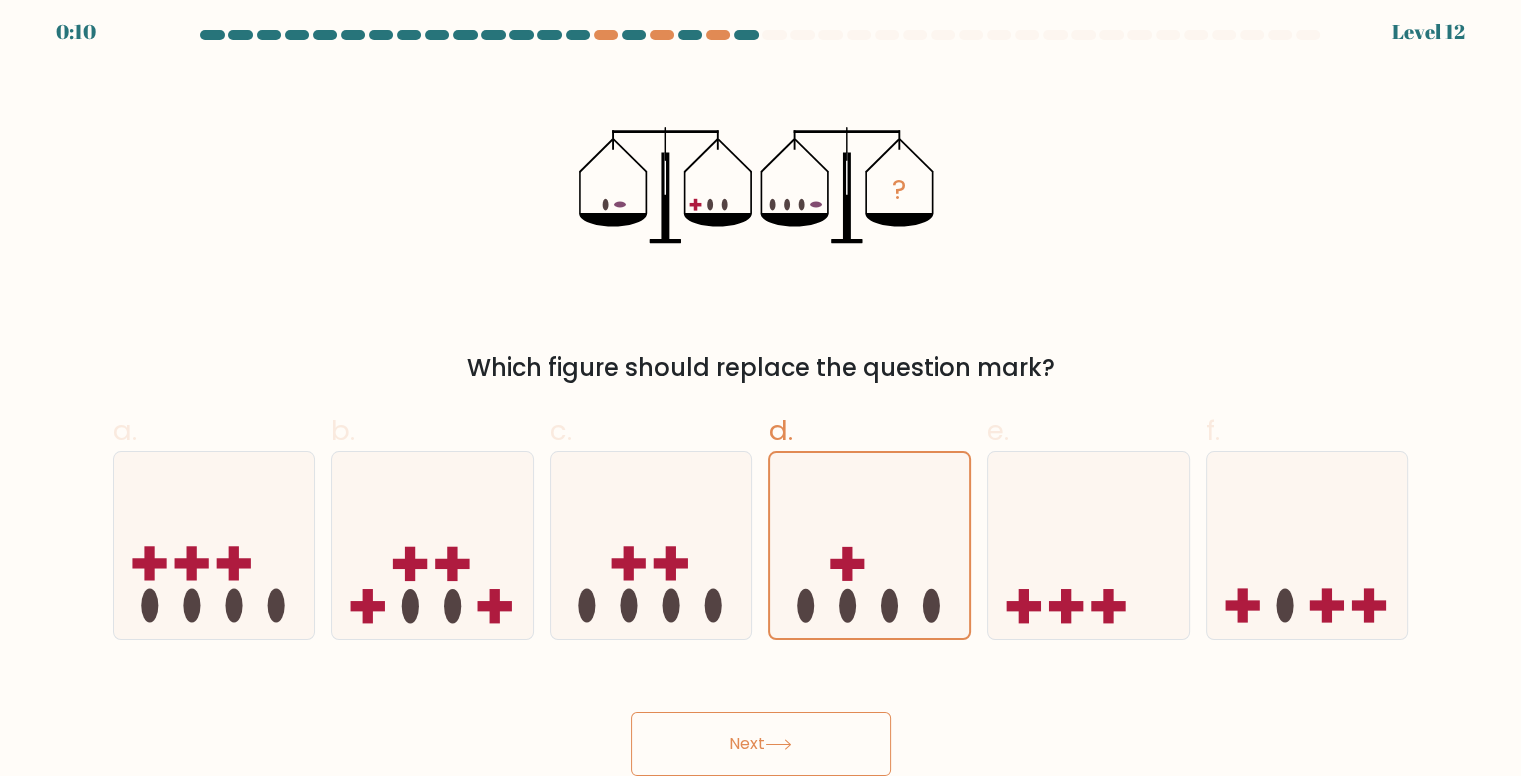 click on "Next" at bounding box center (761, 744) 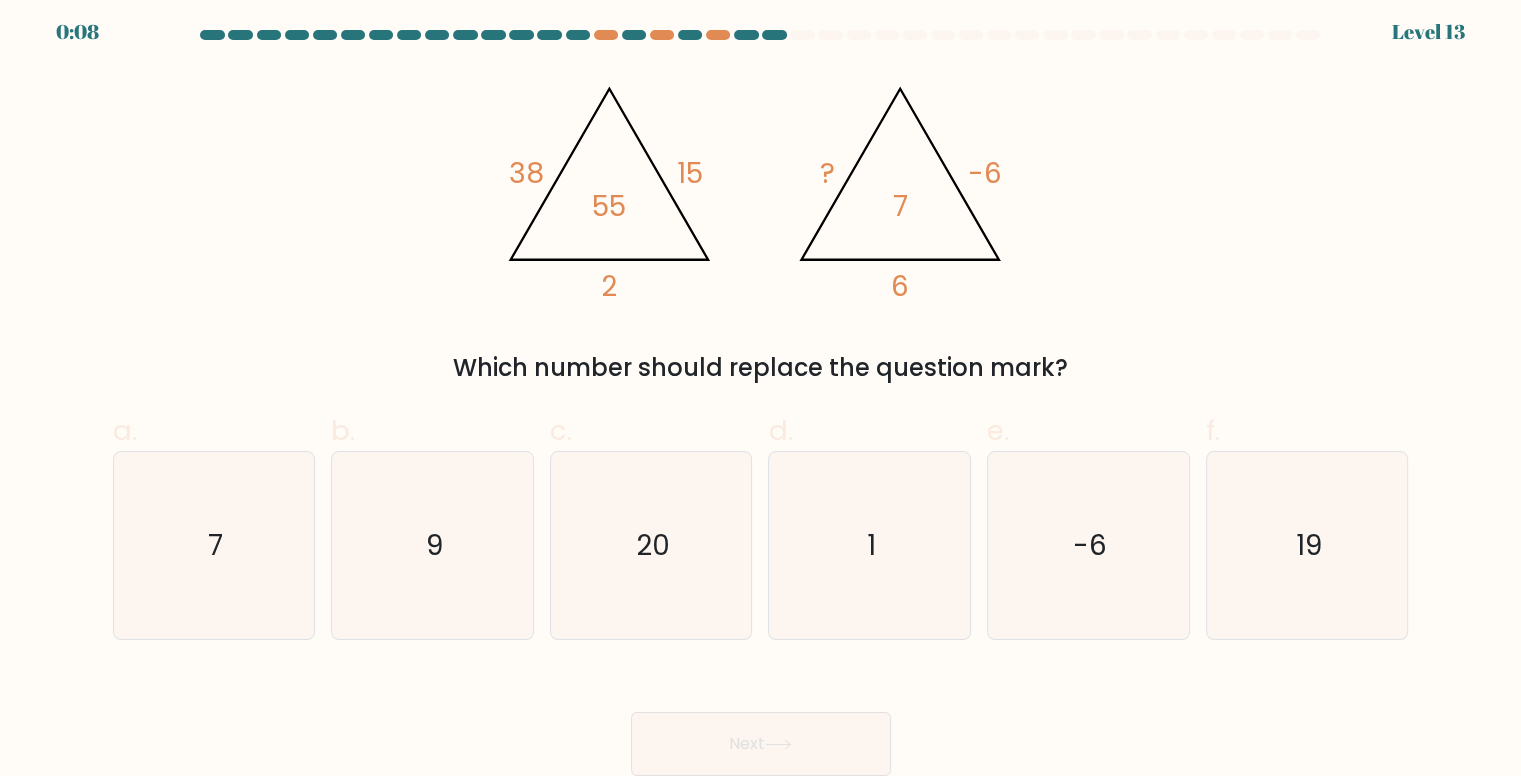 type 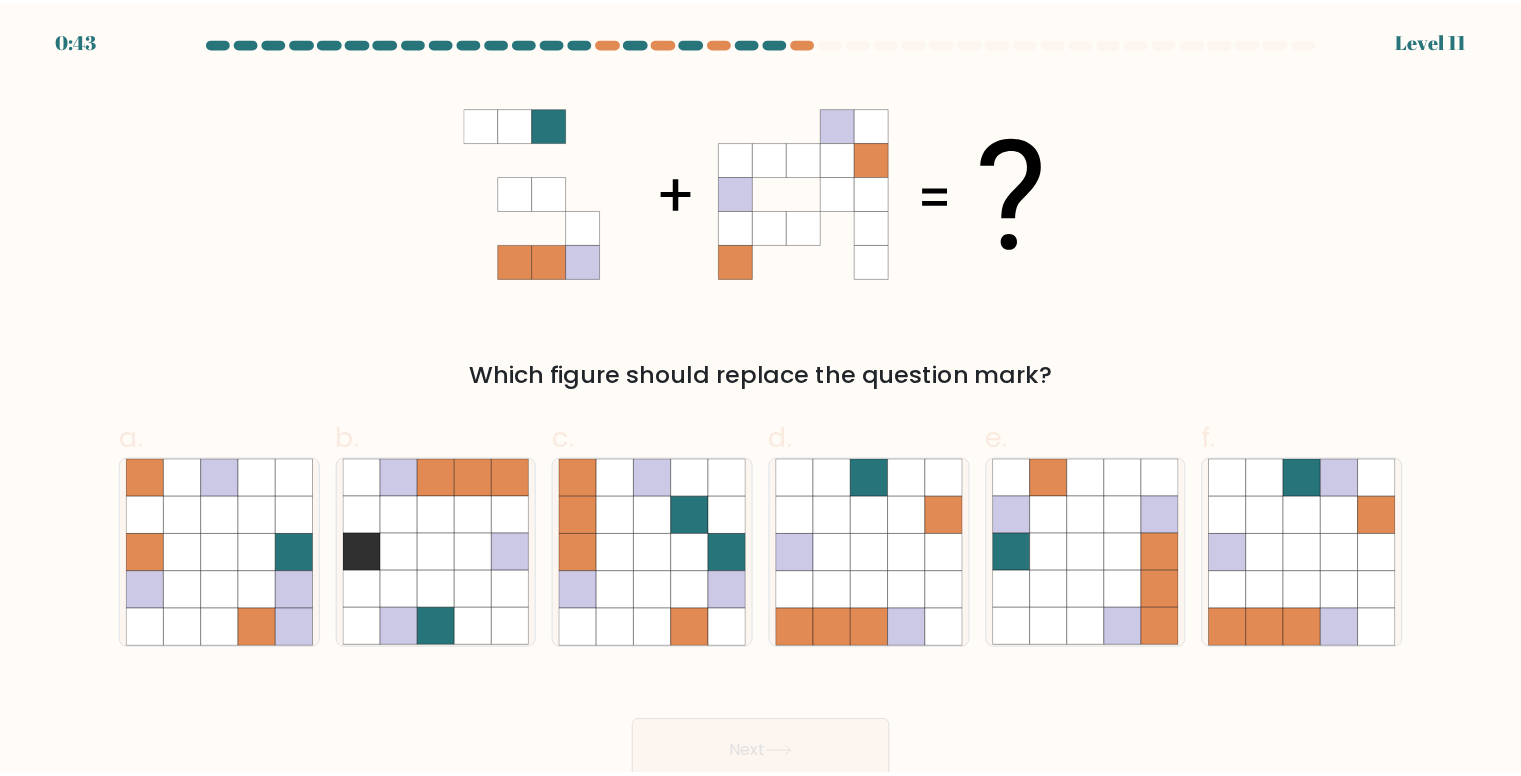 scroll, scrollTop: 0, scrollLeft: 0, axis: both 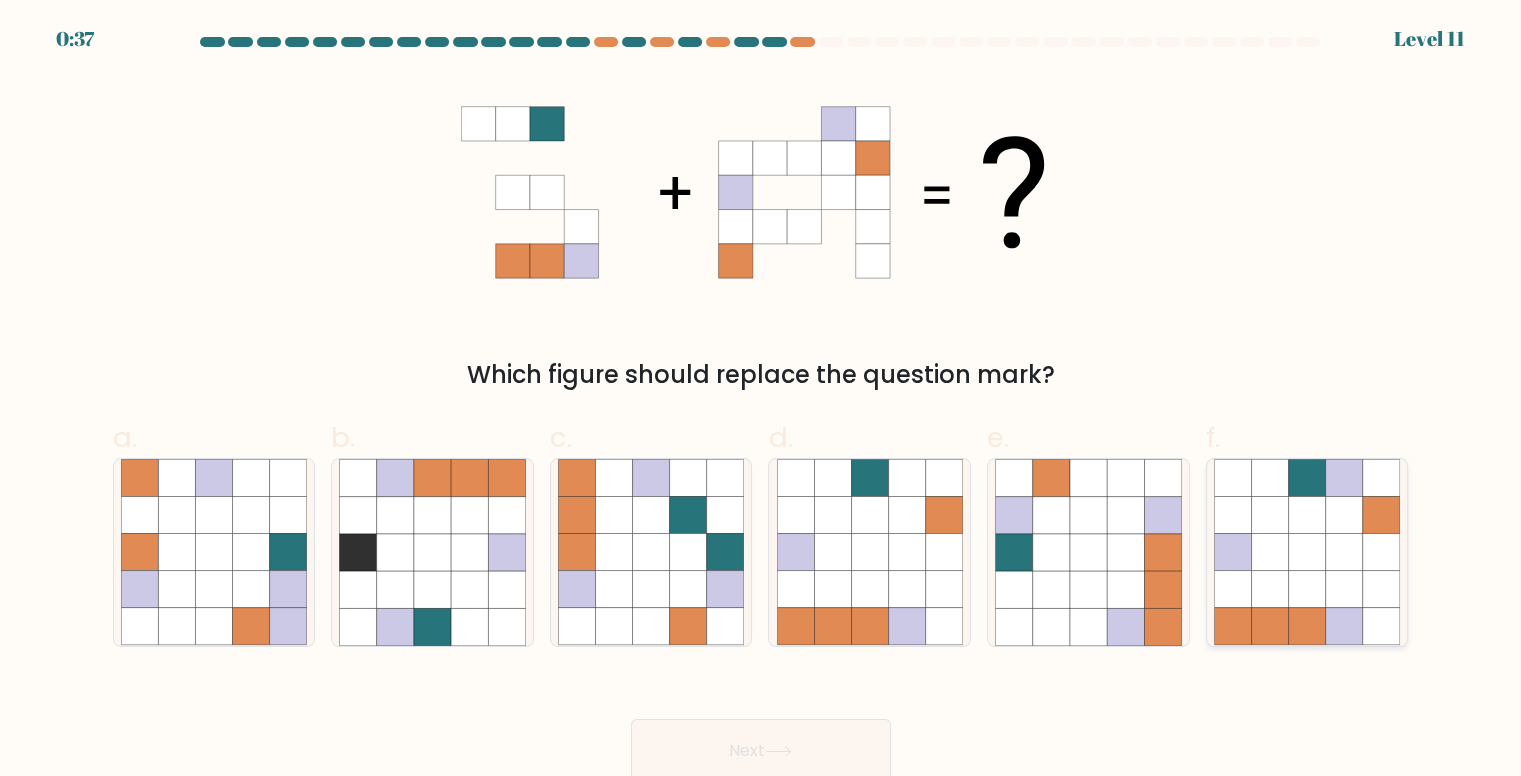 click at bounding box center [1307, 589] 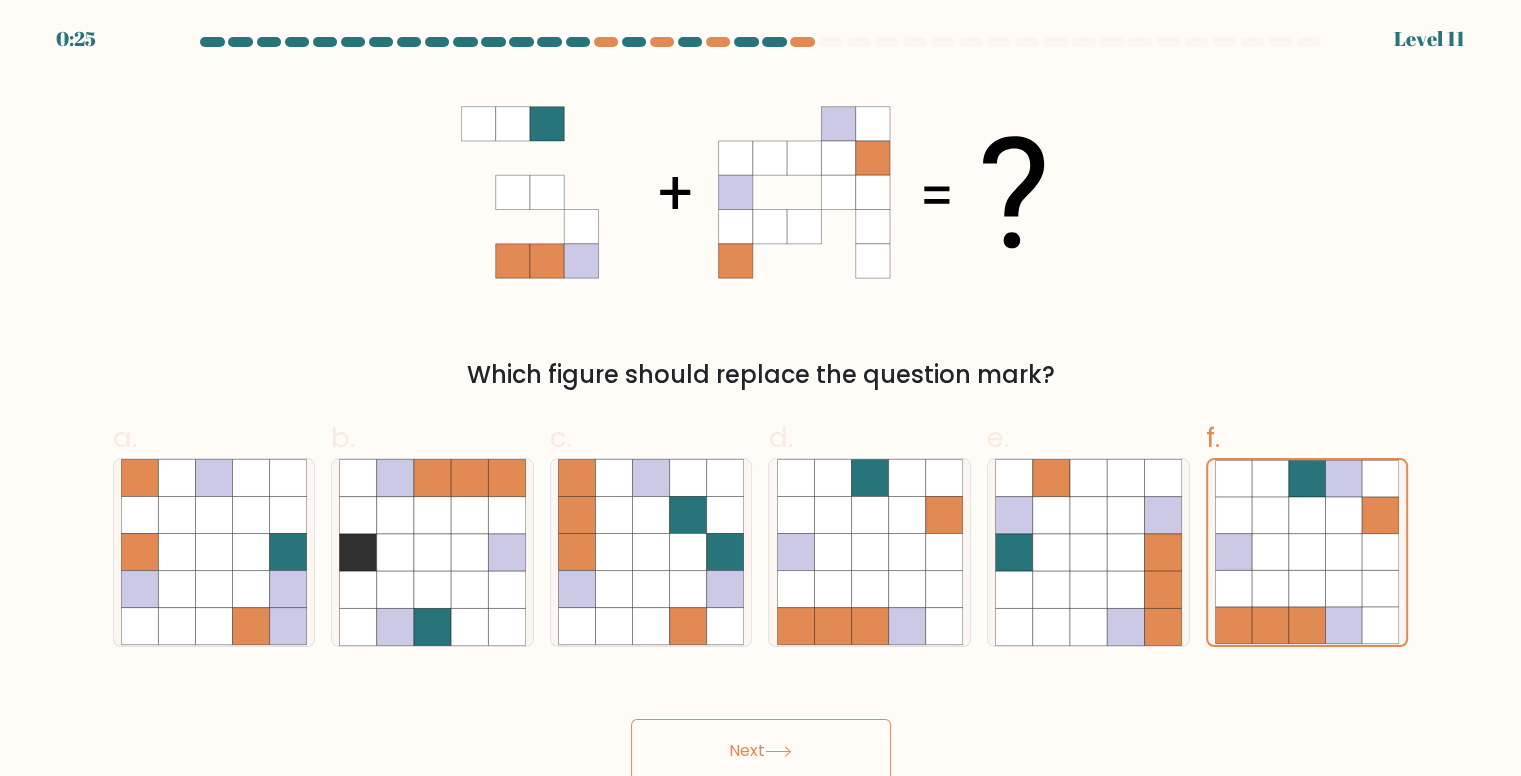 click on "Next" at bounding box center (761, 751) 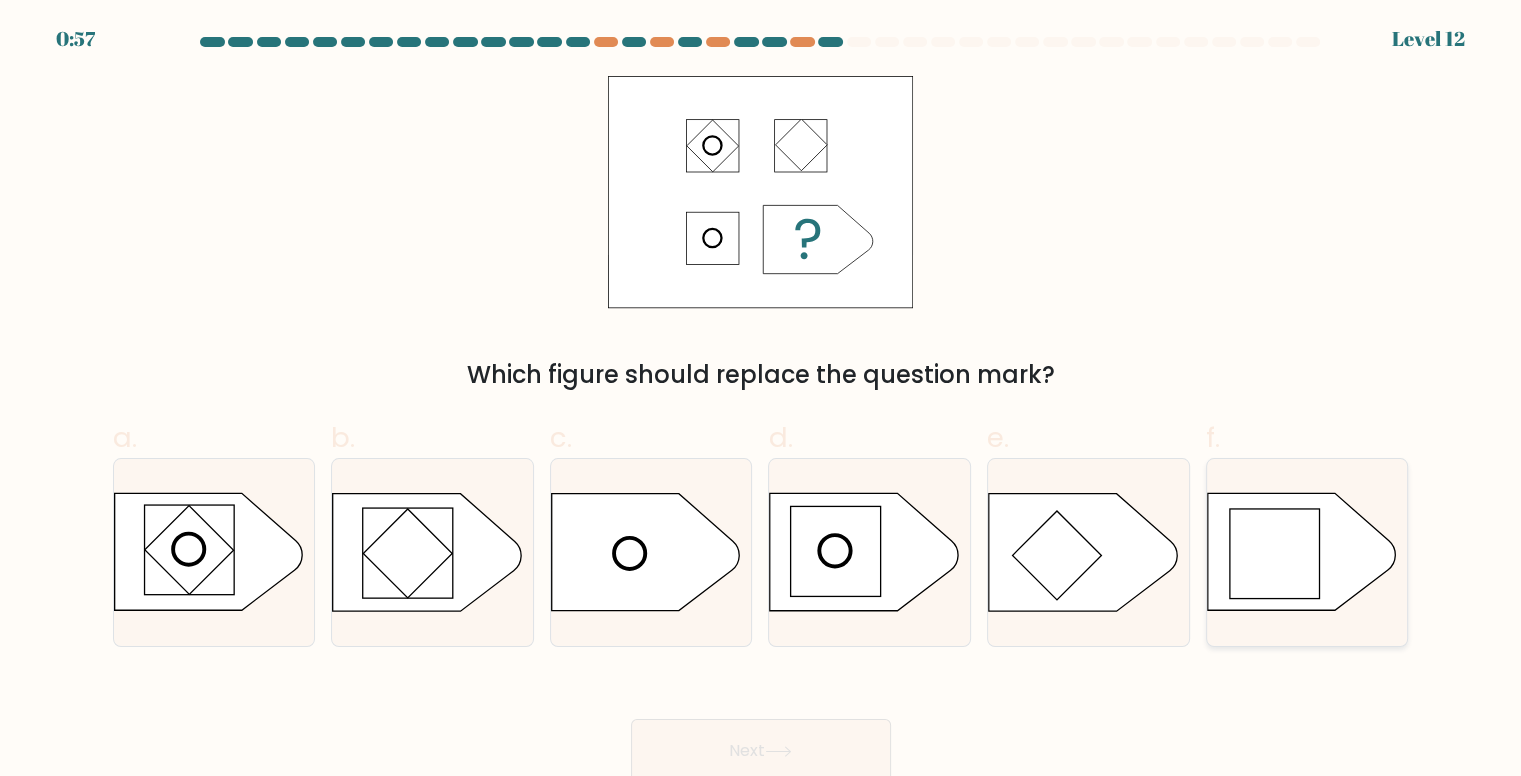 click at bounding box center (1275, 554) 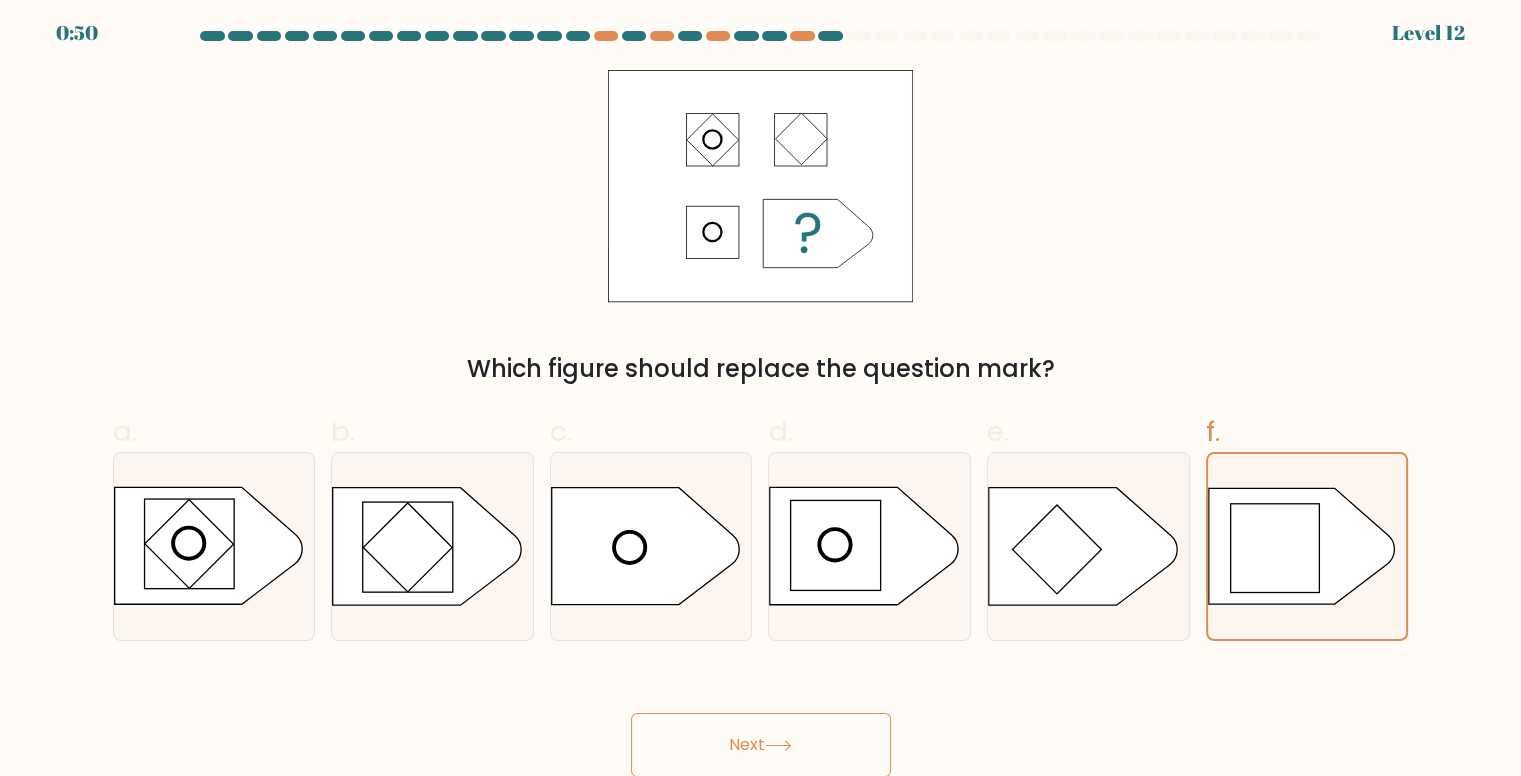 scroll, scrollTop: 8, scrollLeft: 0, axis: vertical 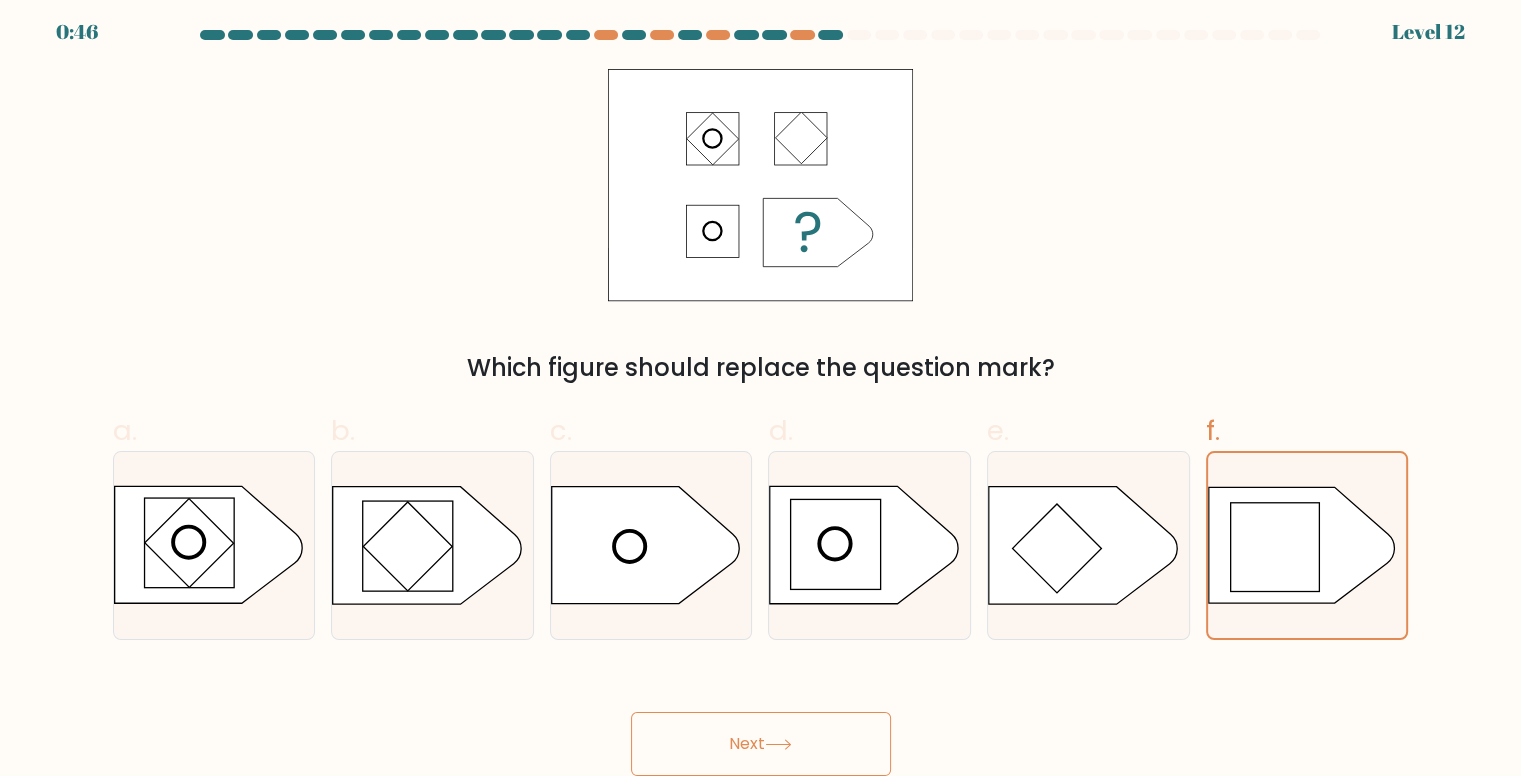 click on "Next" at bounding box center (761, 744) 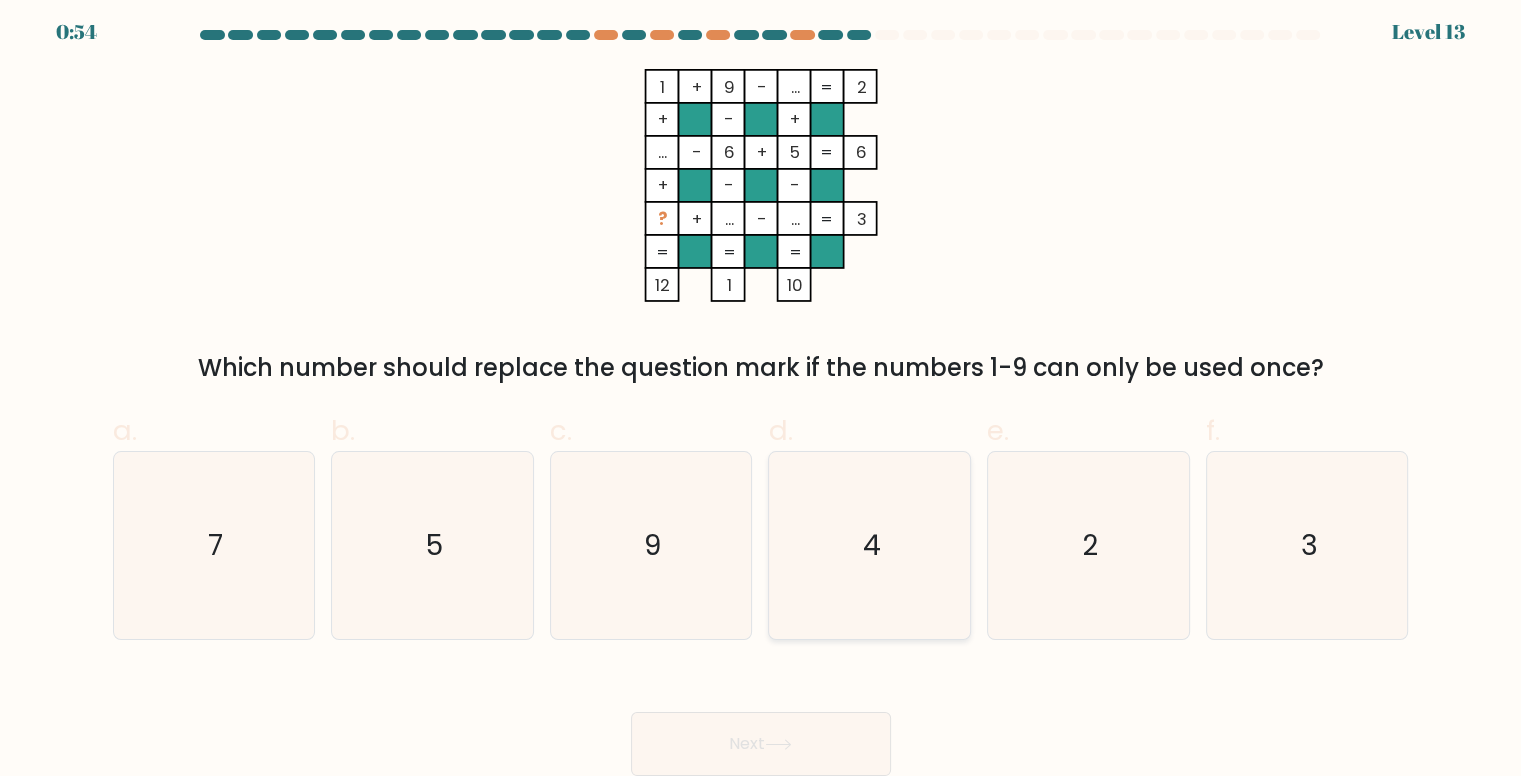click on "4" at bounding box center (870, 545) 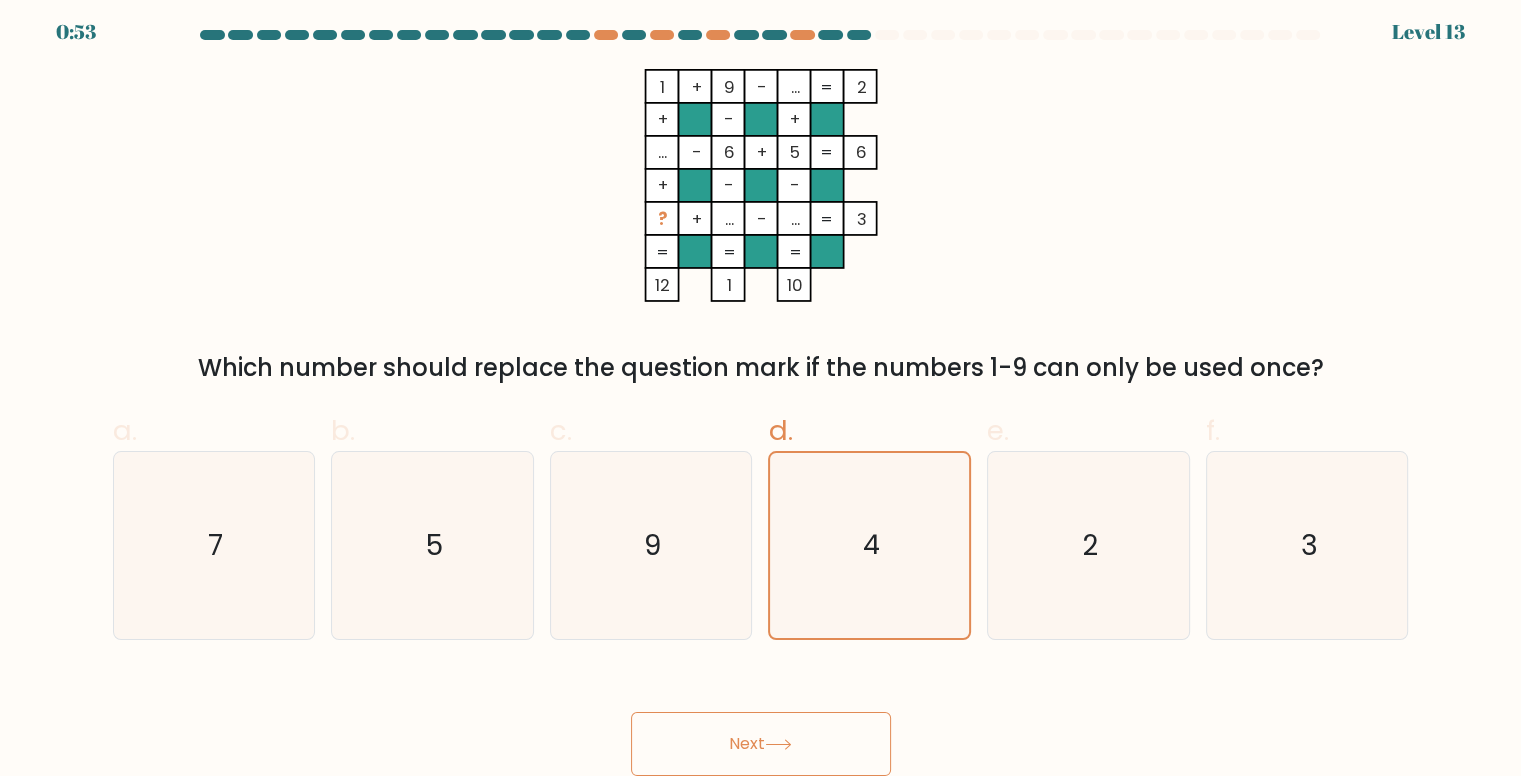 click on "Next" at bounding box center [761, 744] 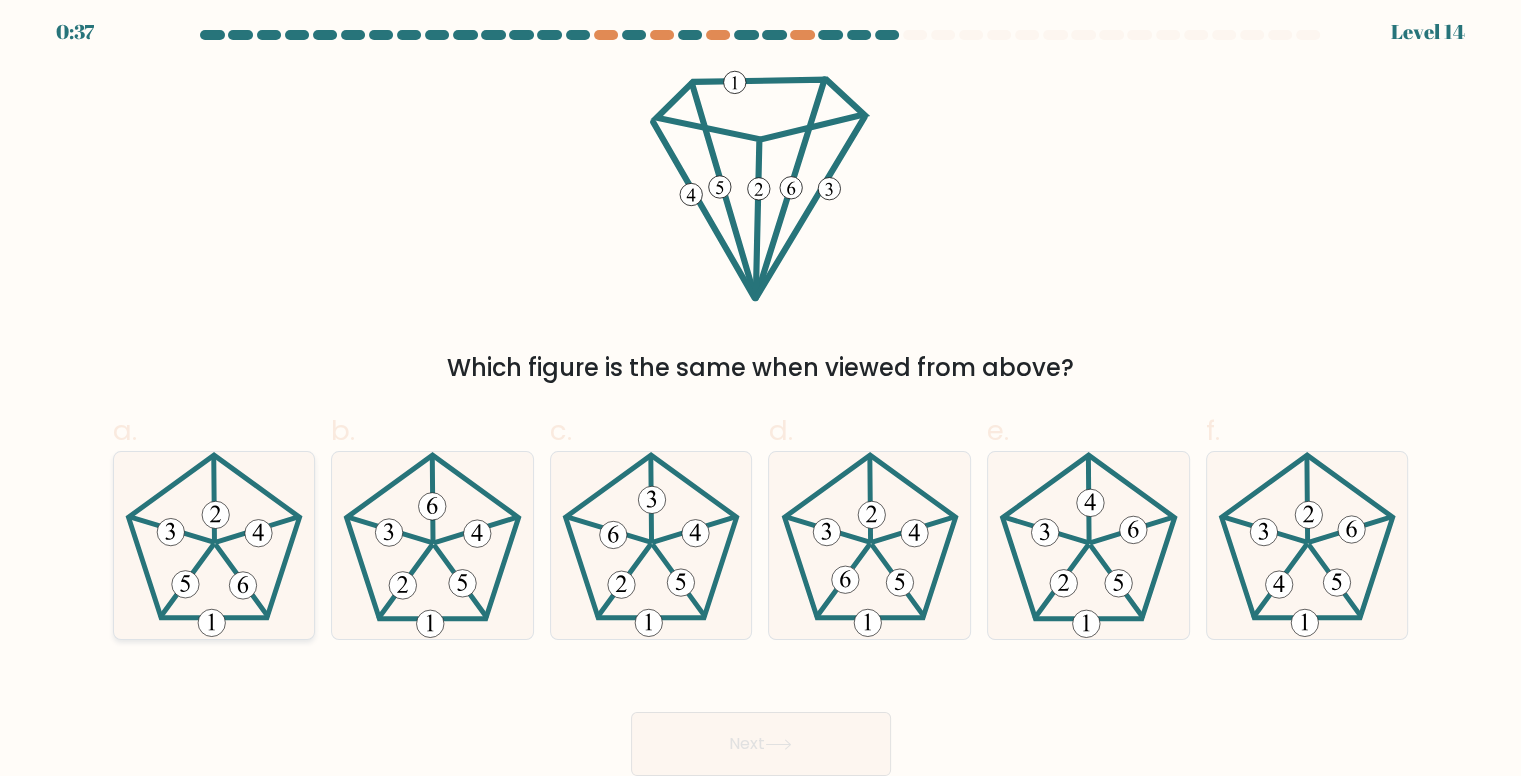 click at bounding box center (214, 545) 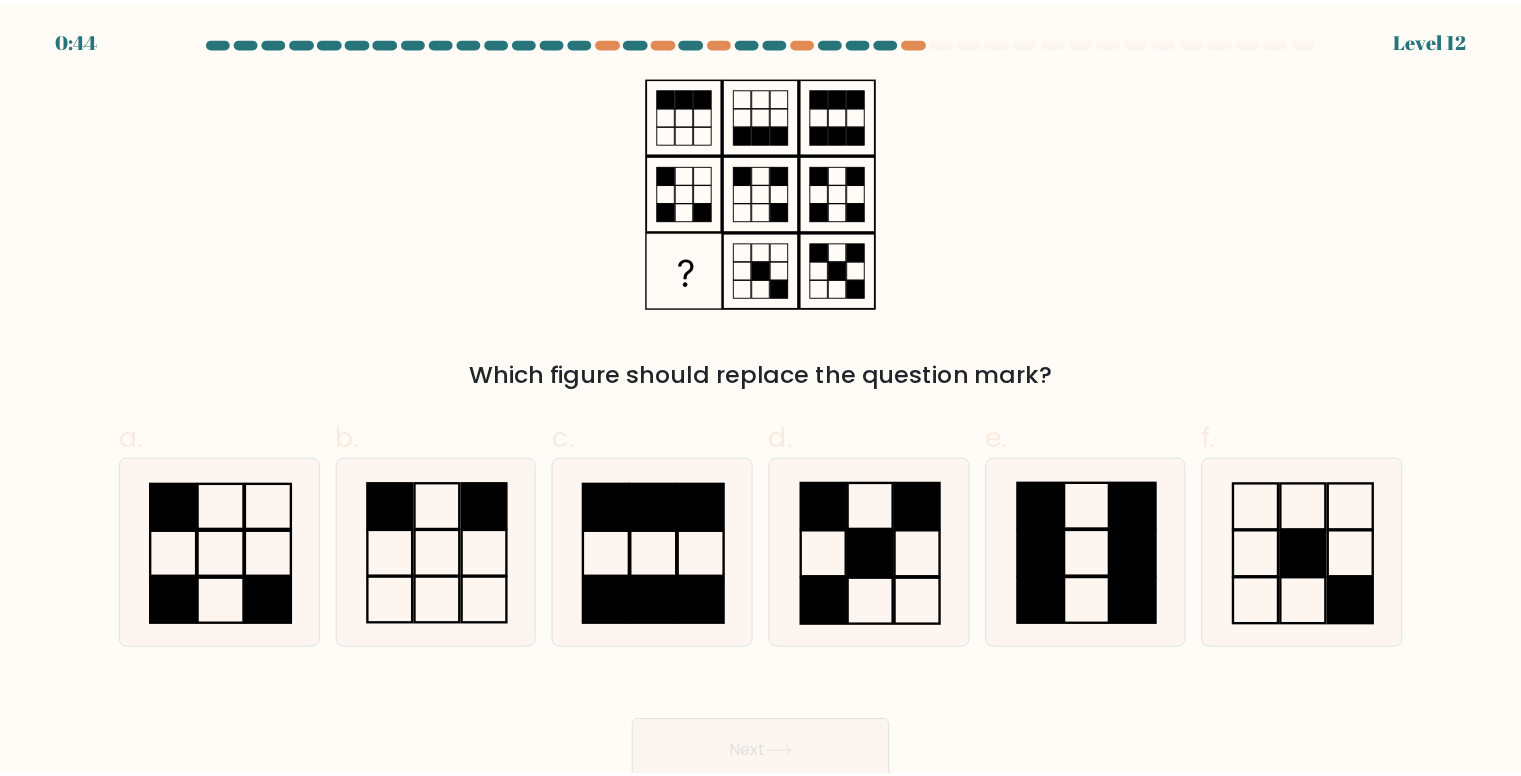 scroll, scrollTop: 0, scrollLeft: 0, axis: both 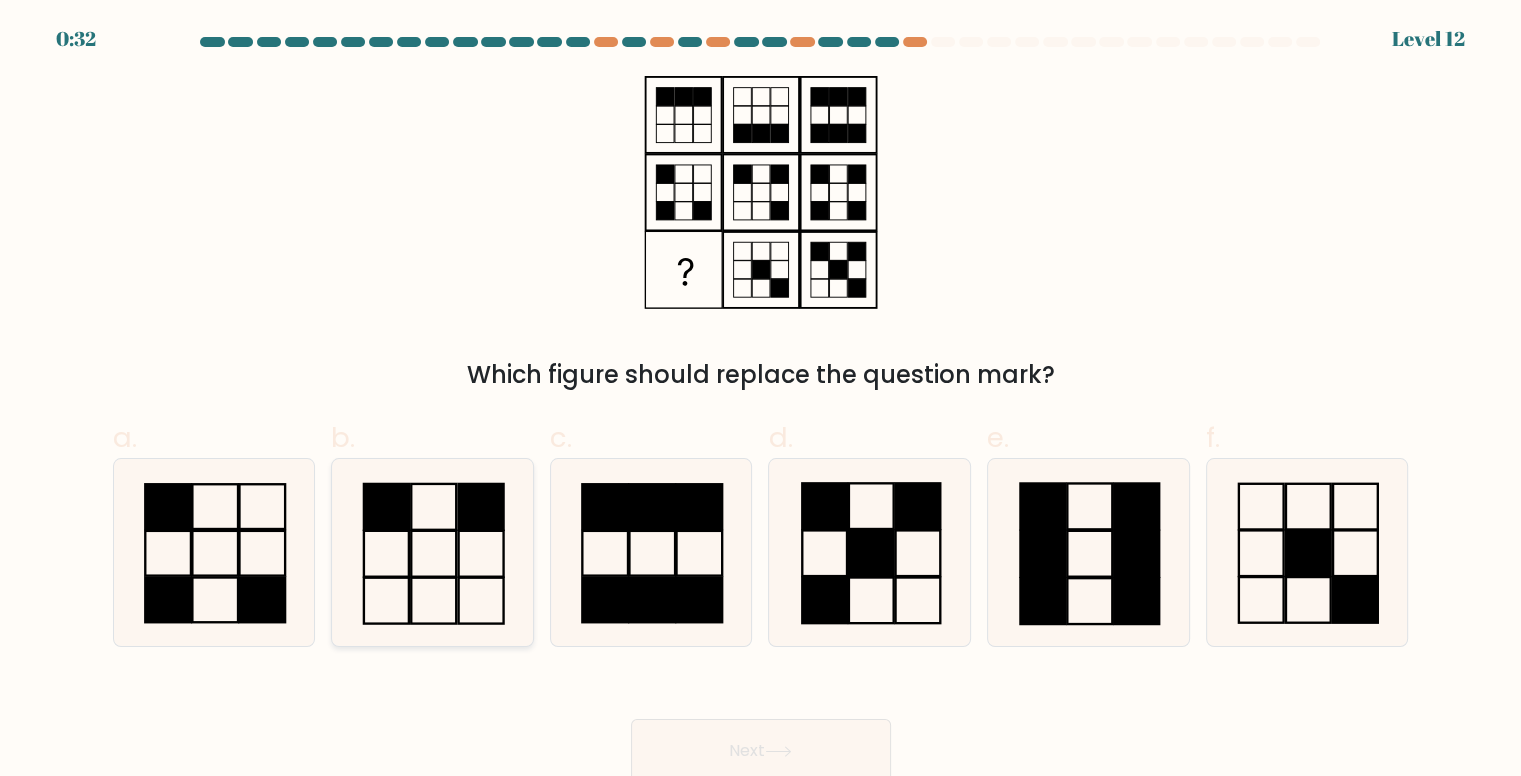 click at bounding box center [432, 552] 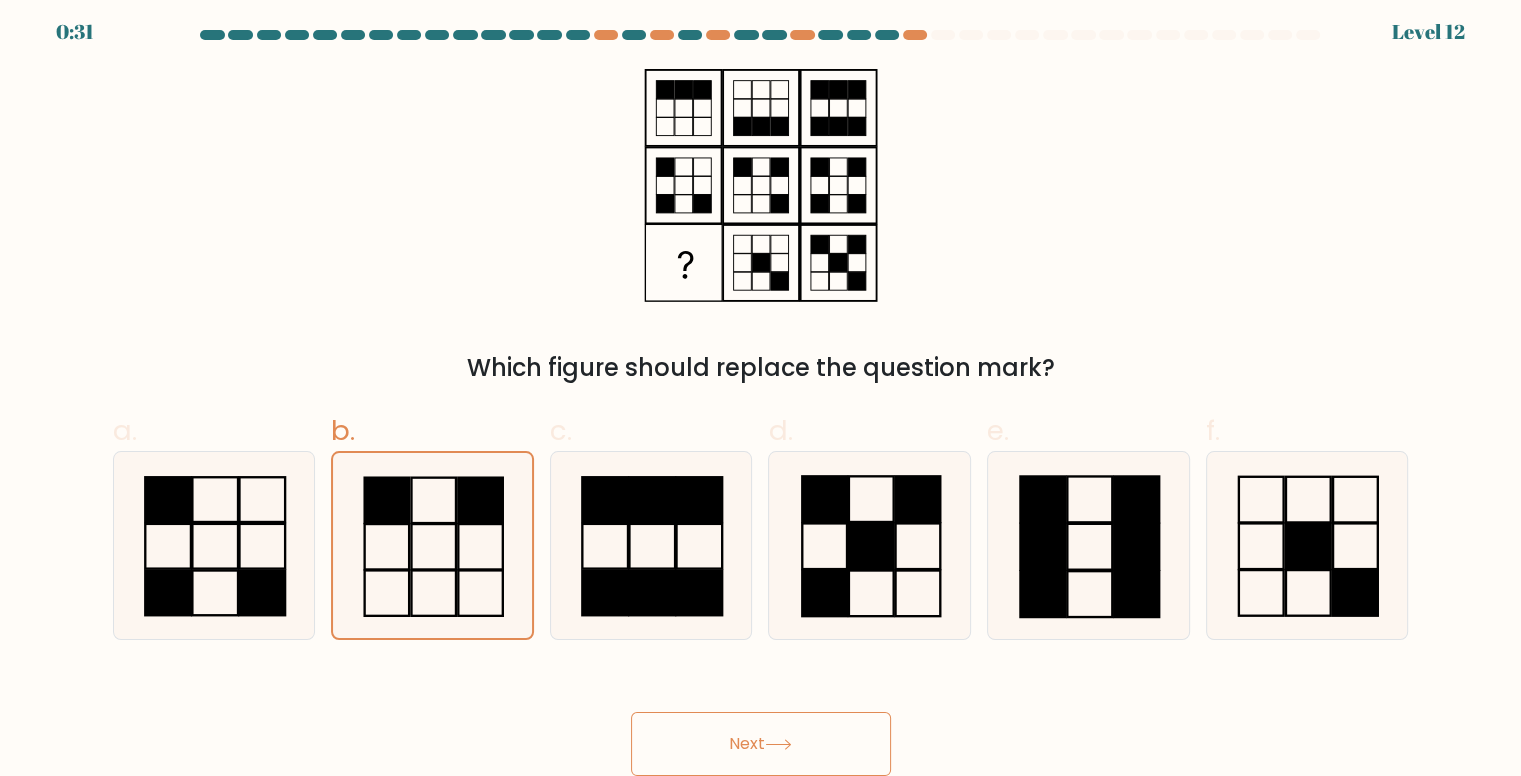 scroll, scrollTop: 8, scrollLeft: 0, axis: vertical 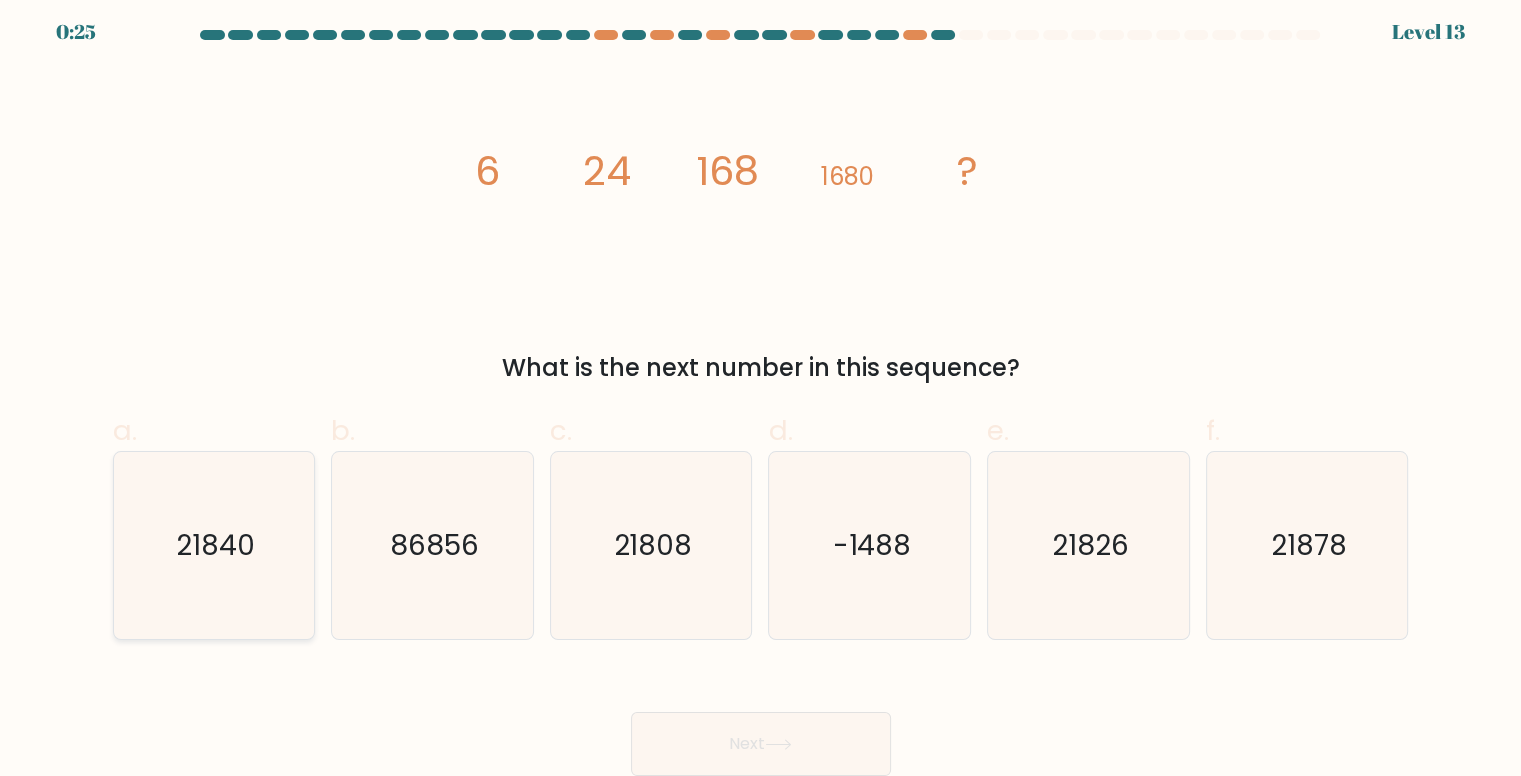 drag, startPoint x: 127, startPoint y: 492, endPoint x: 210, endPoint y: 502, distance: 83.60024 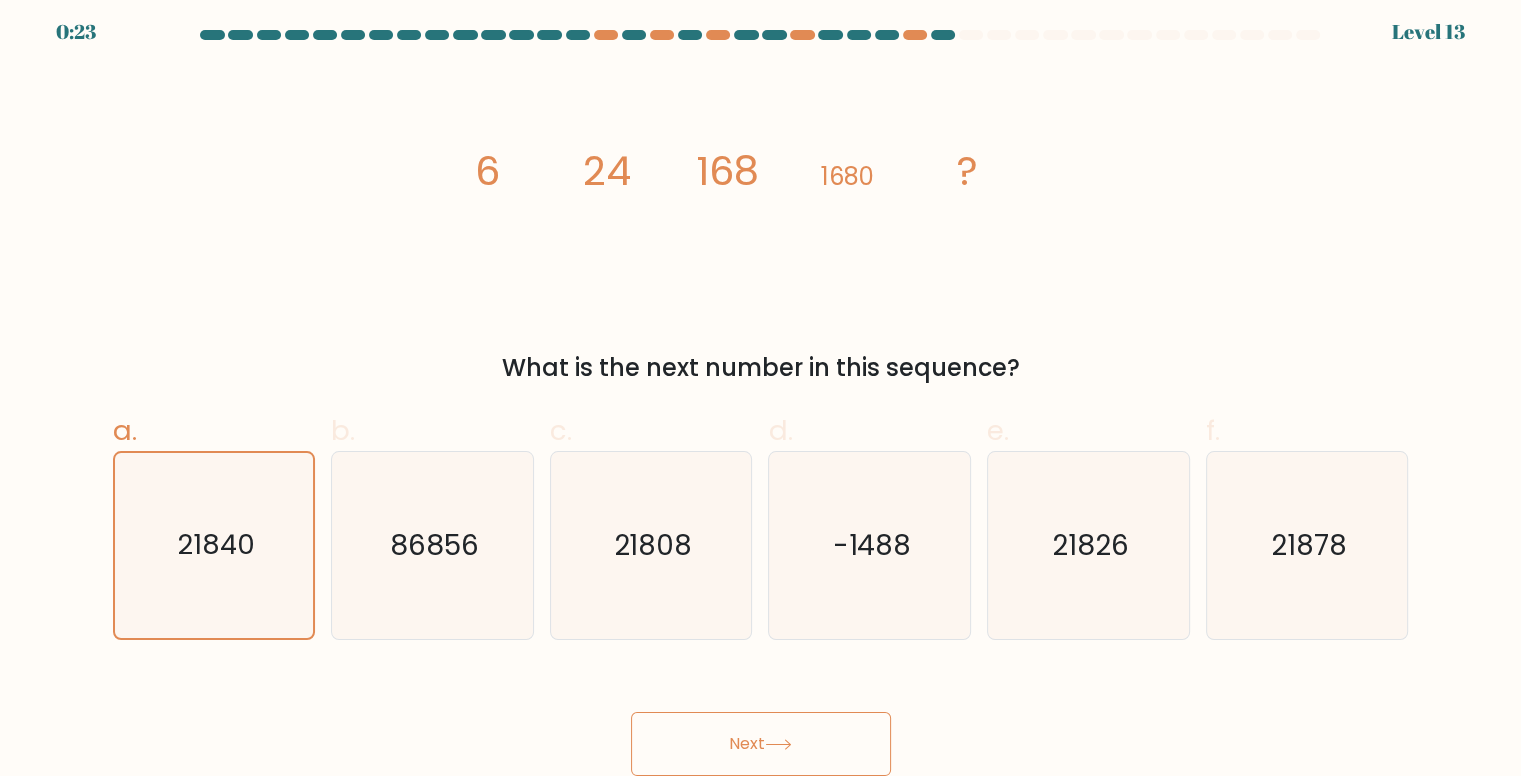click on "Next" at bounding box center [761, 744] 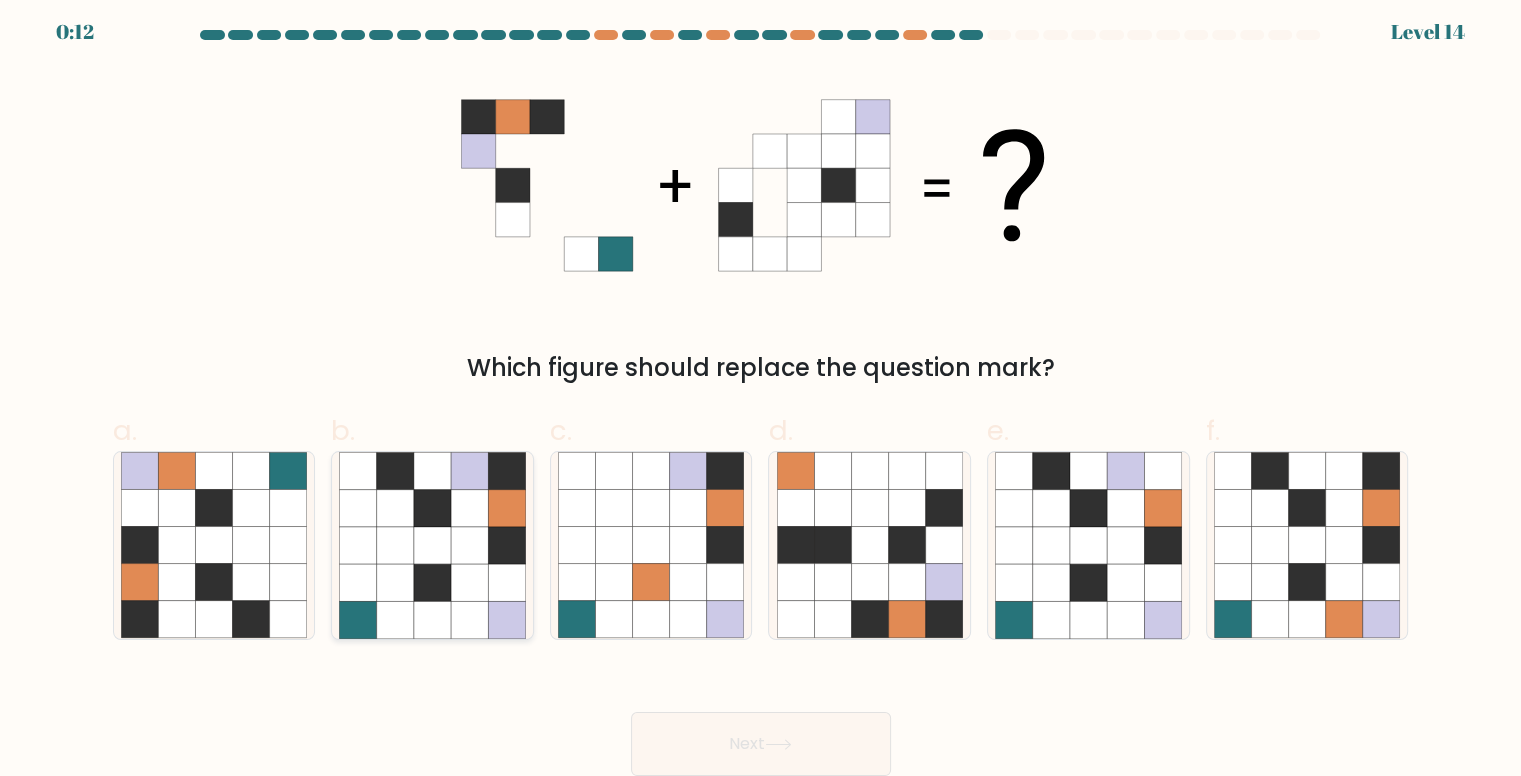 click at bounding box center [469, 582] 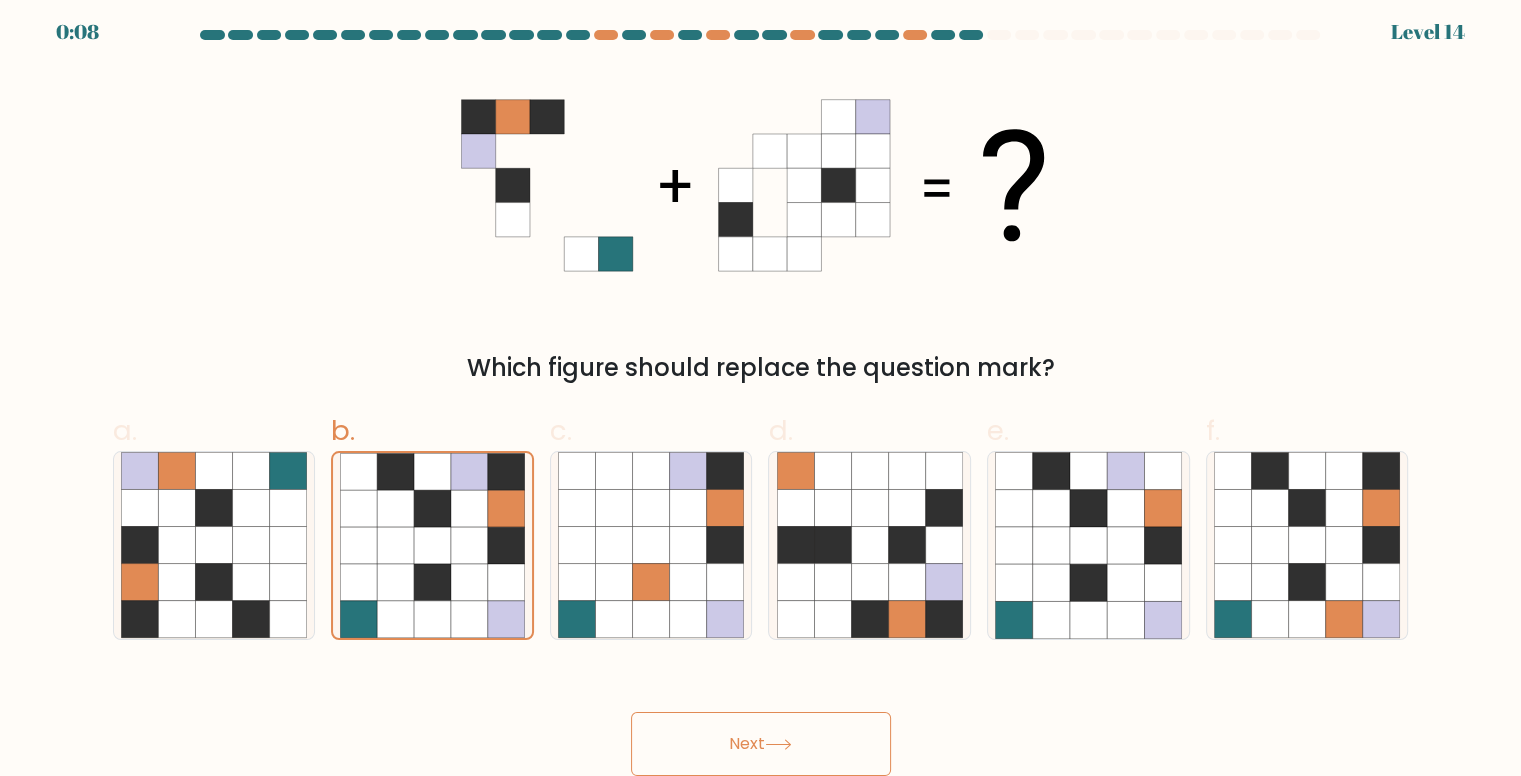 click on "Next" at bounding box center [761, 744] 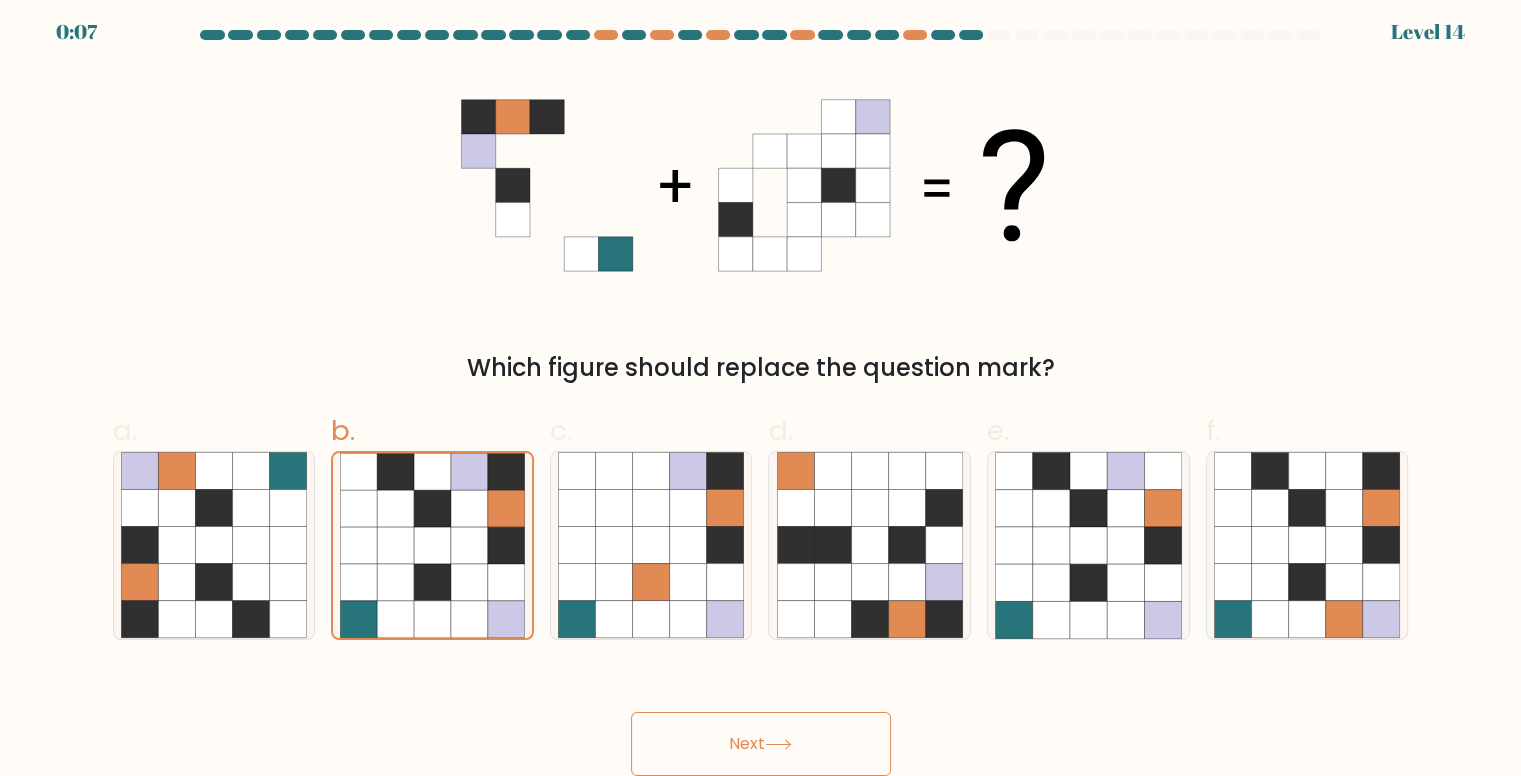 click on "Next" at bounding box center [761, 744] 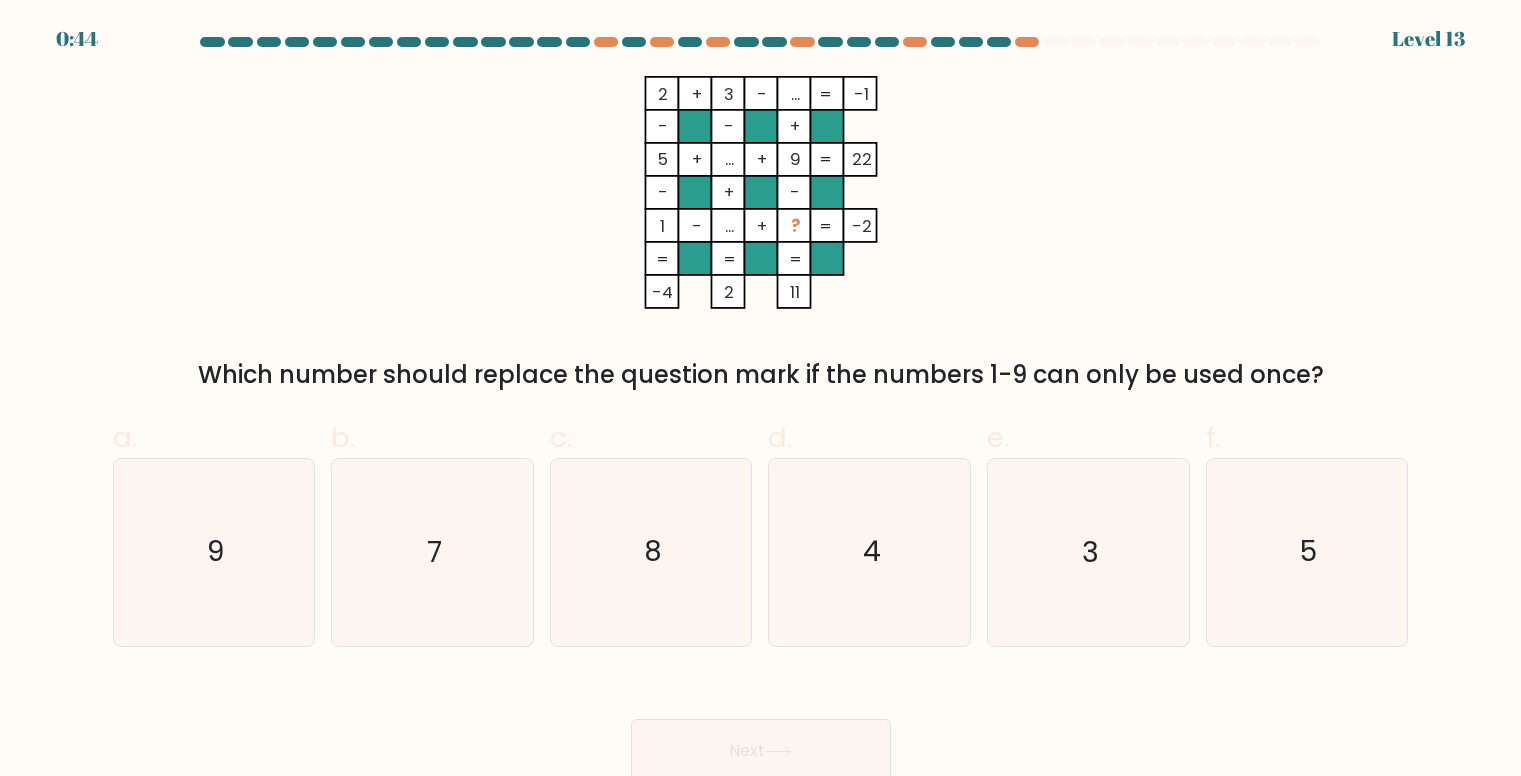 scroll, scrollTop: 0, scrollLeft: 0, axis: both 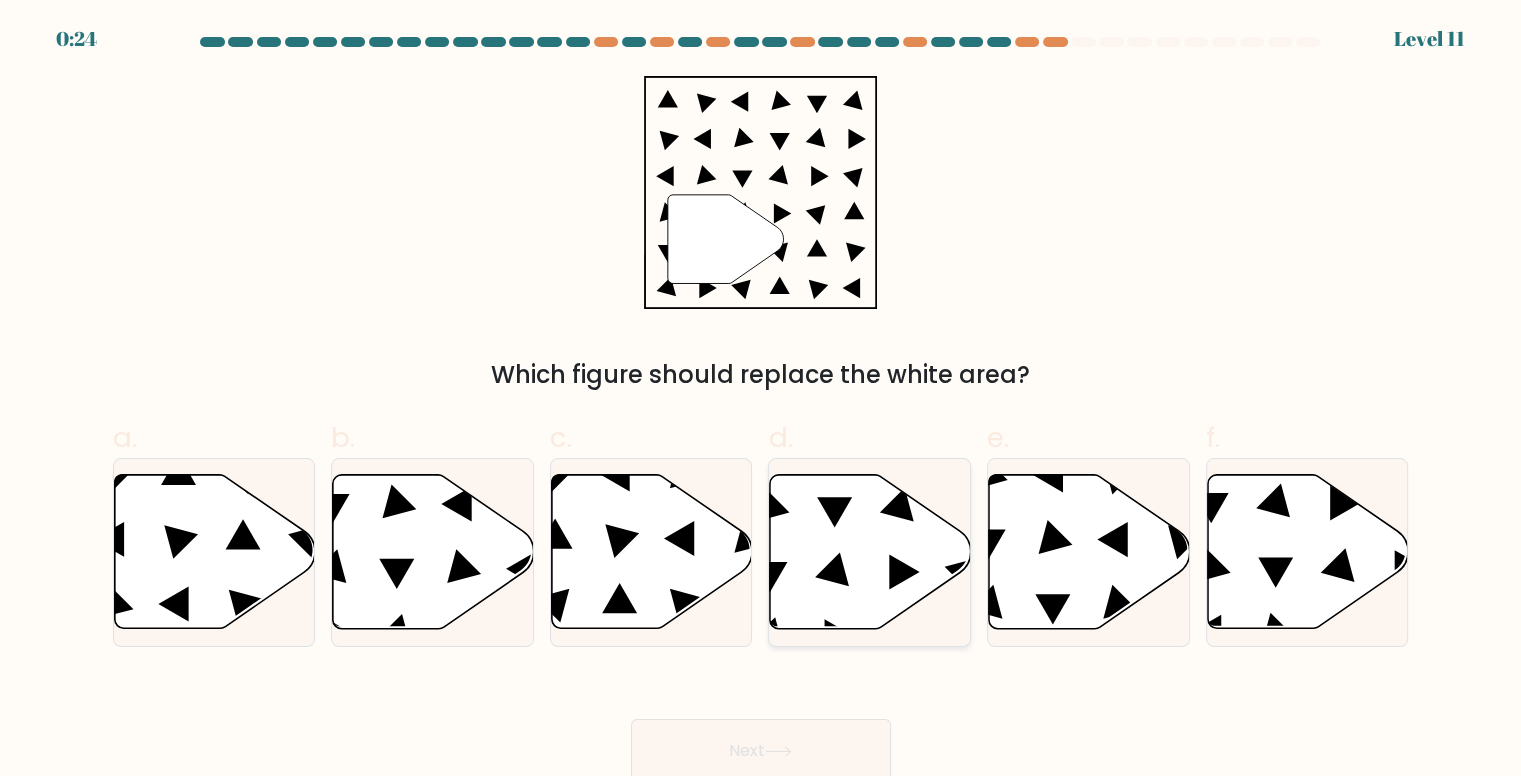 click at bounding box center [870, 552] 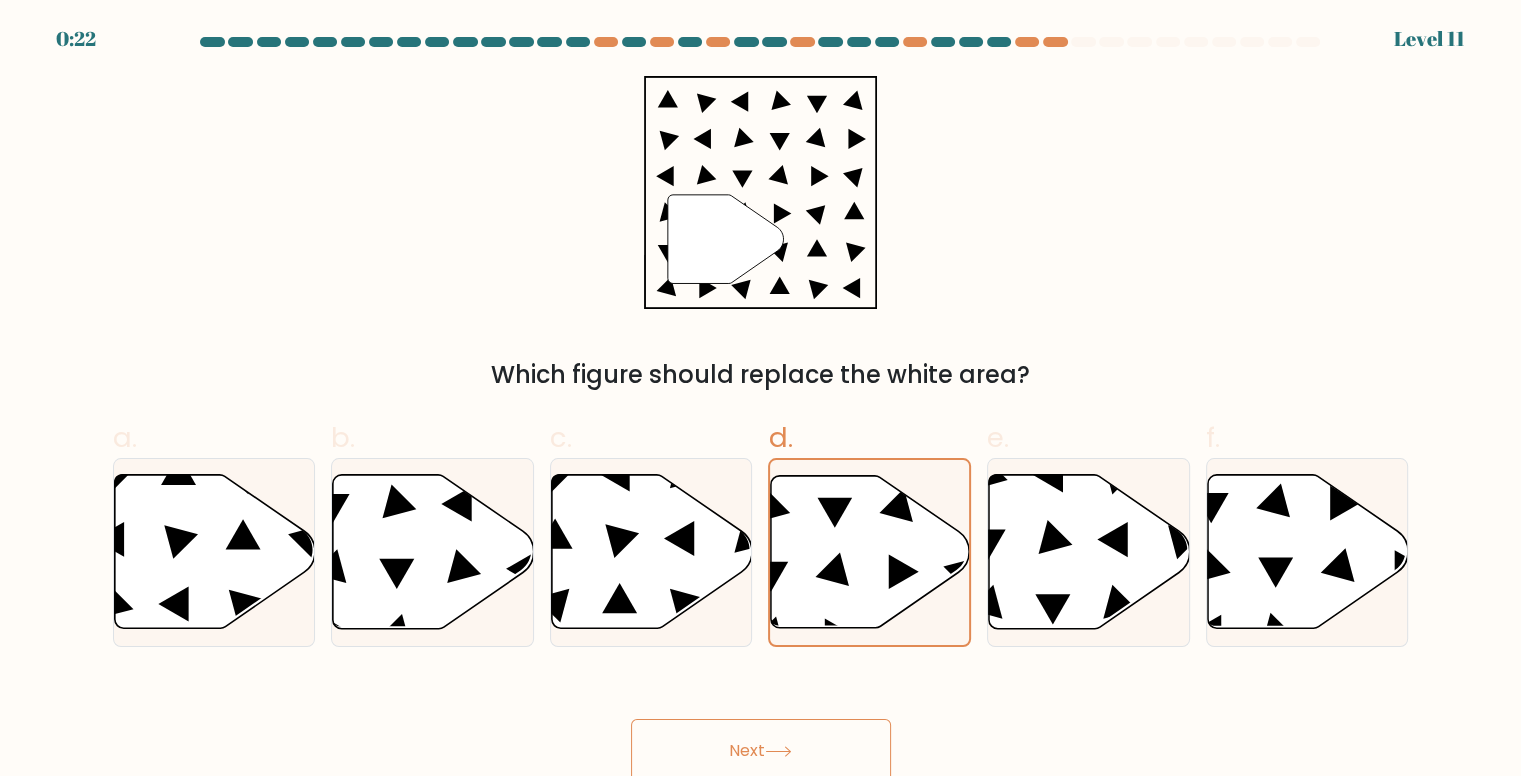 click on "Next" at bounding box center (761, 751) 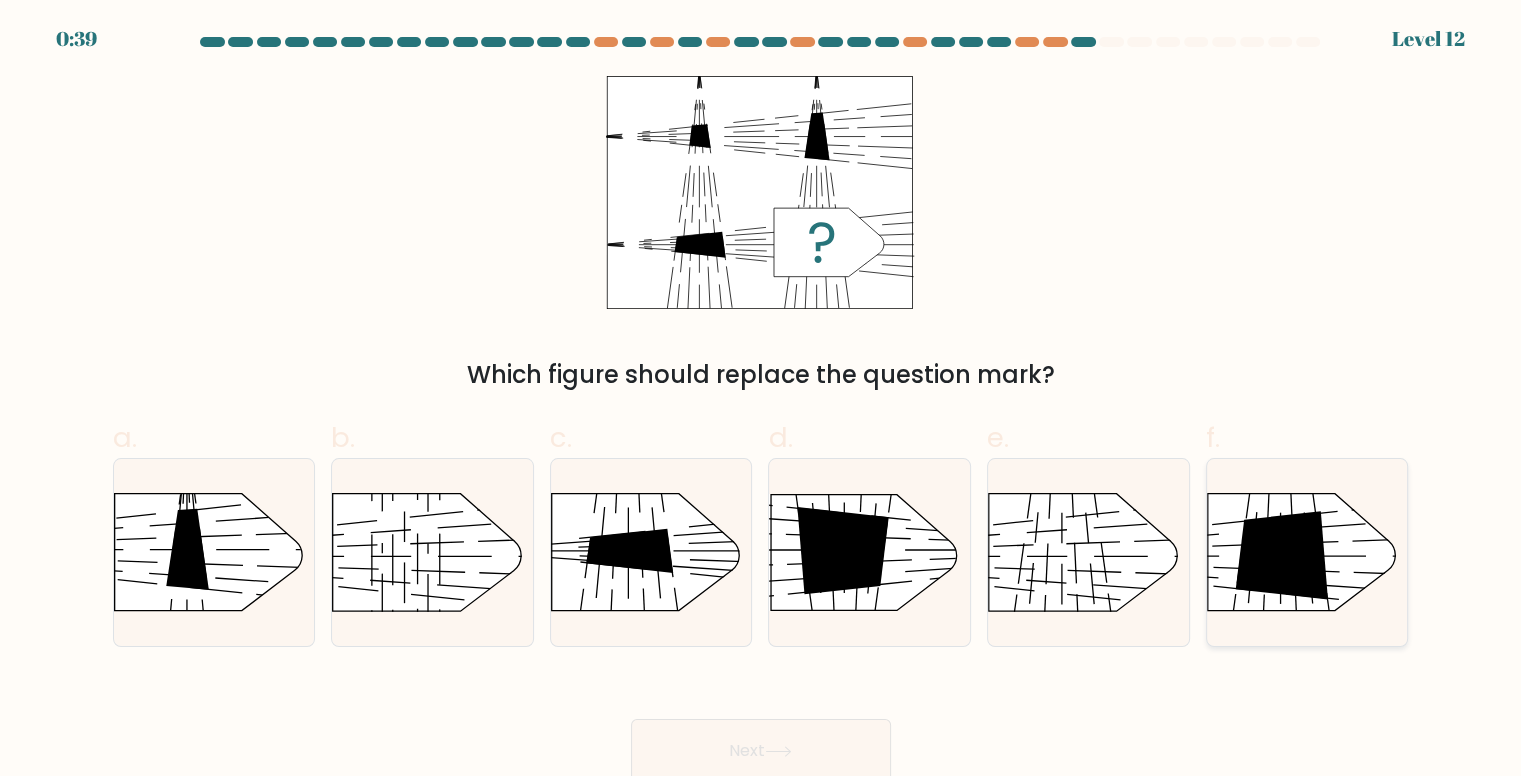 click at bounding box center (1281, 555) 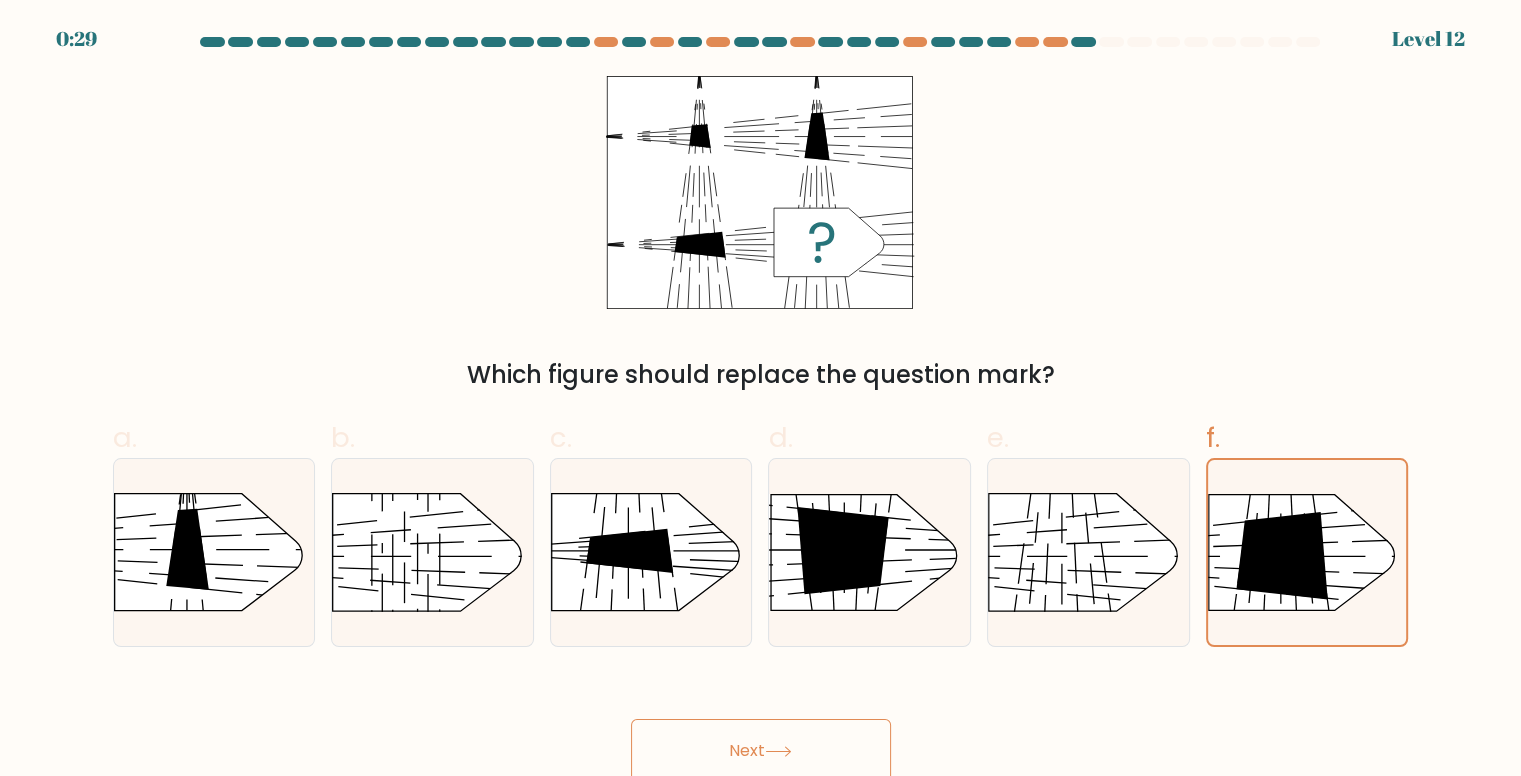 click at bounding box center (778, 751) 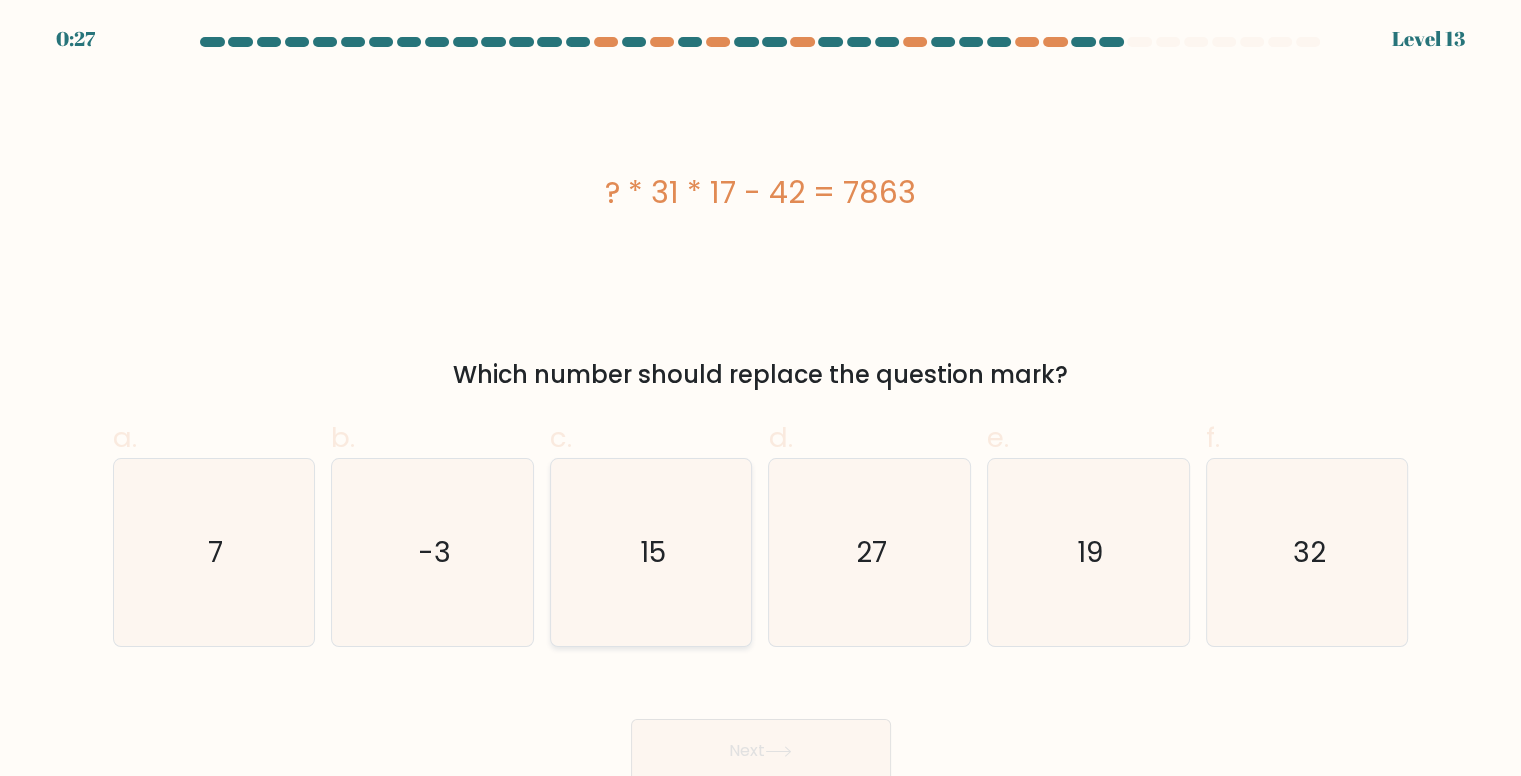 click on "15" at bounding box center [651, 552] 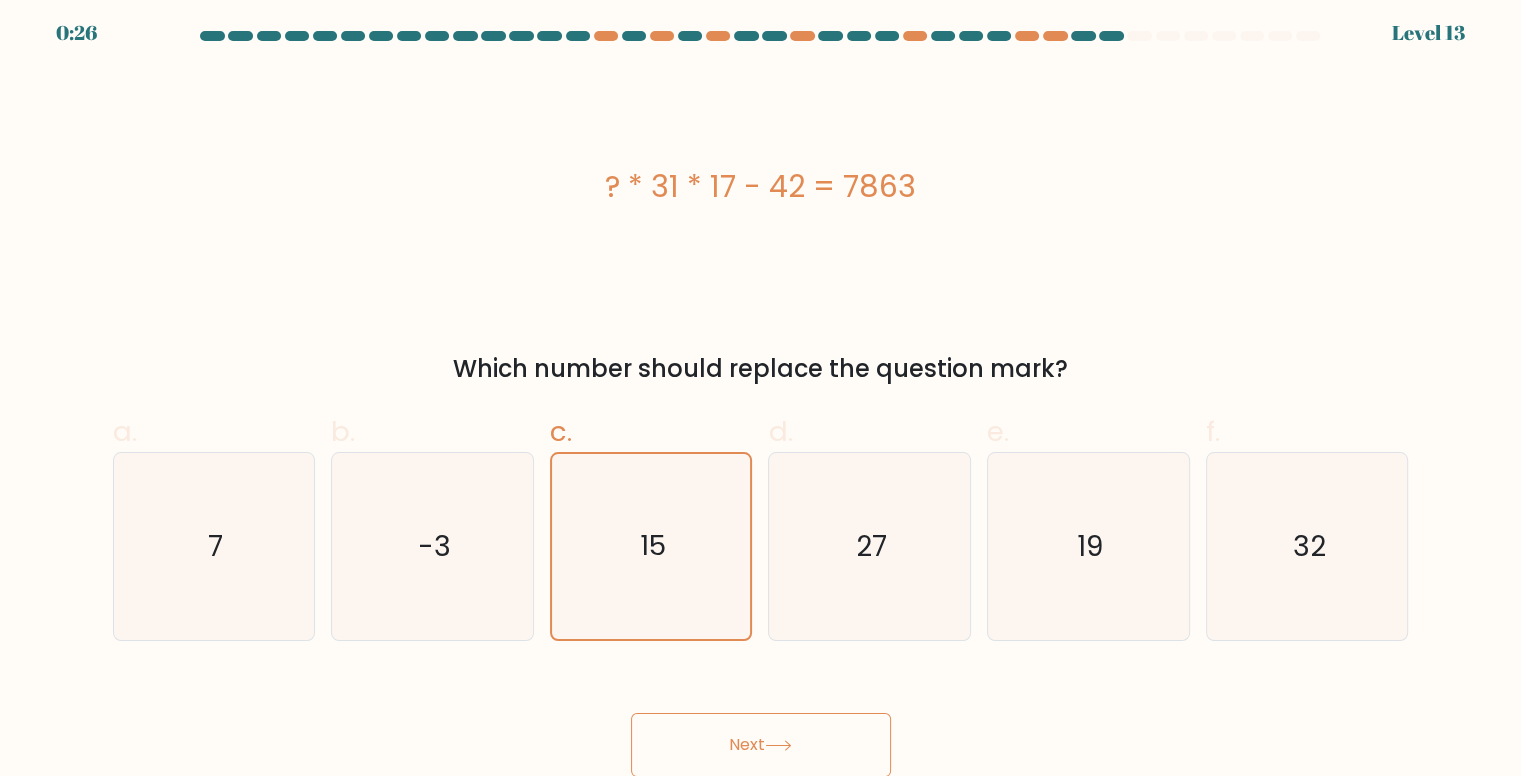 scroll, scrollTop: 8, scrollLeft: 0, axis: vertical 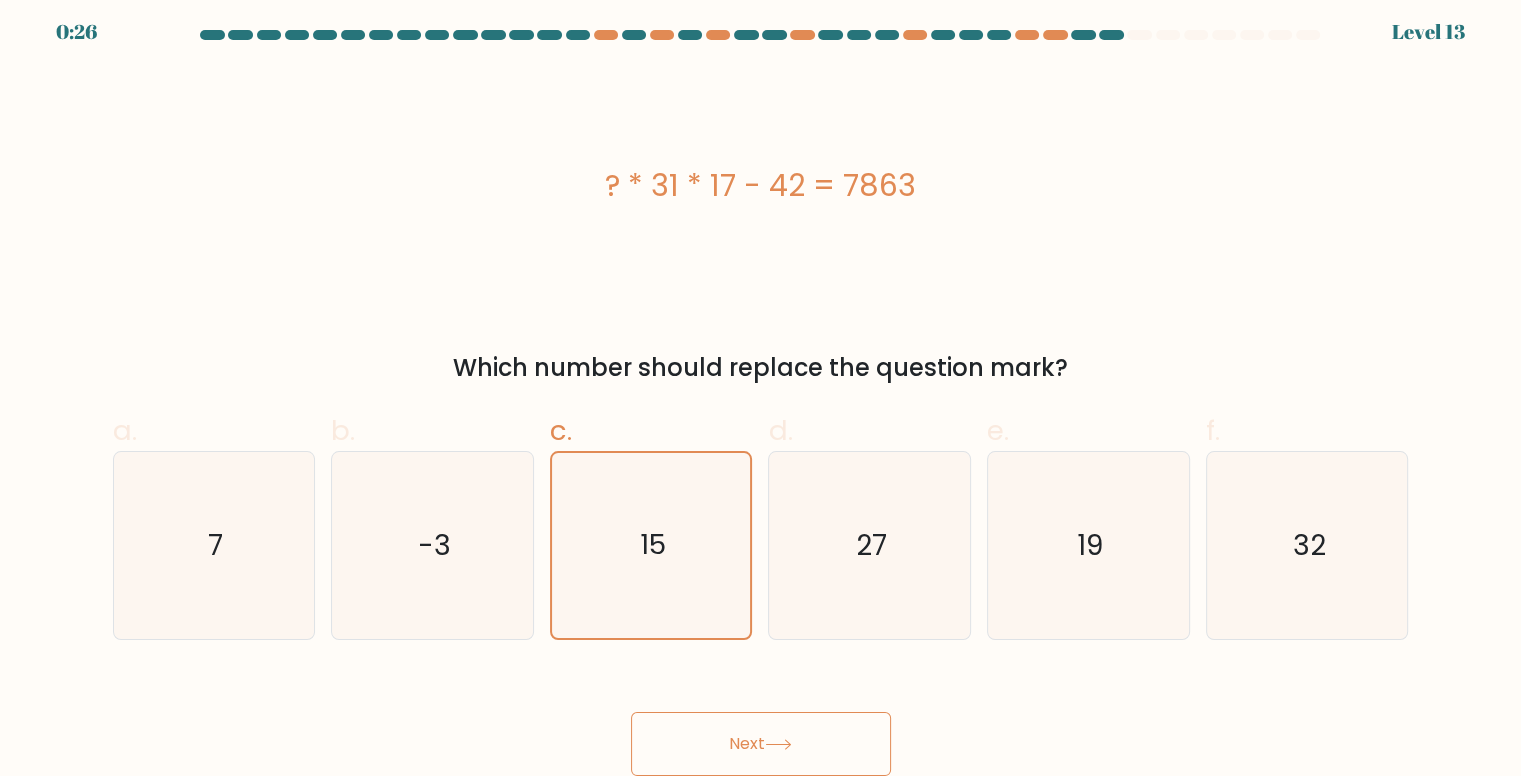 click on "Next" at bounding box center (761, 744) 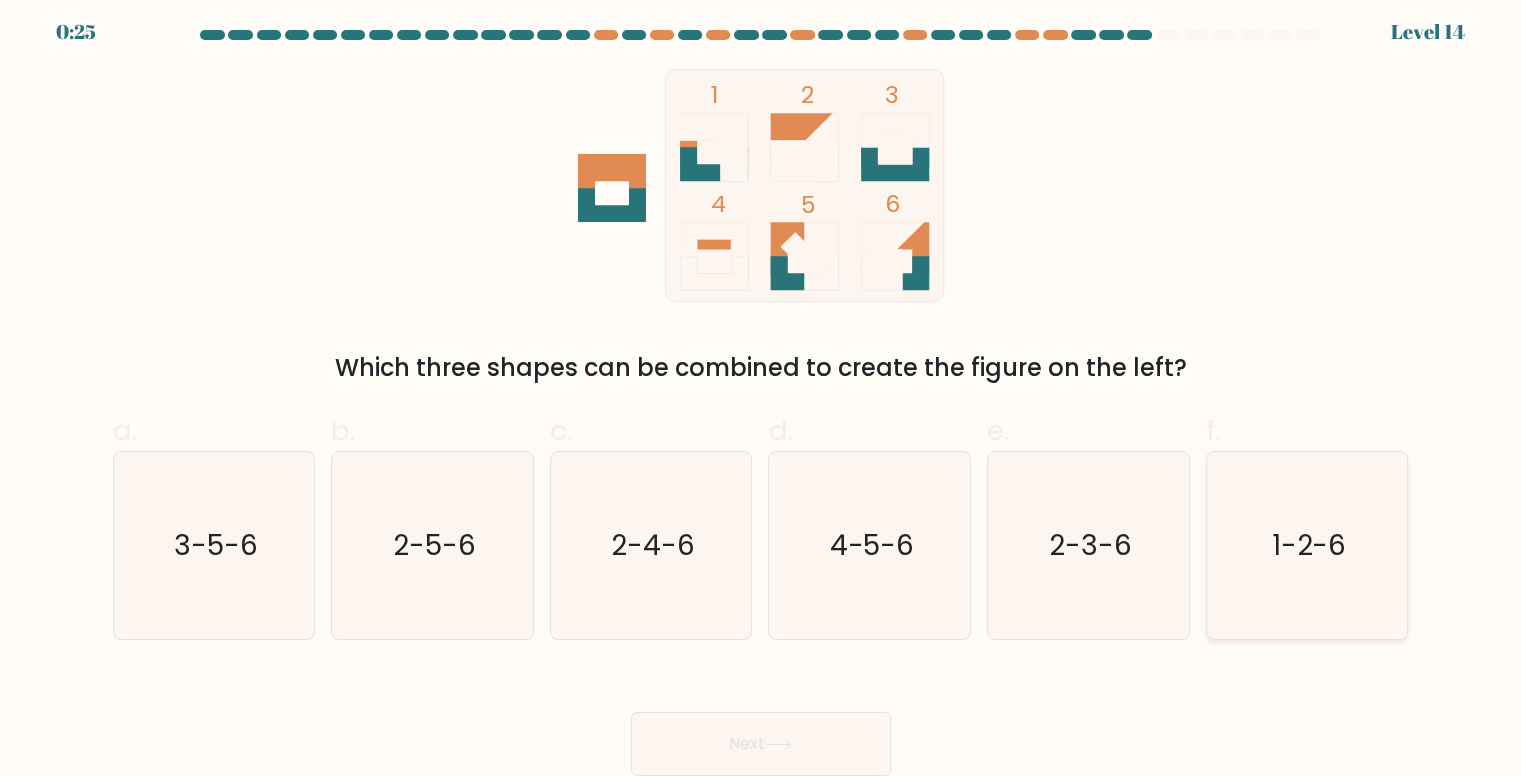click on "1-2-6" at bounding box center [1307, 545] 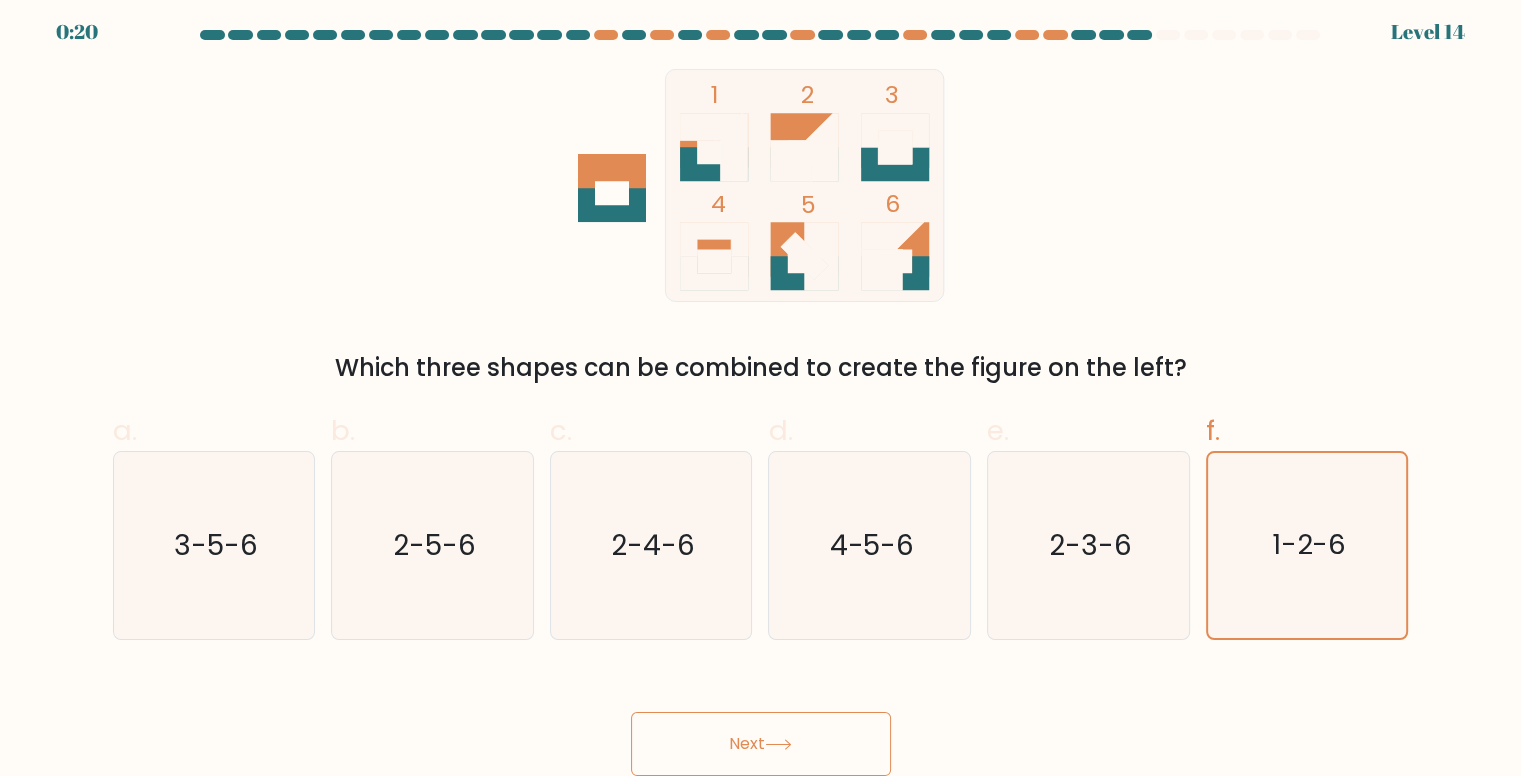 click on "Next" at bounding box center (761, 744) 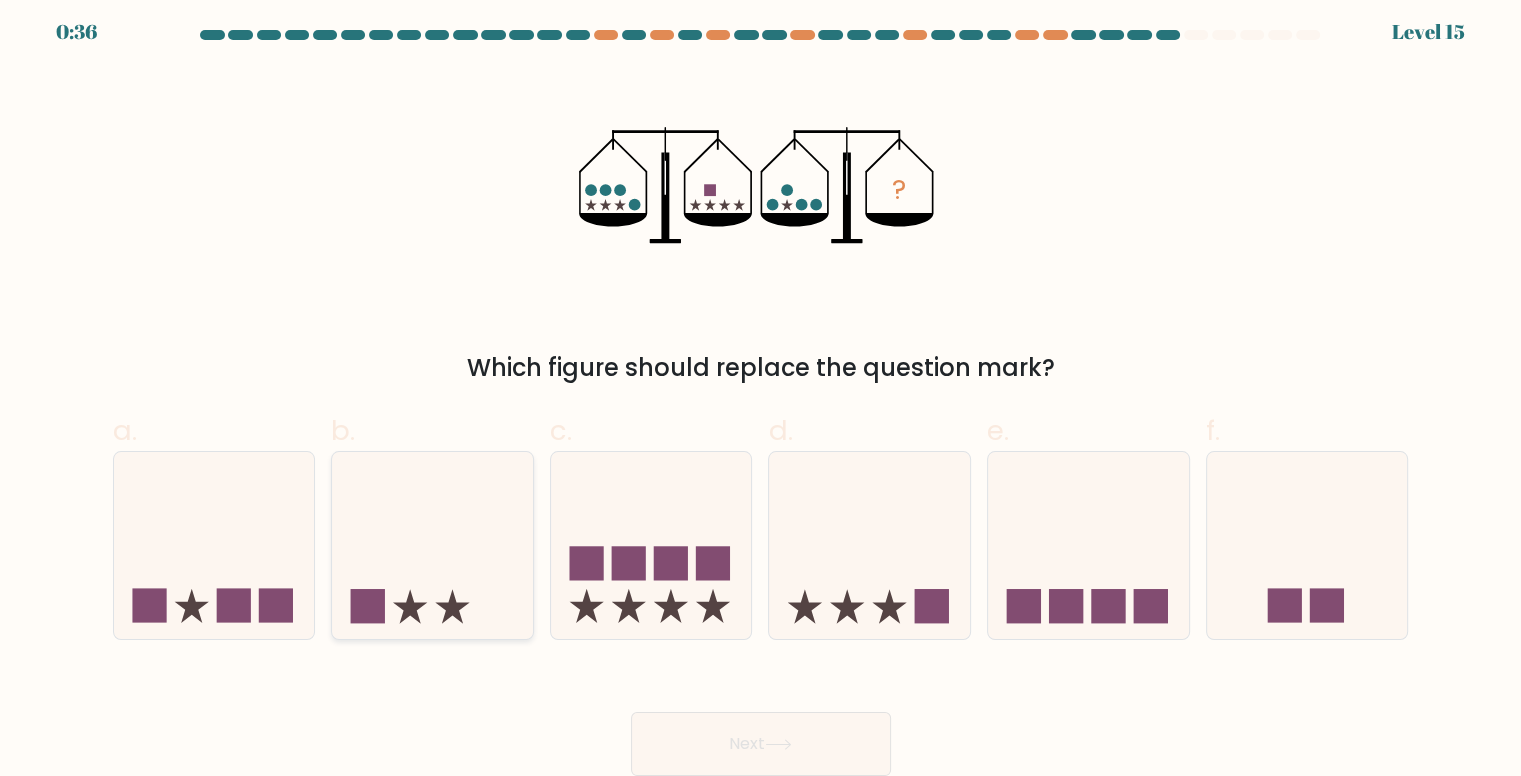 click at bounding box center [432, 545] 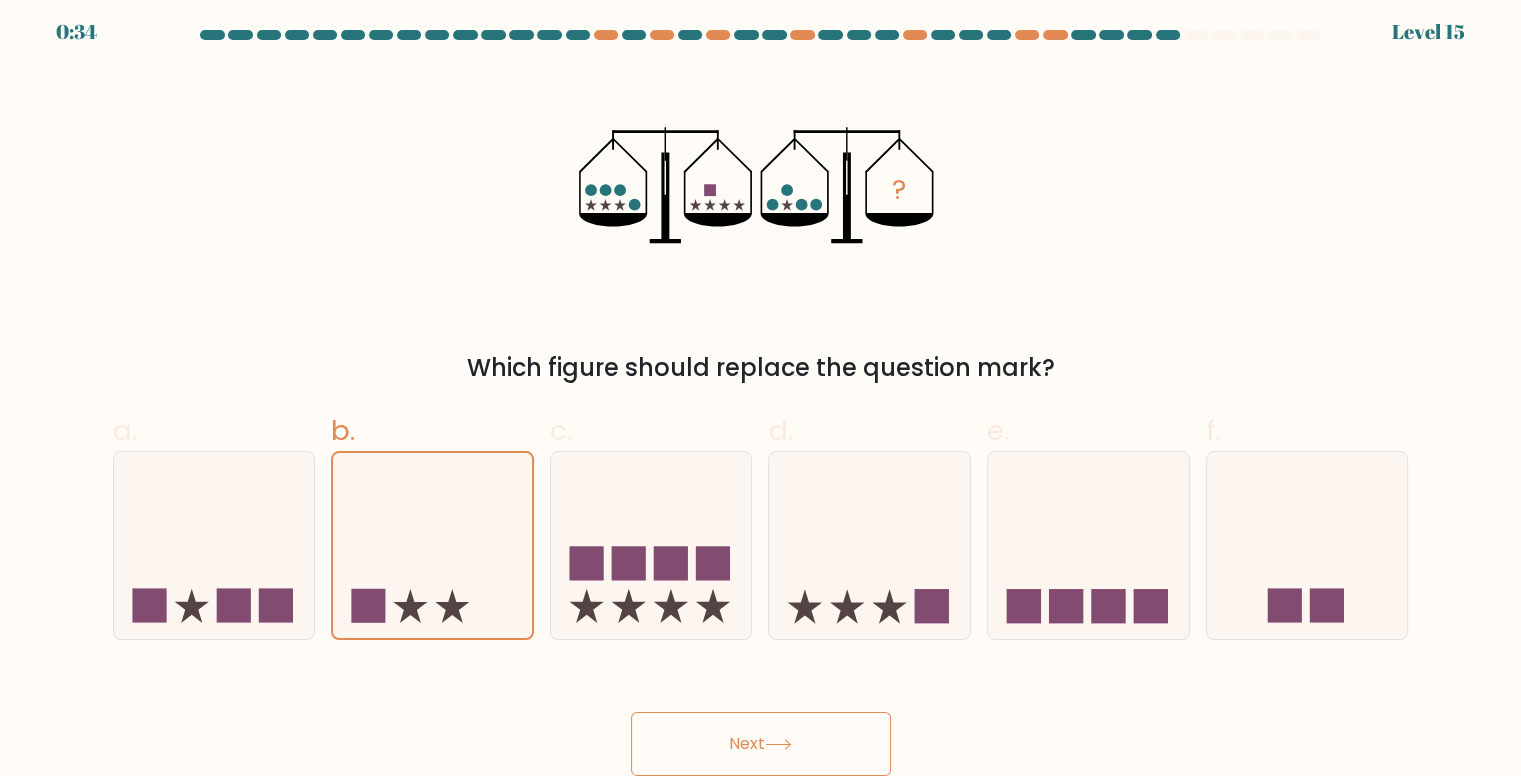 click on "Next" at bounding box center (761, 744) 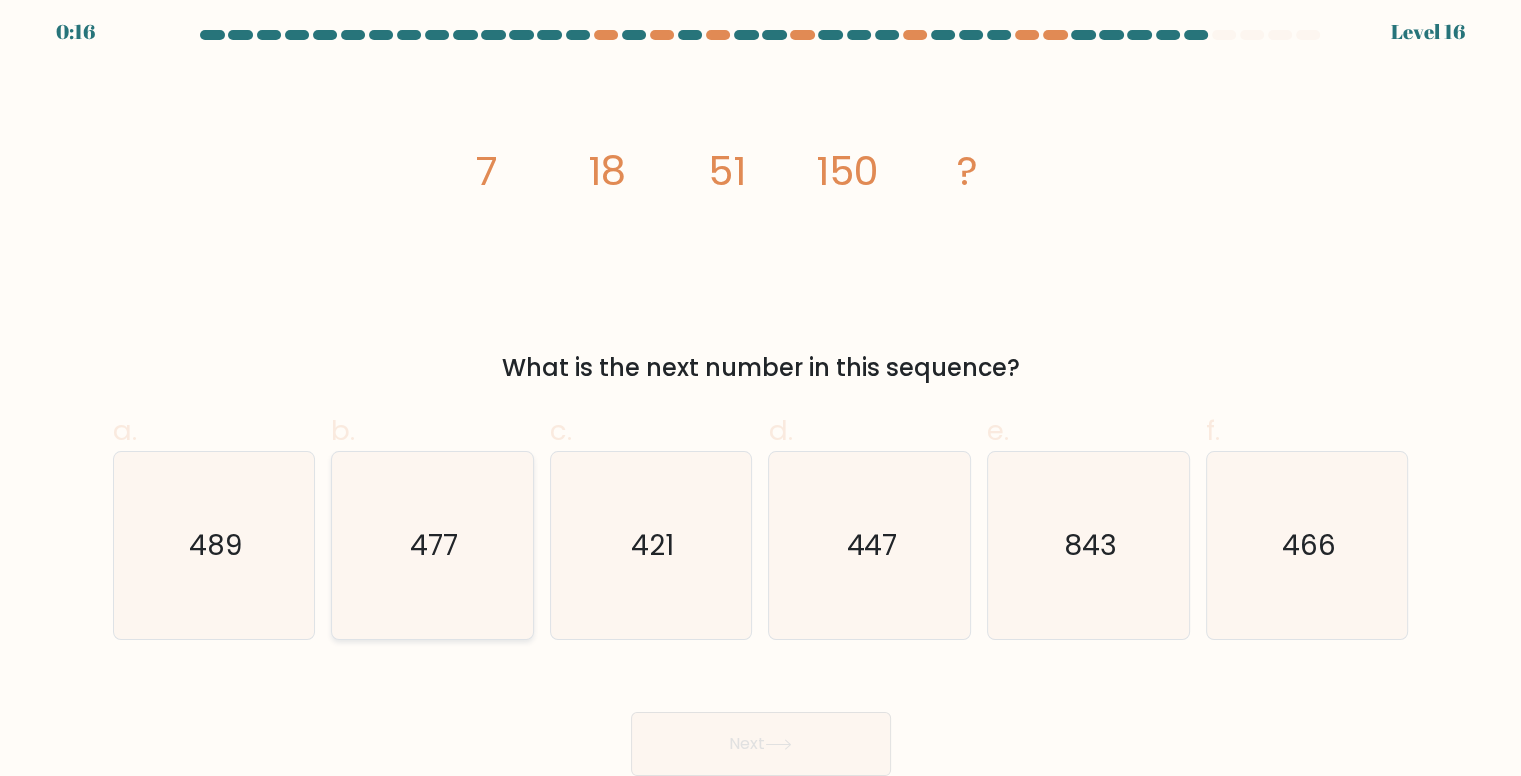 click on "477" at bounding box center [434, 545] 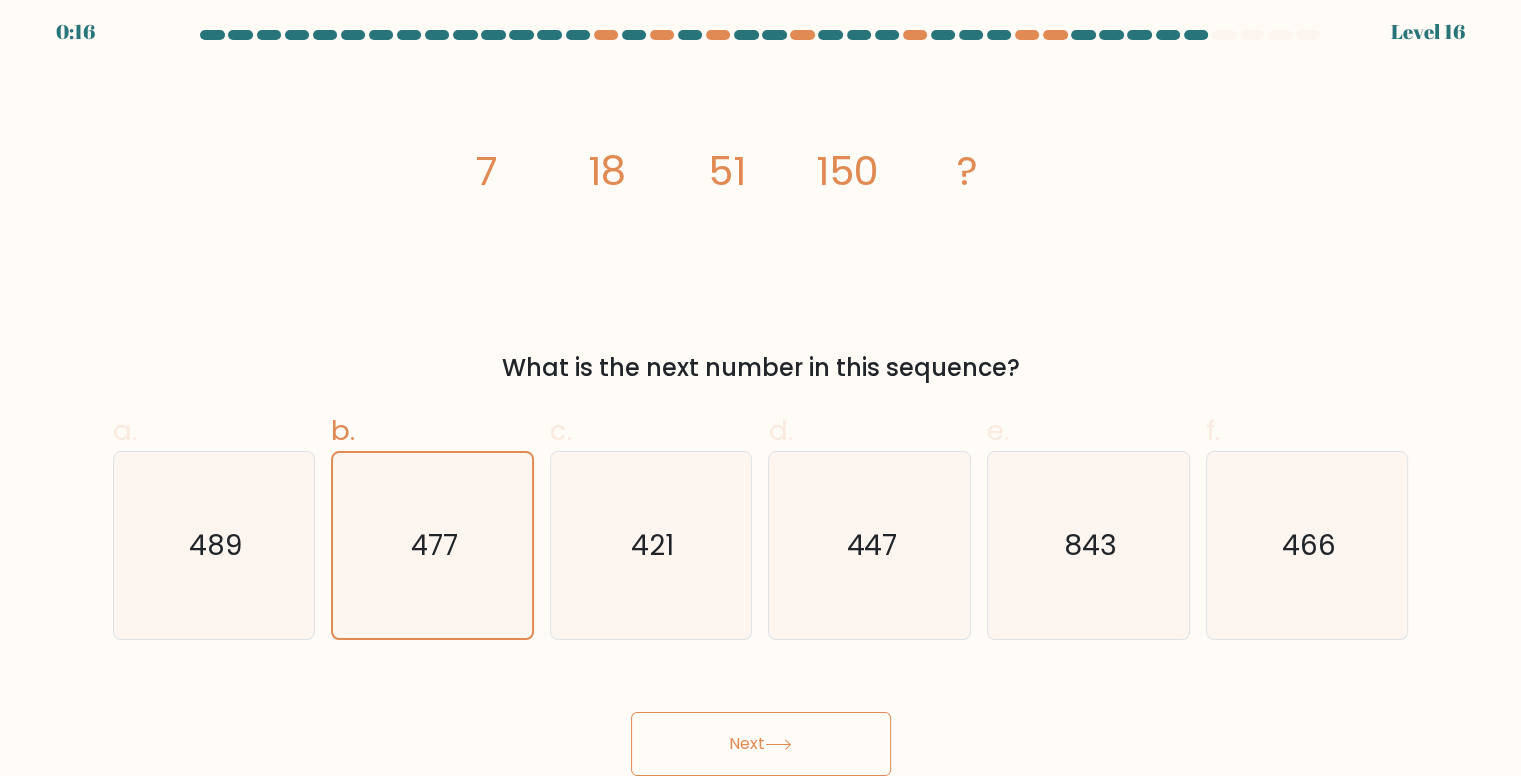 click on "Next" at bounding box center (761, 744) 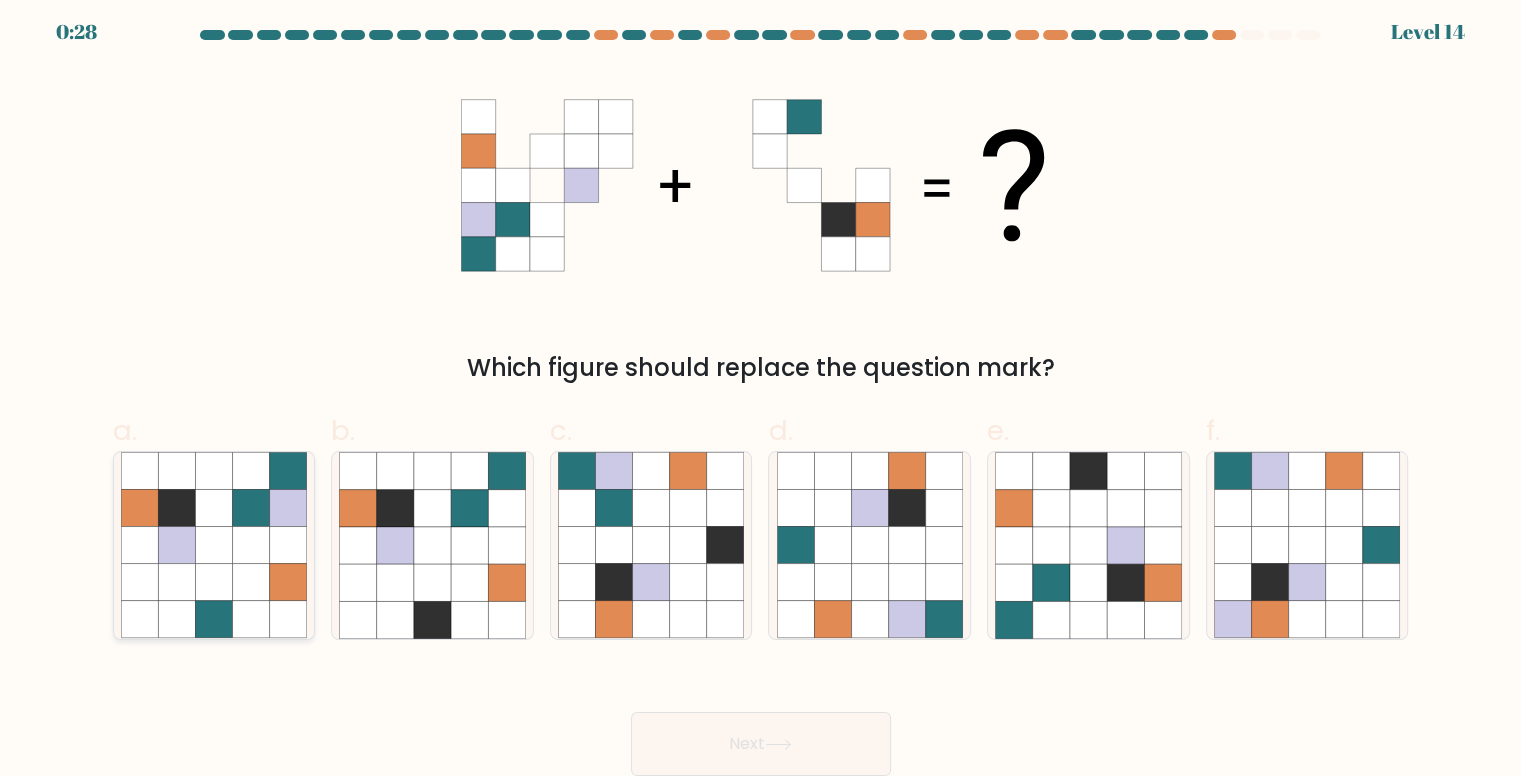 click at bounding box center [176, 545] 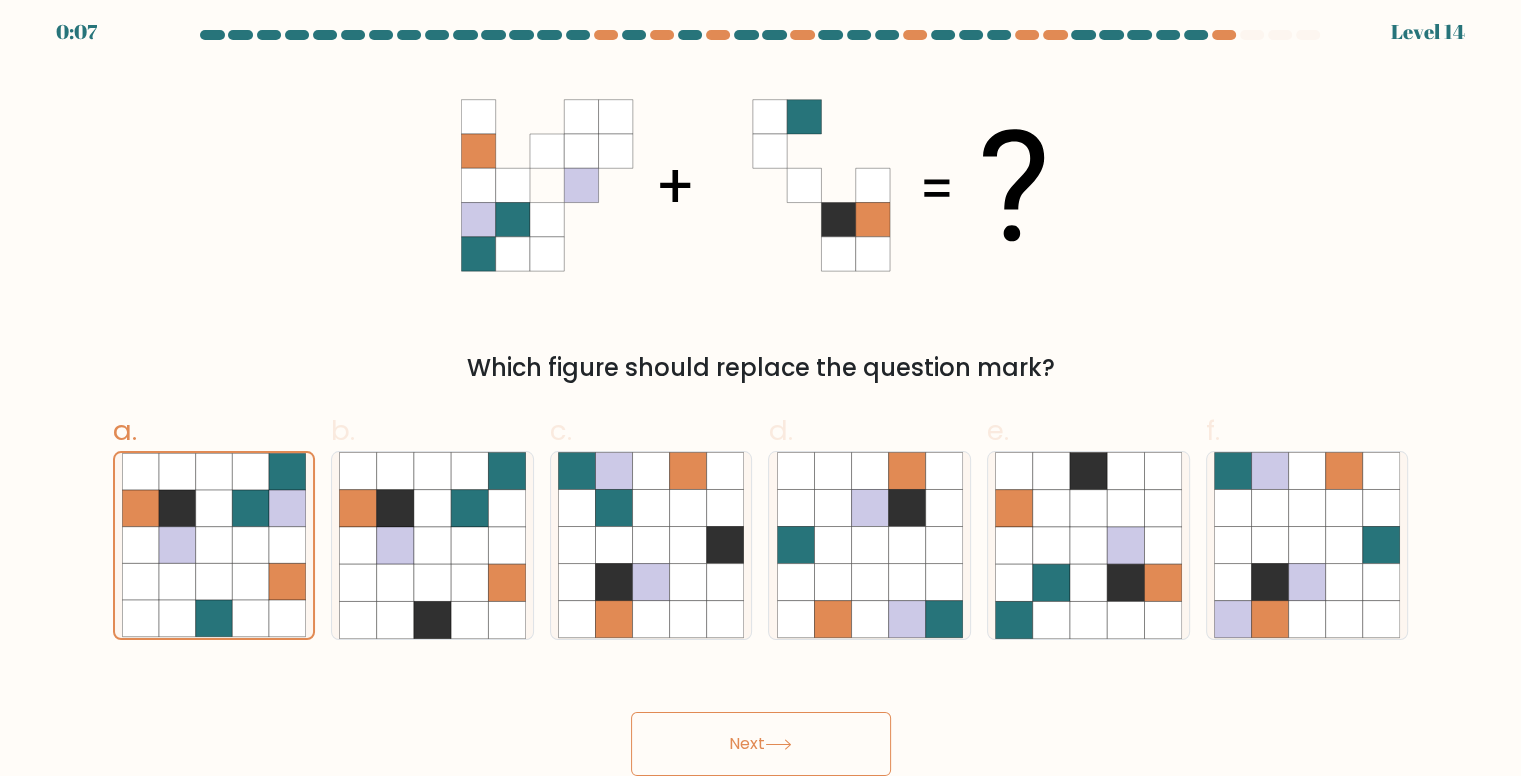 click on "Next" at bounding box center (761, 744) 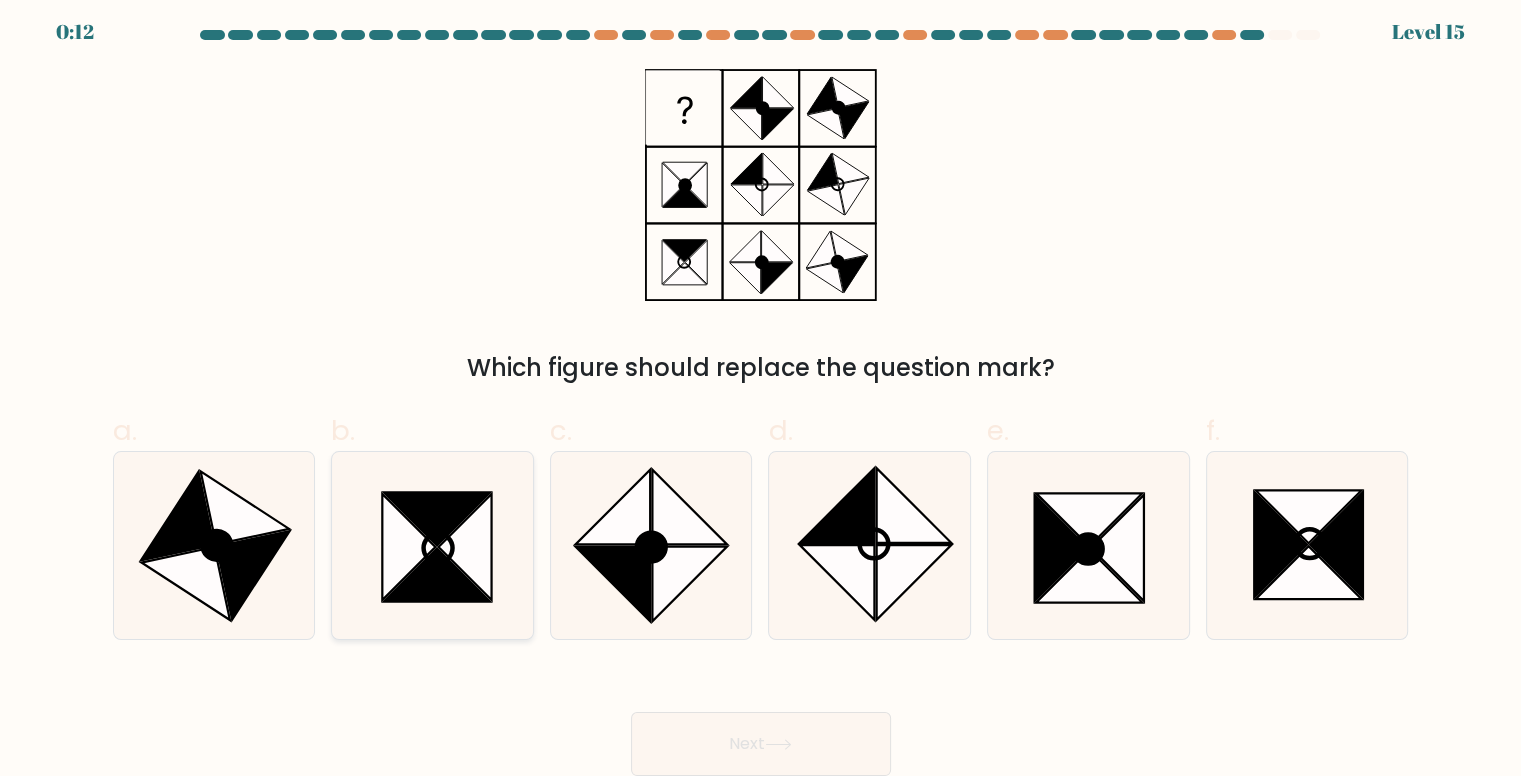 click at bounding box center [432, 545] 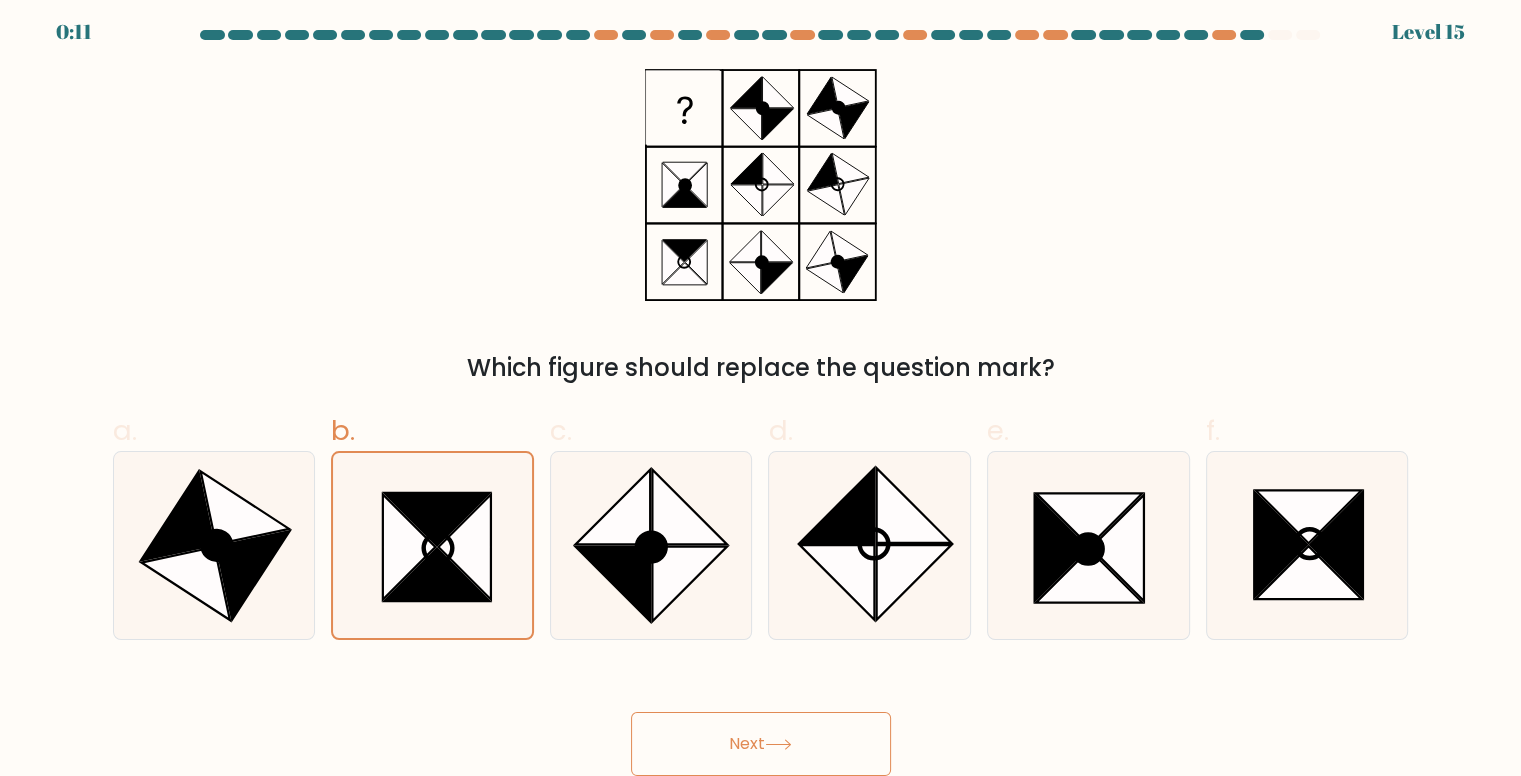 click on "Next" at bounding box center (761, 744) 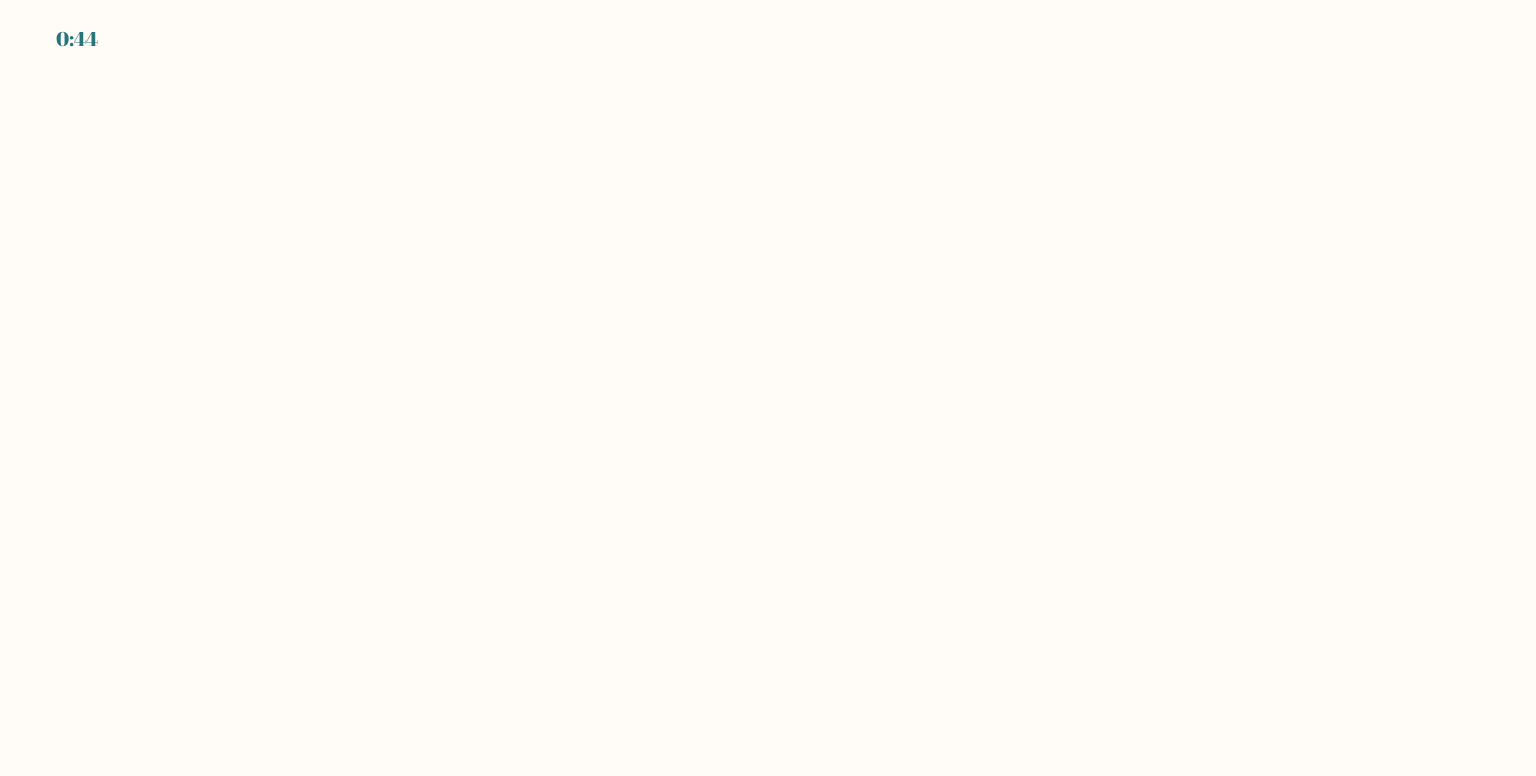scroll, scrollTop: 0, scrollLeft: 0, axis: both 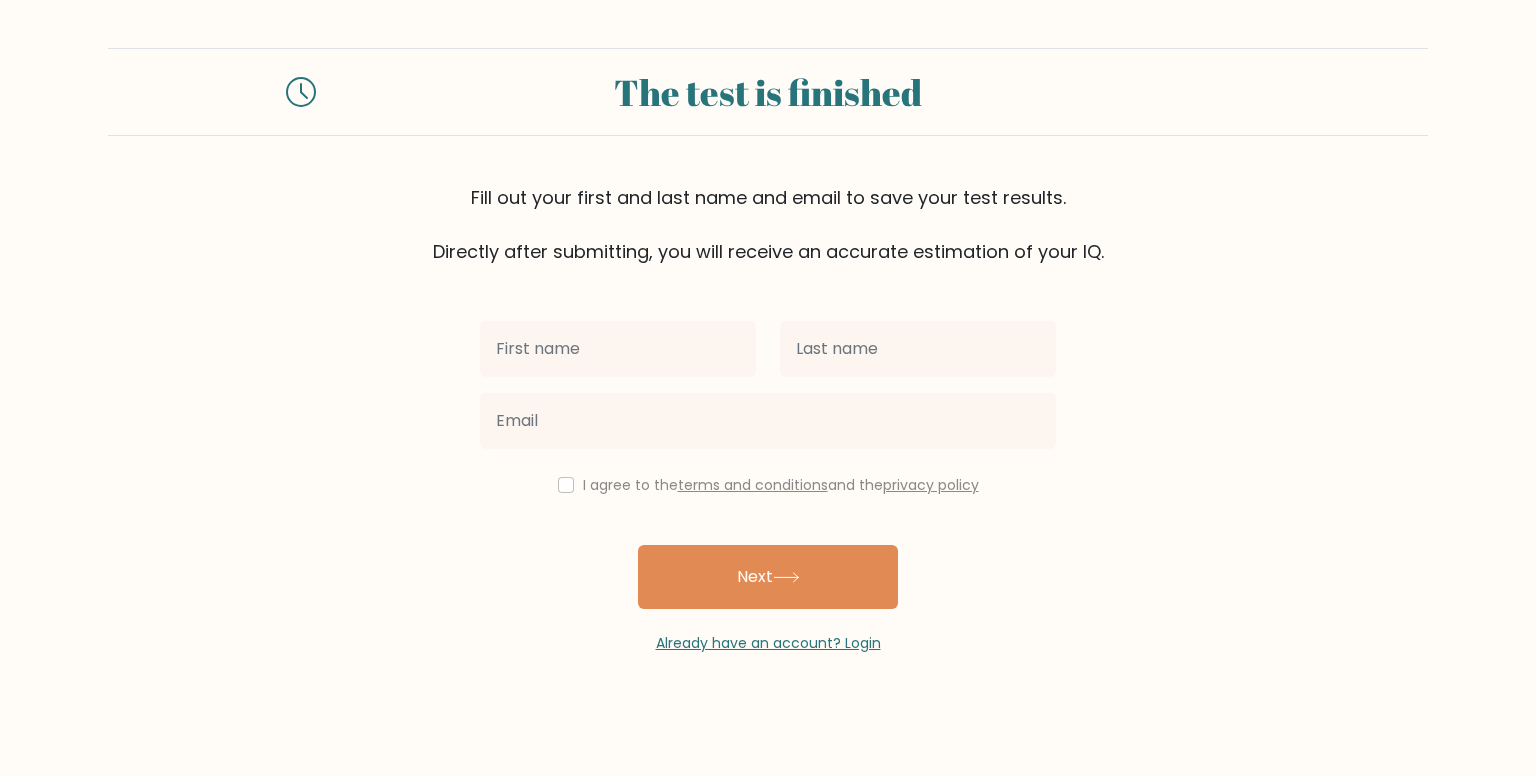 click at bounding box center [618, 349] 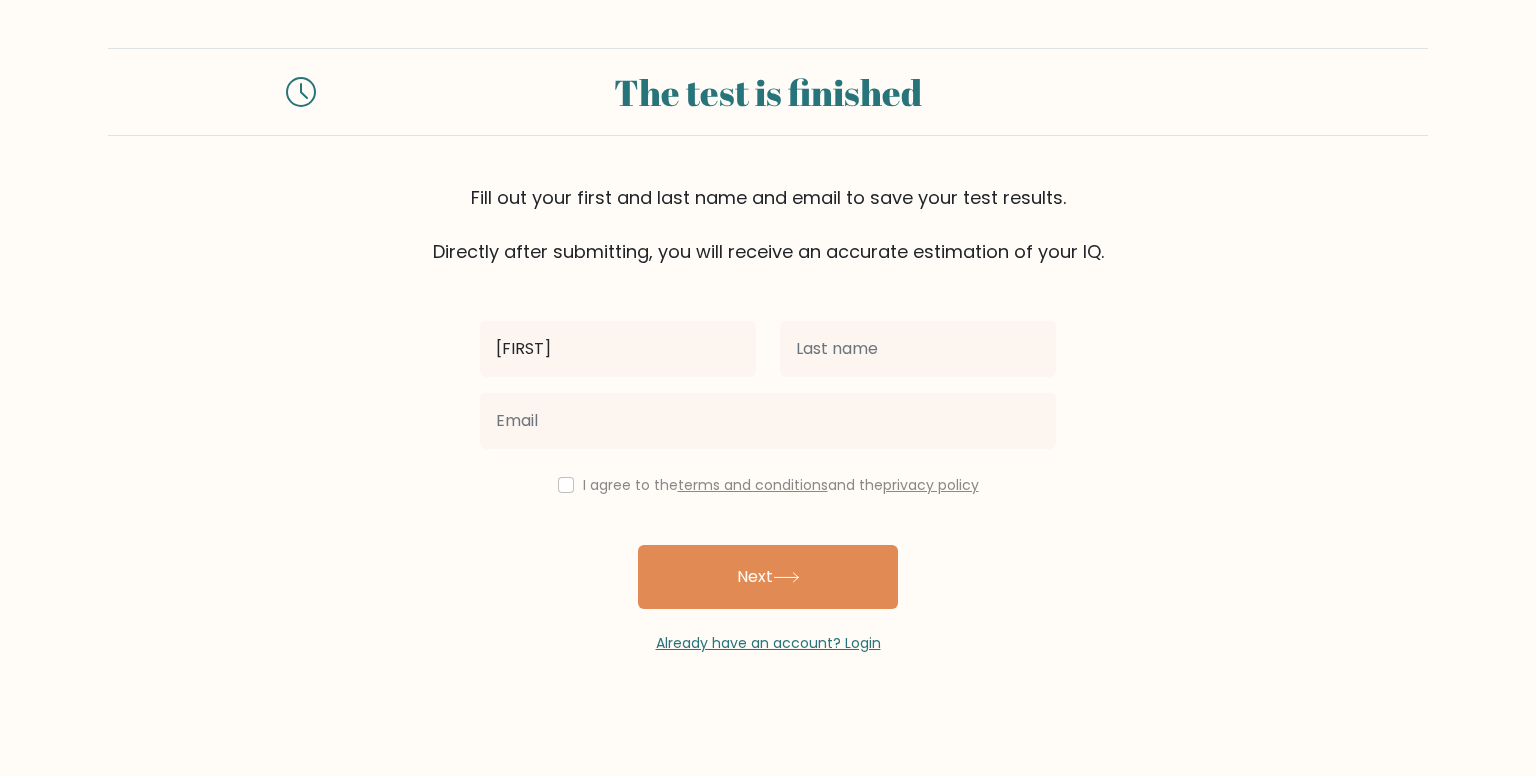 type on "[FIRST]" 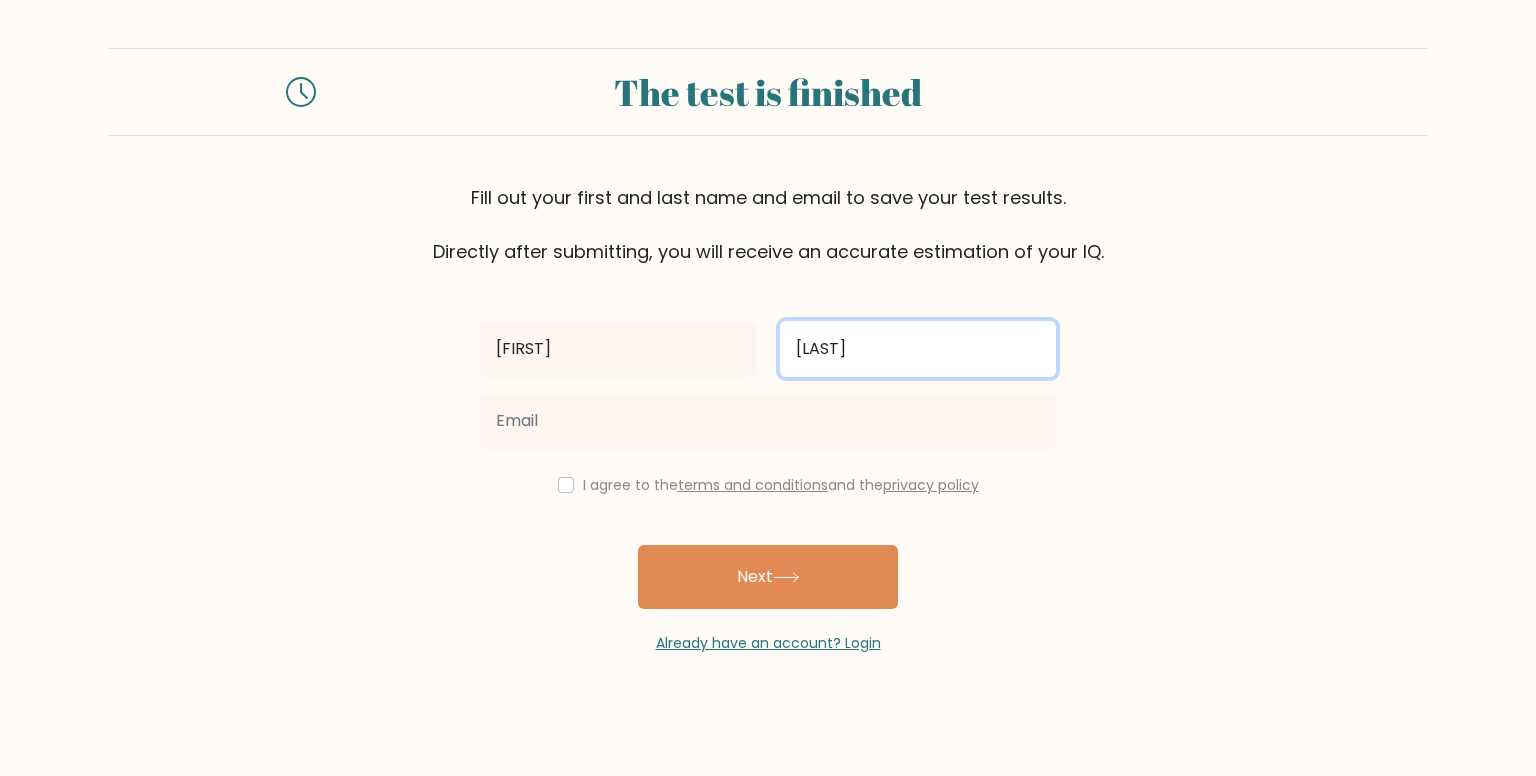 type on "[LAST]" 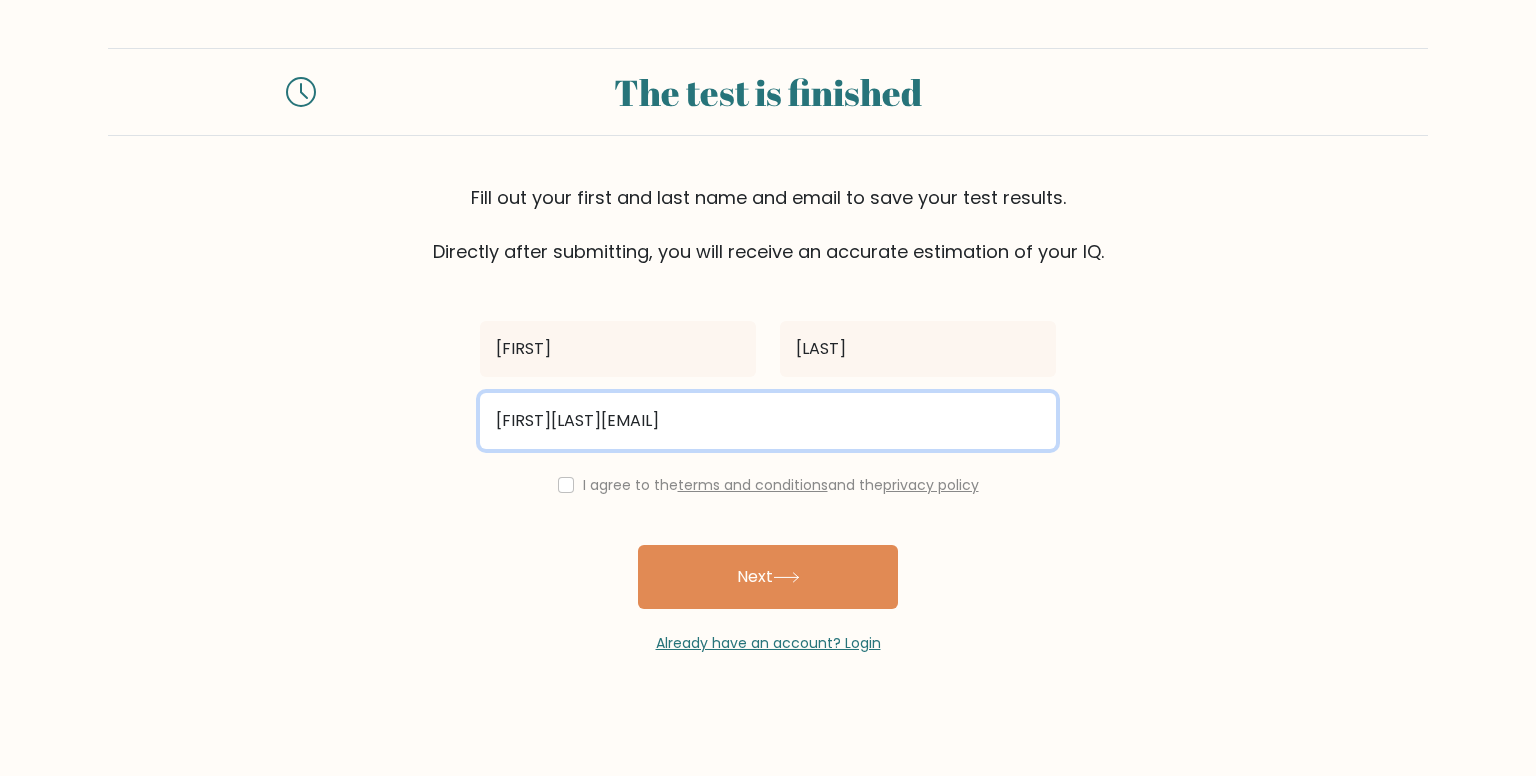 type on "[FIRST][LAST][EMAIL]" 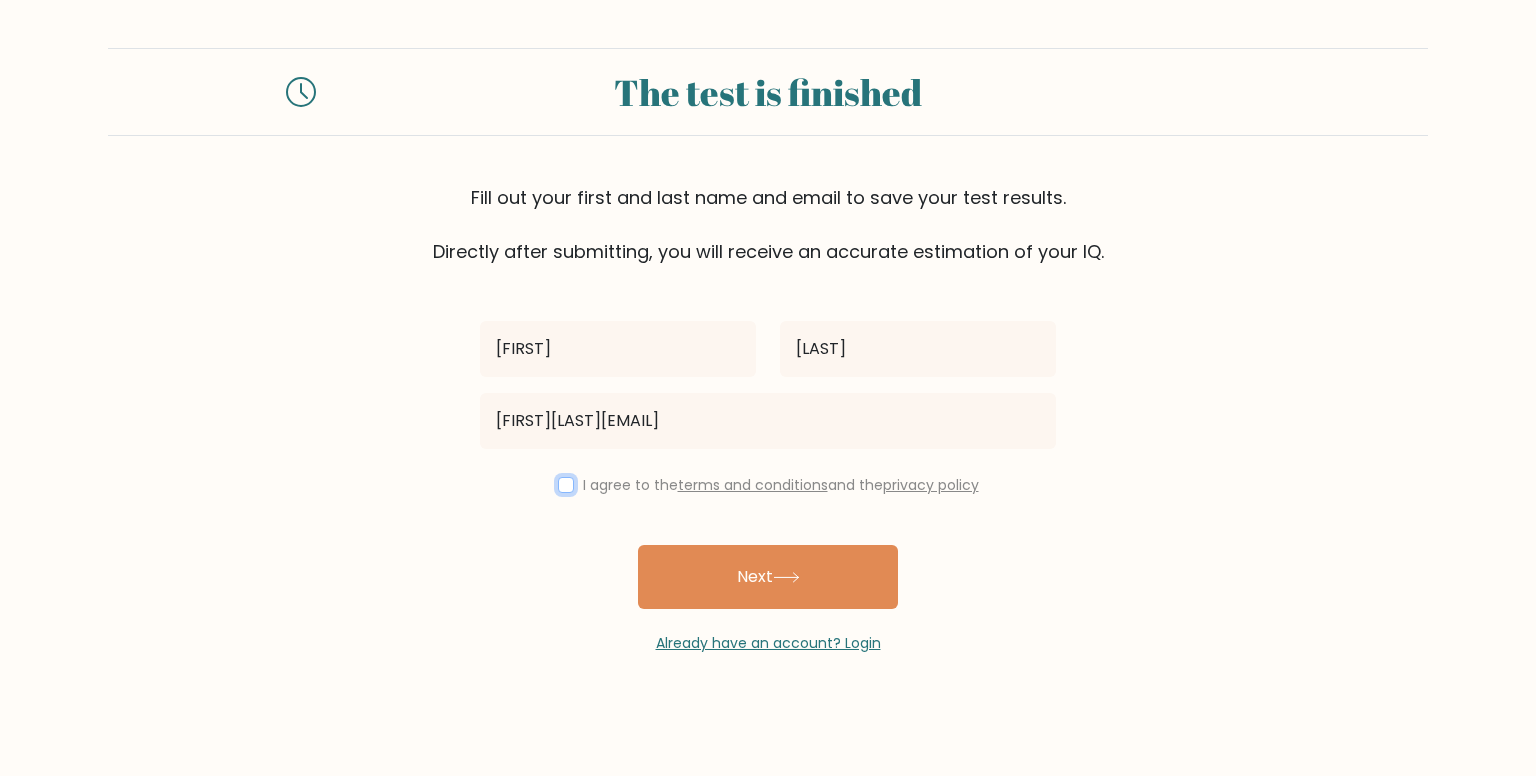click at bounding box center (566, 485) 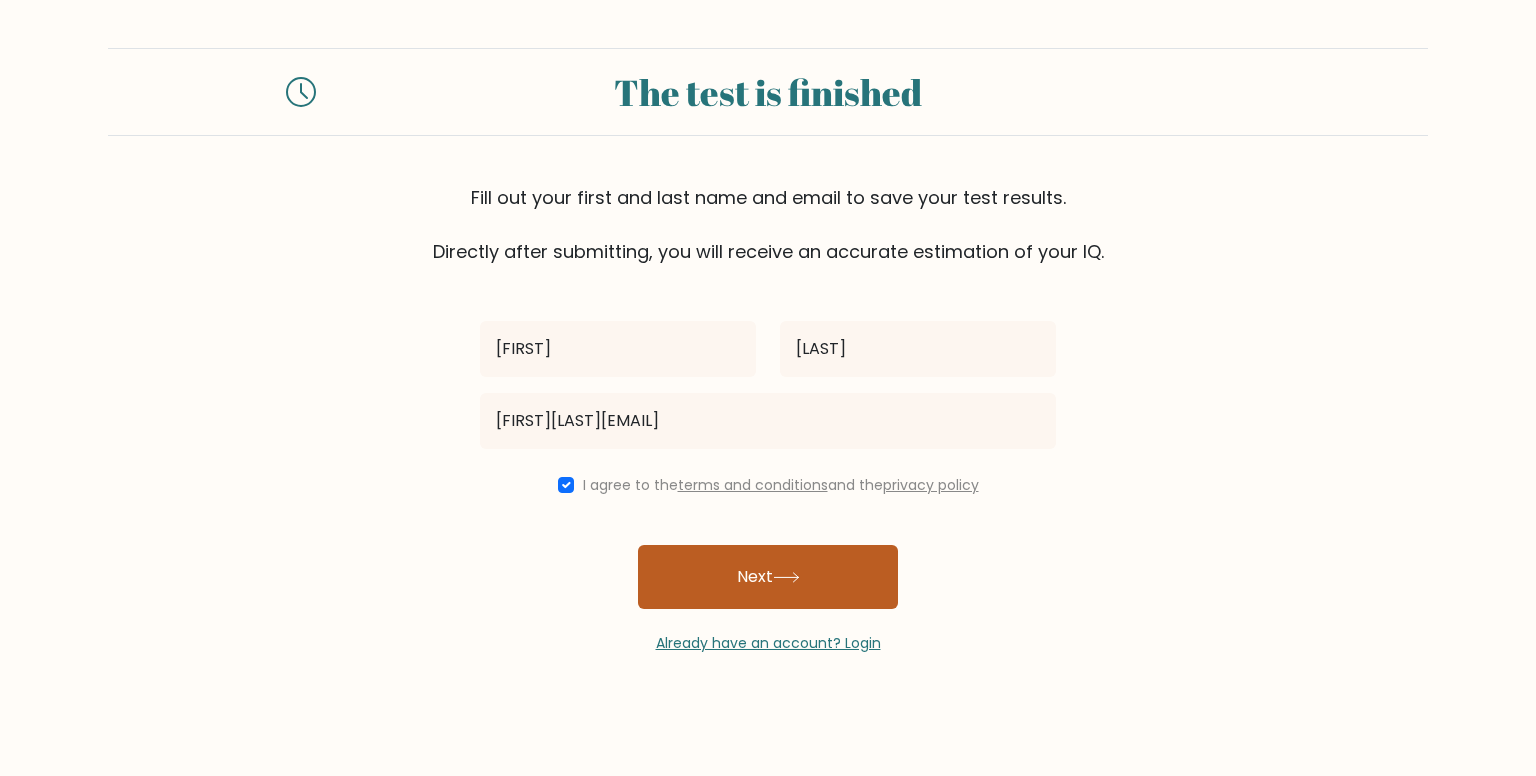 click on "Next" at bounding box center (768, 577) 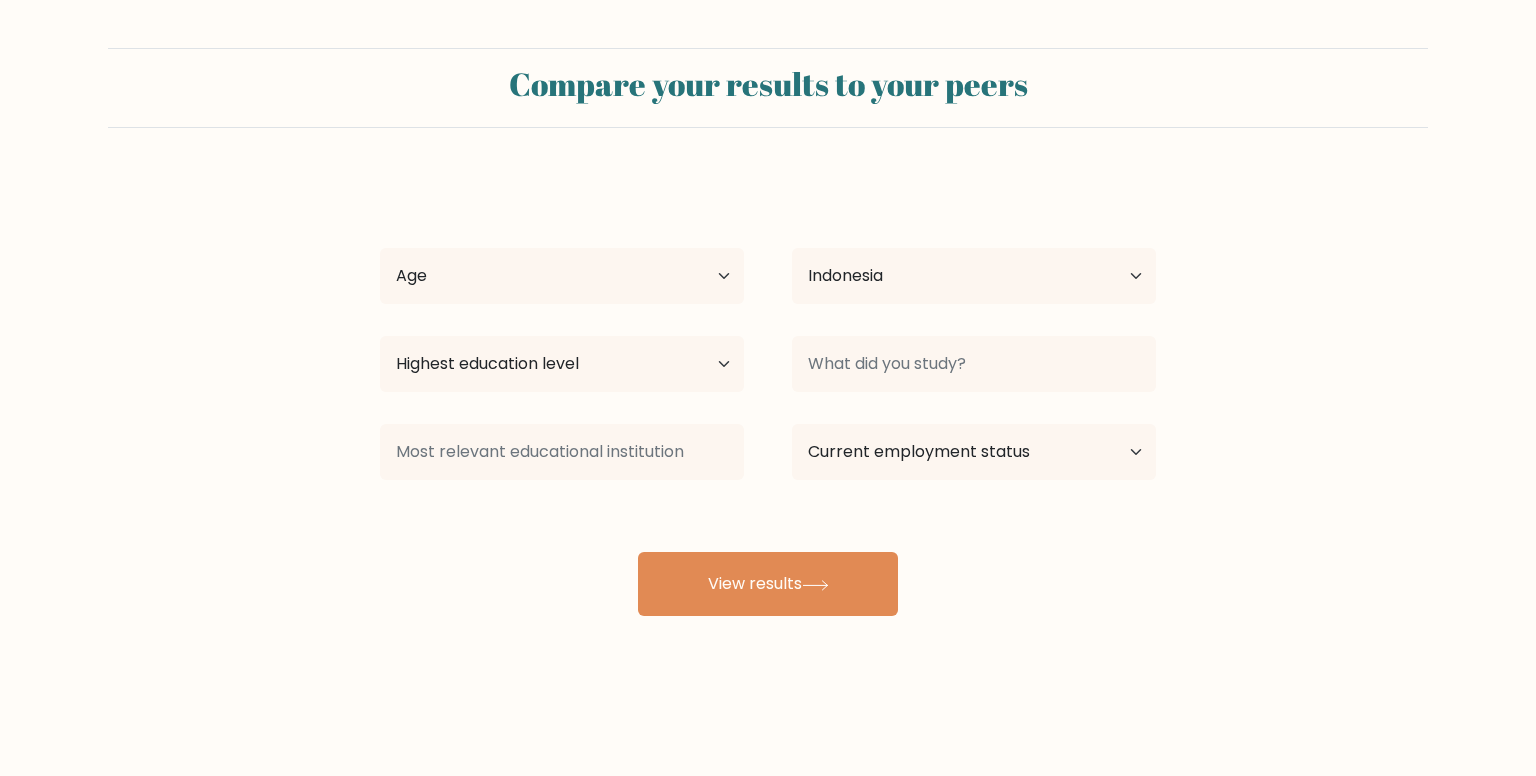 scroll, scrollTop: 0, scrollLeft: 0, axis: both 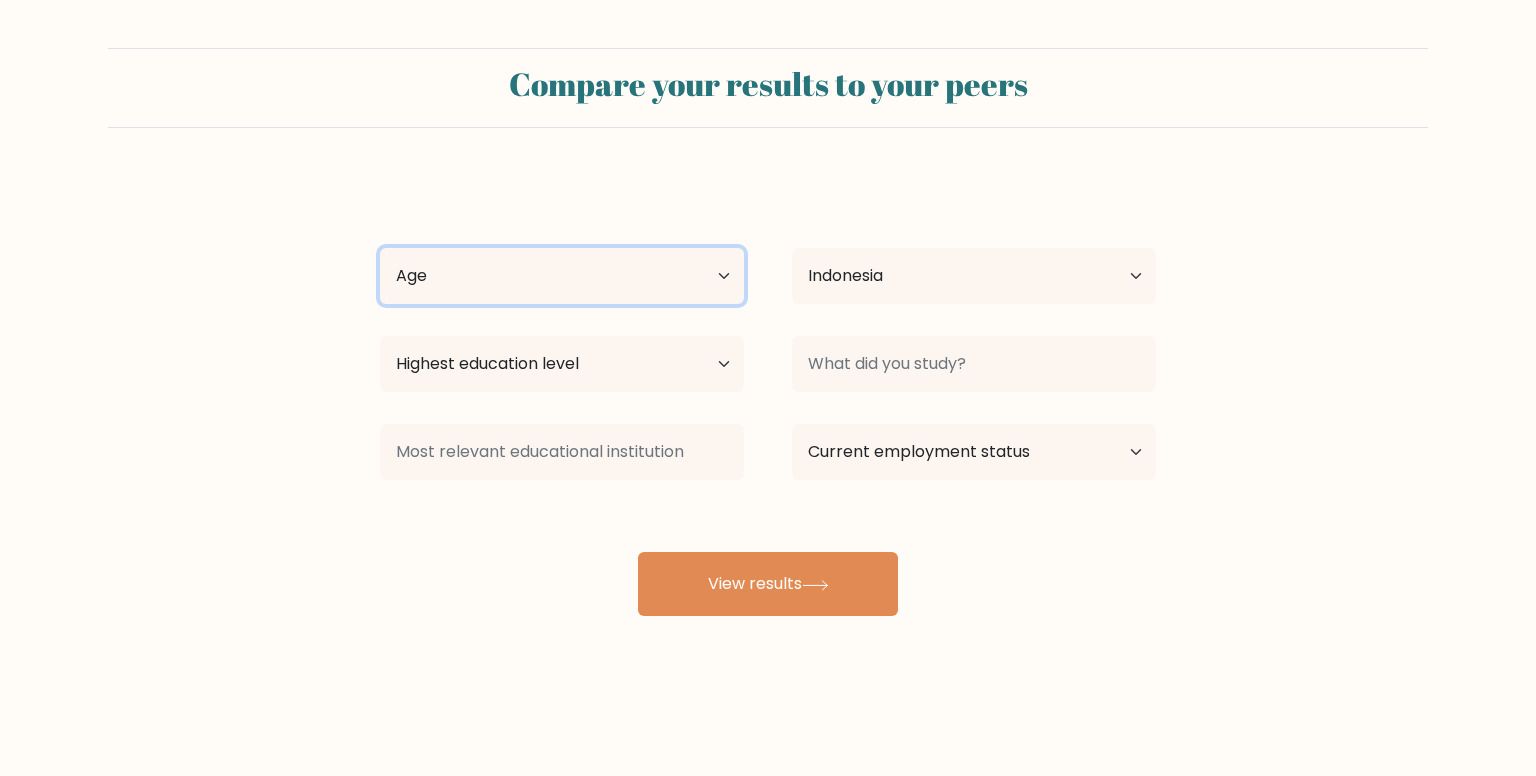 click on "Age
Under 18 years old
18-24 years old
25-34 years old
35-44 years old
45-54 years old
55-64 years old
65 years old and above" at bounding box center (562, 276) 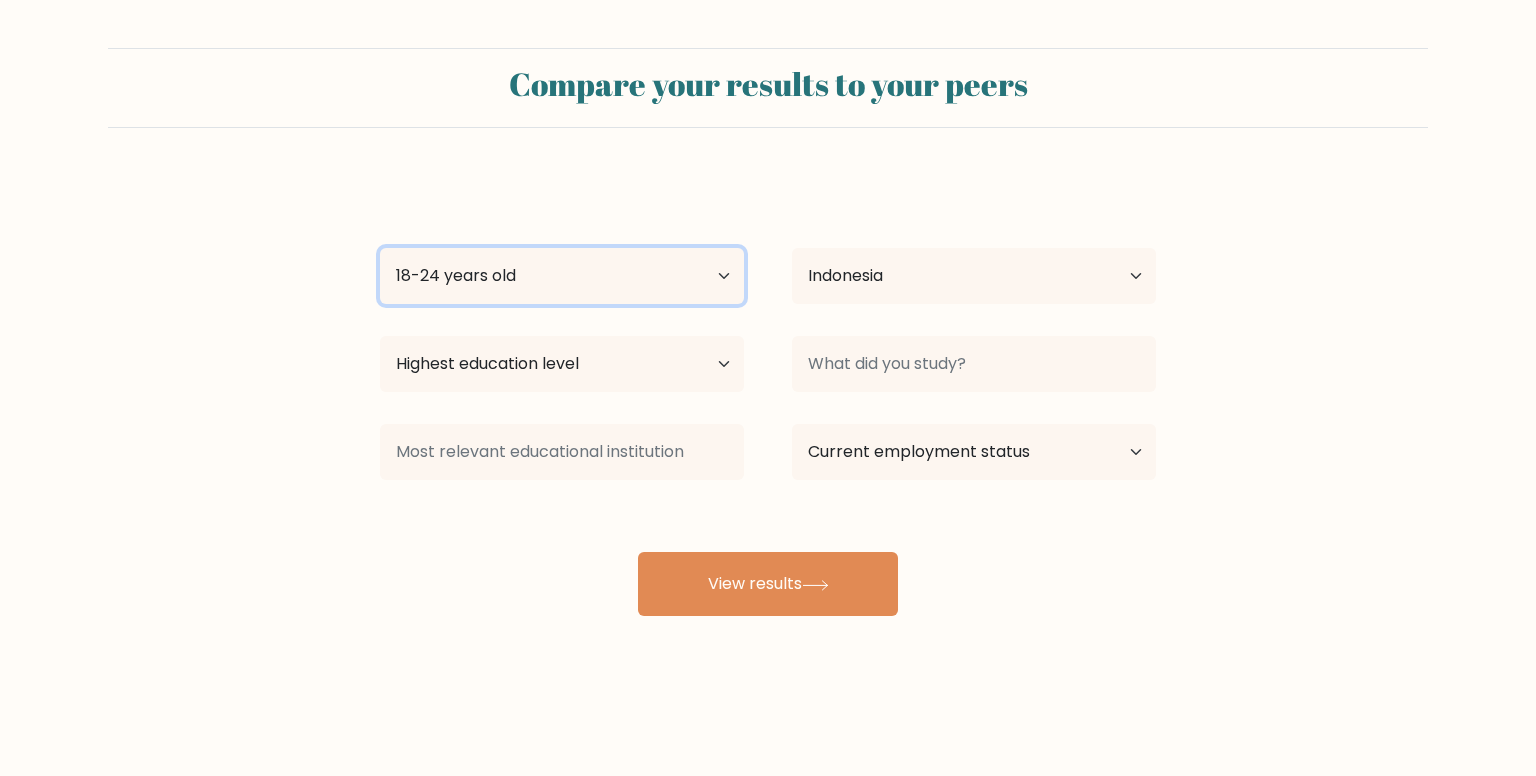 click on "Age
Under 18 years old
18-24 years old
25-34 years old
35-44 years old
45-54 years old
55-64 years old
65 years old and above" at bounding box center (562, 276) 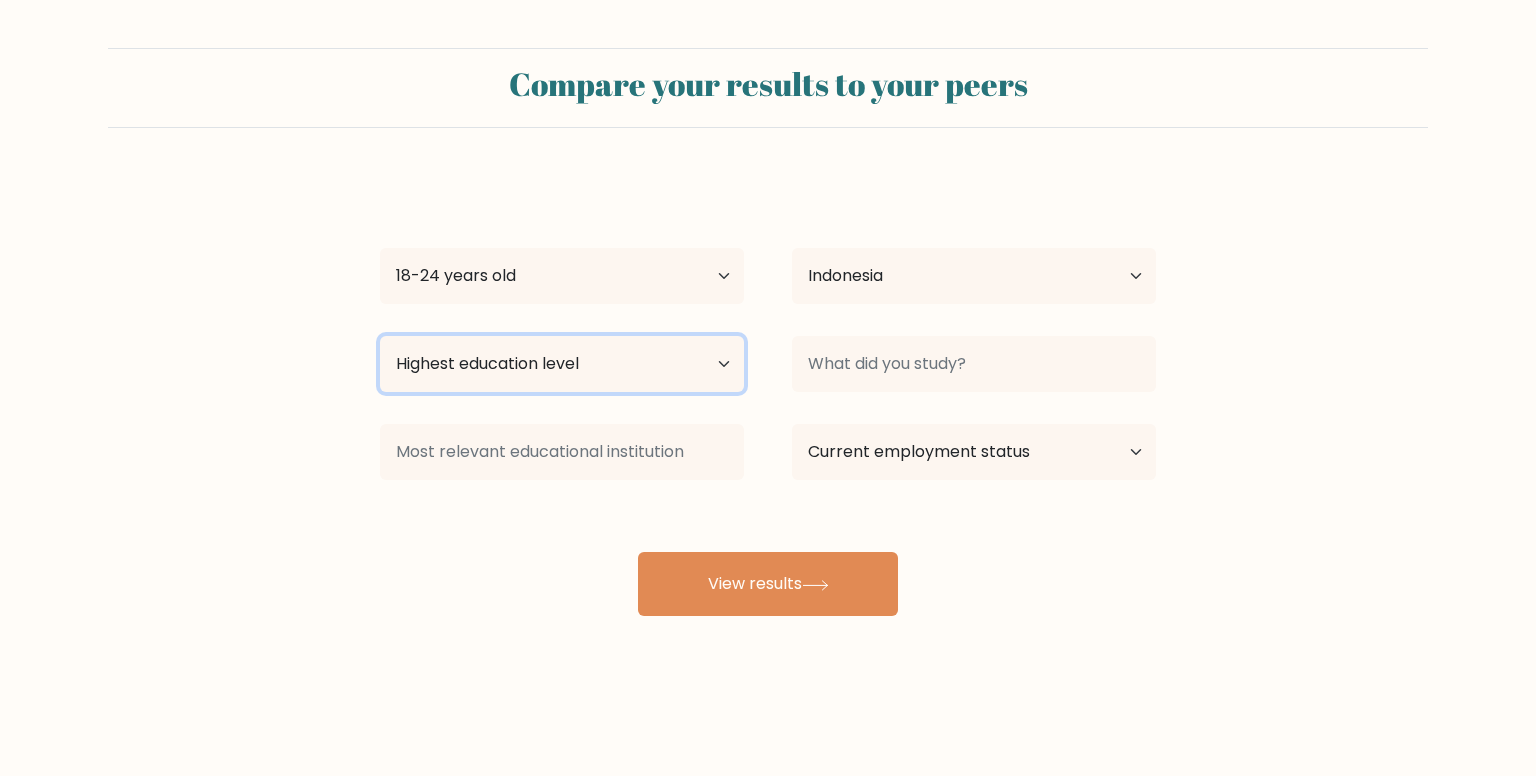 click on "Highest education level
No schooling
Primary
Lower Secondary
Upper Secondary
Occupation Specific
Bachelor's degree
Master's degree
Doctoral degree" at bounding box center (562, 364) 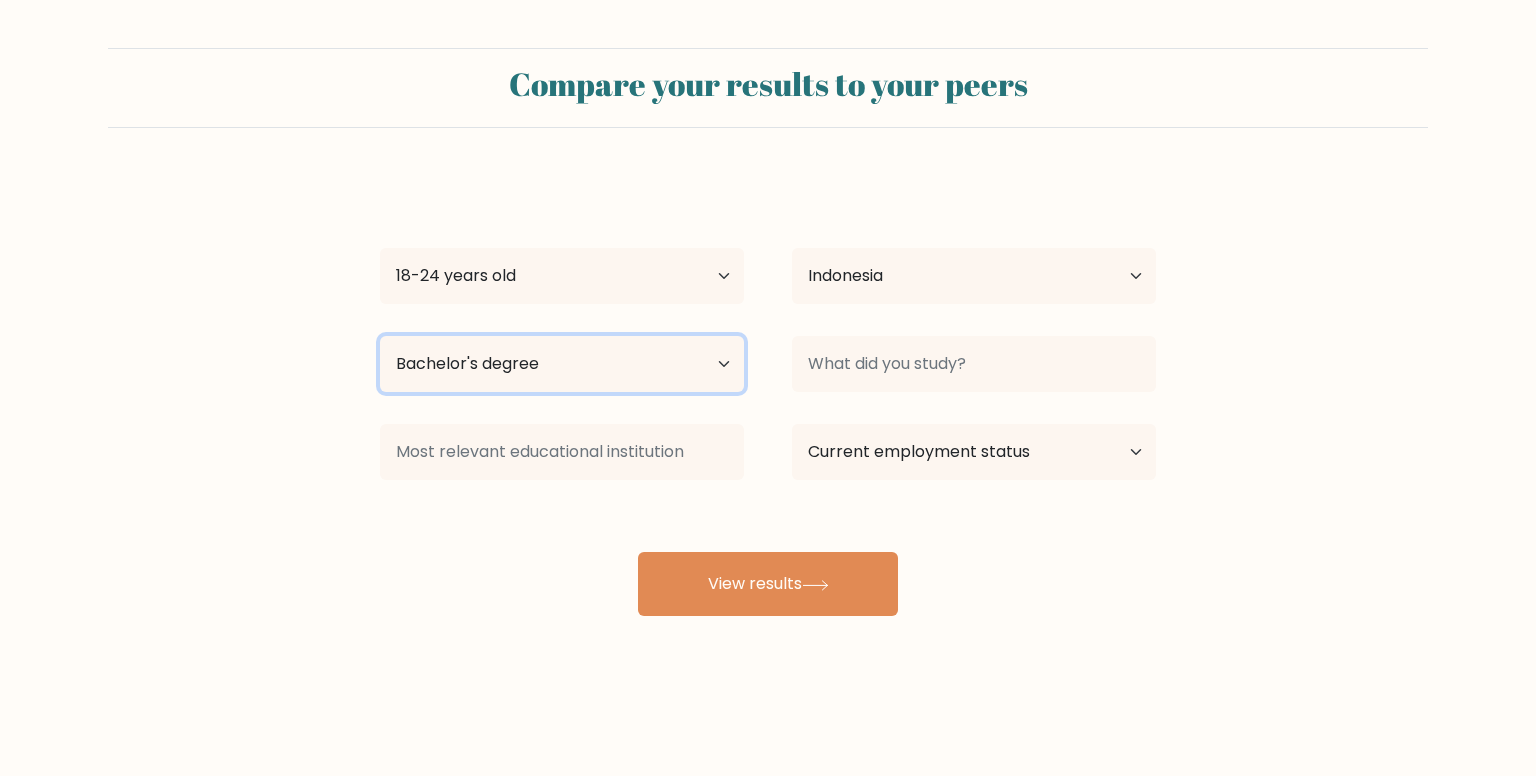 click on "Highest education level
No schooling
Primary
Lower Secondary
Upper Secondary
Occupation Specific
Bachelor's degree
Master's degree
Doctoral degree" at bounding box center (562, 364) 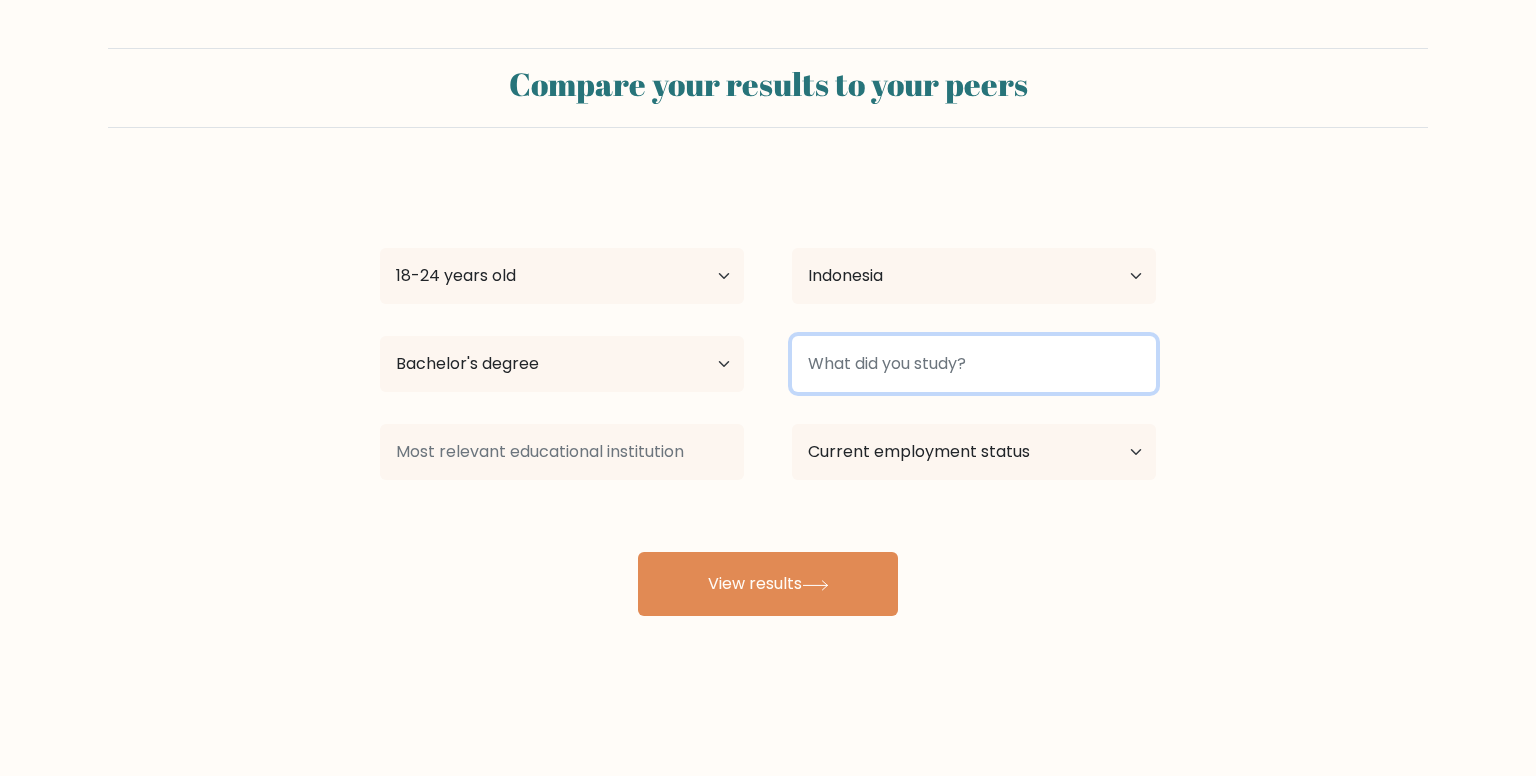 click at bounding box center (974, 364) 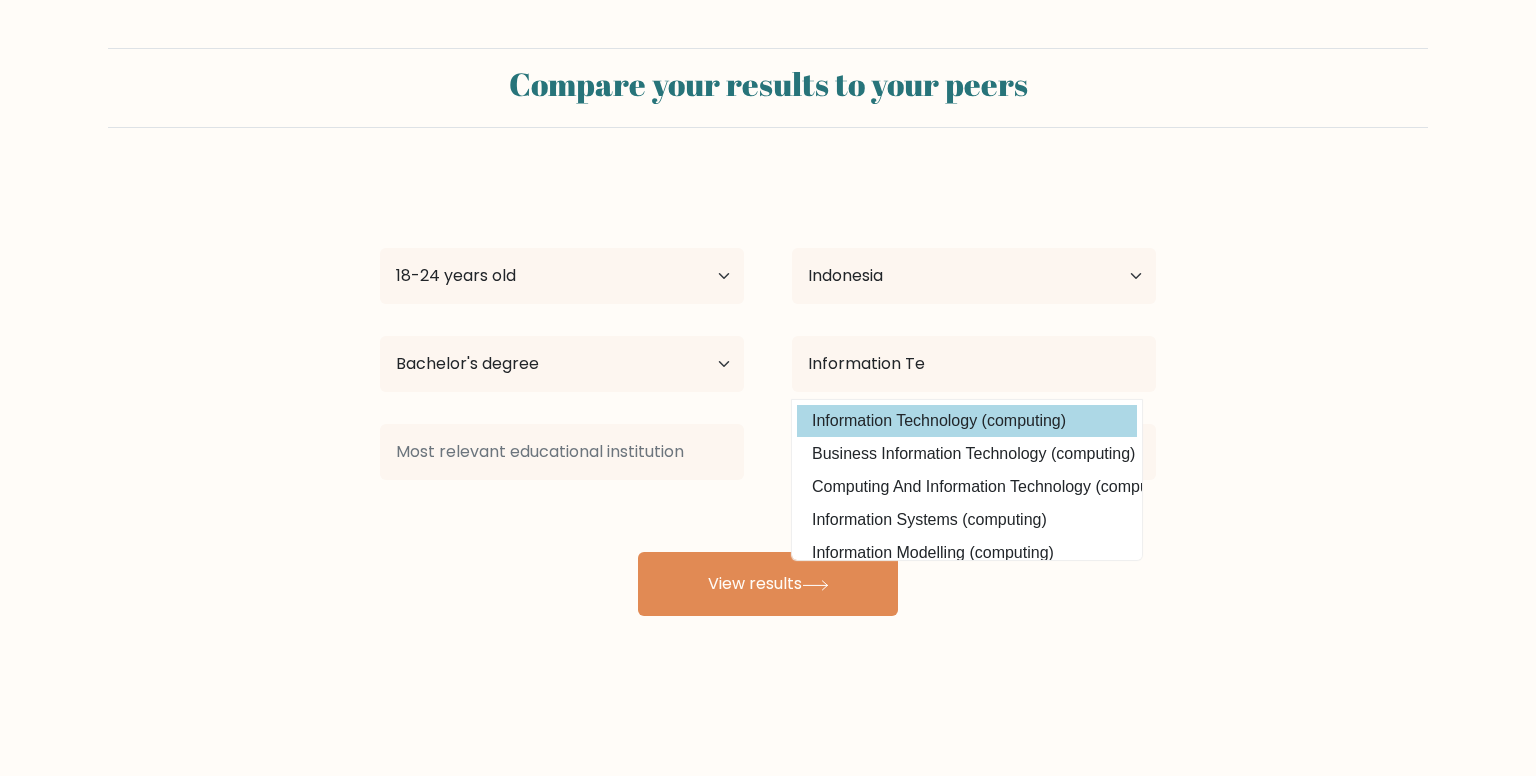click on "Margaretha
[AGE]
18-24 years old
25-34 years old
35-44 years old
45-54 years old
55-64 years old
65 years old and above
Country
Afghanistan
Albania
Algeria
American Samoa
Andorra
Angola
Anguilla
Antarctica
Antigua and Barbuda
Argentina
Armenia
Aruba
Australia
Austria
Azerbaijan
Bahamas
Bahrain
Bangladesh
Barbados
Belarus
Belgium
Belize
Benin
Bermuda
Bhutan
Bolivia
Bonaire, Sint Eustatius and Saba
Bosnia and Herzegovina
Botswana
Bouvet Island
Brazil" at bounding box center (768, 396) 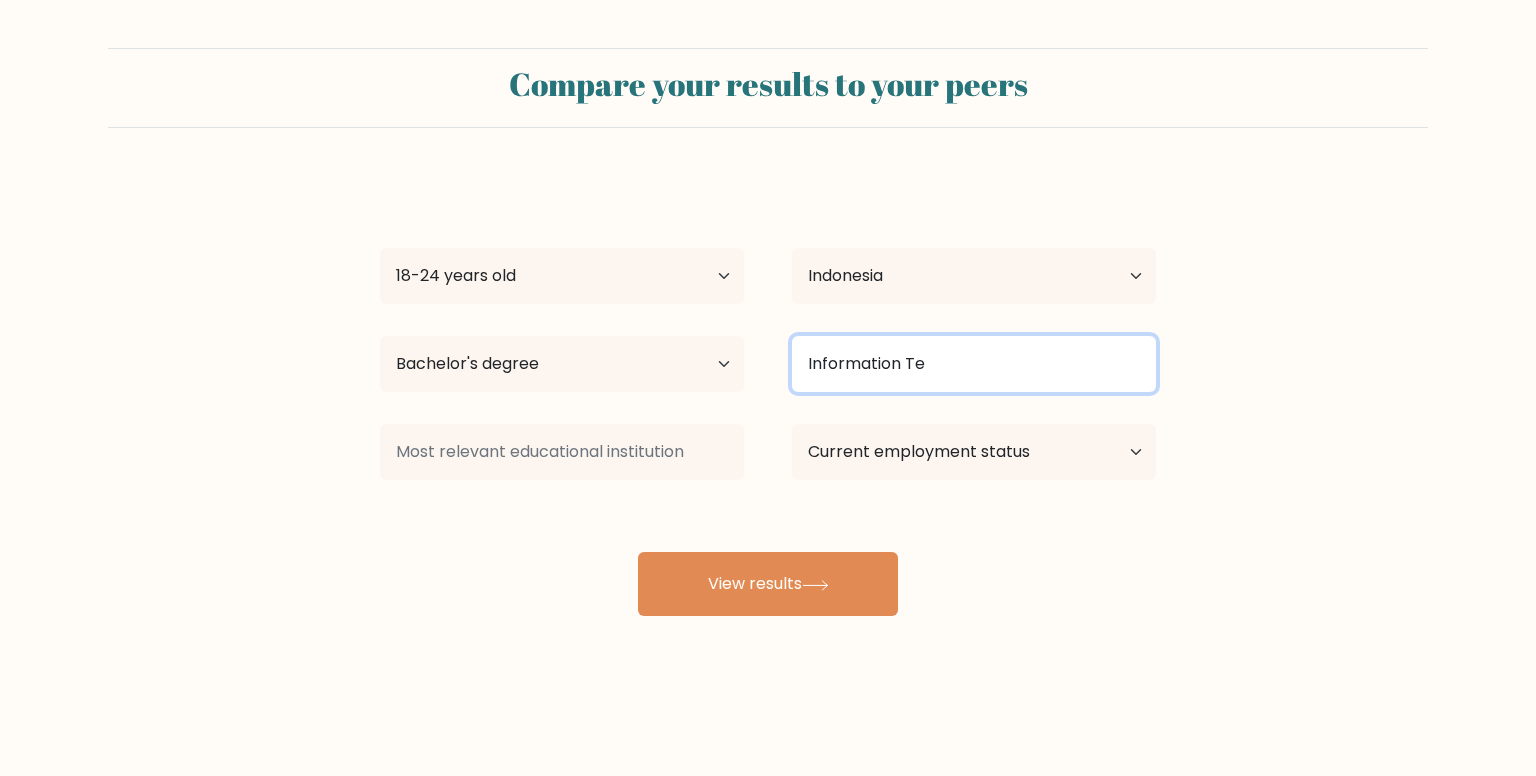 click on "Information Te" at bounding box center (974, 364) 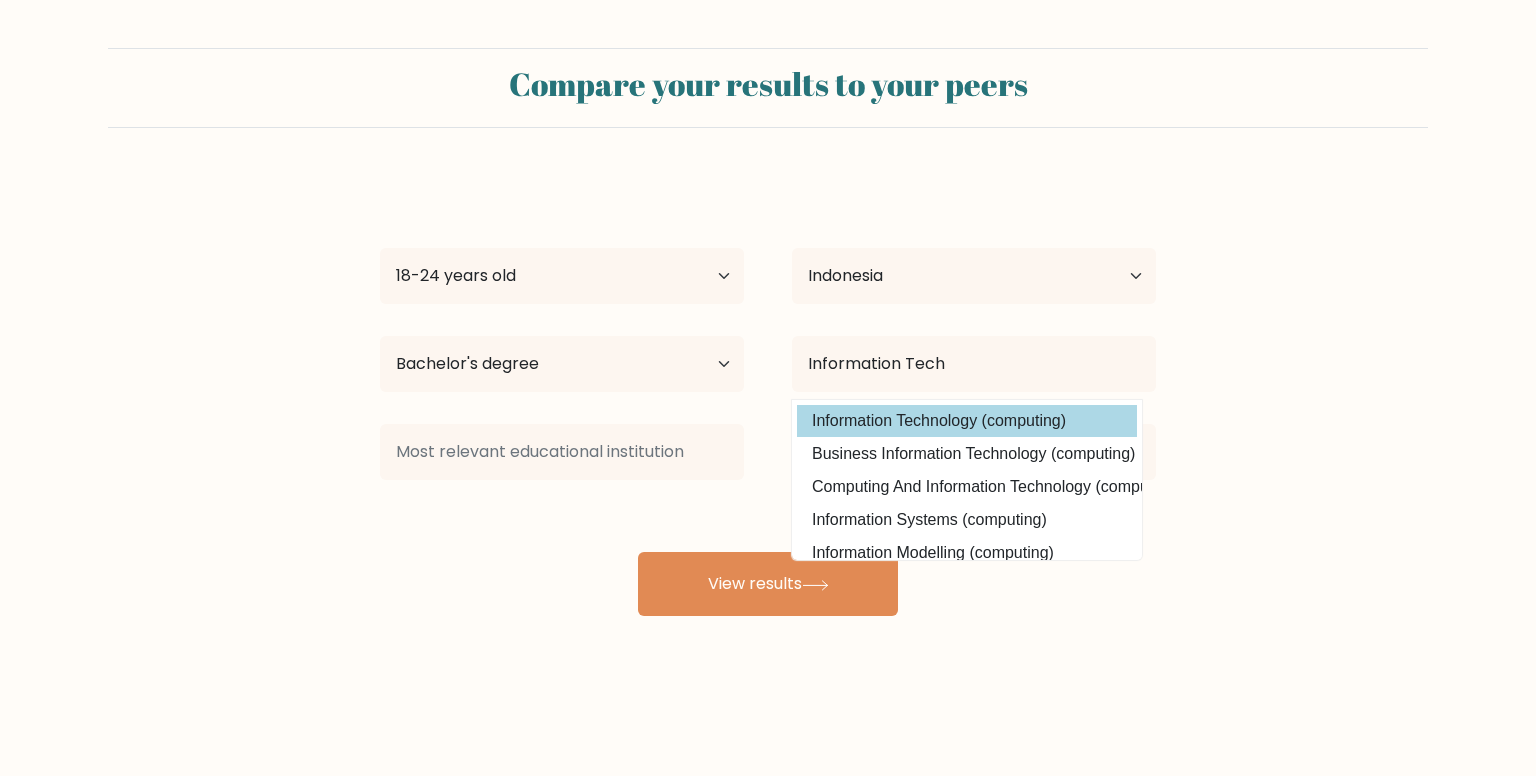 click on "Margaretha
[AGE]
18-24 years old
25-34 years old
35-44 years old
45-54 years old
55-64 years old
65 years old and above
Country
Afghanistan
Albania
Algeria
American Samoa
Andorra
Angola
Anguilla
Antarctica
Antigua and Barbuda
Argentina
Armenia
Aruba
Australia
Austria
Azerbaijan
Bahamas
Bahrain
Bangladesh
Barbados
Belarus
Belgium
Belize
Benin
Bermuda
Bhutan
Bolivia
Bonaire, Sint Eustatius and Saba
Bosnia and Herzegovina
Botswana
Bouvet Island
Brazil" at bounding box center [768, 396] 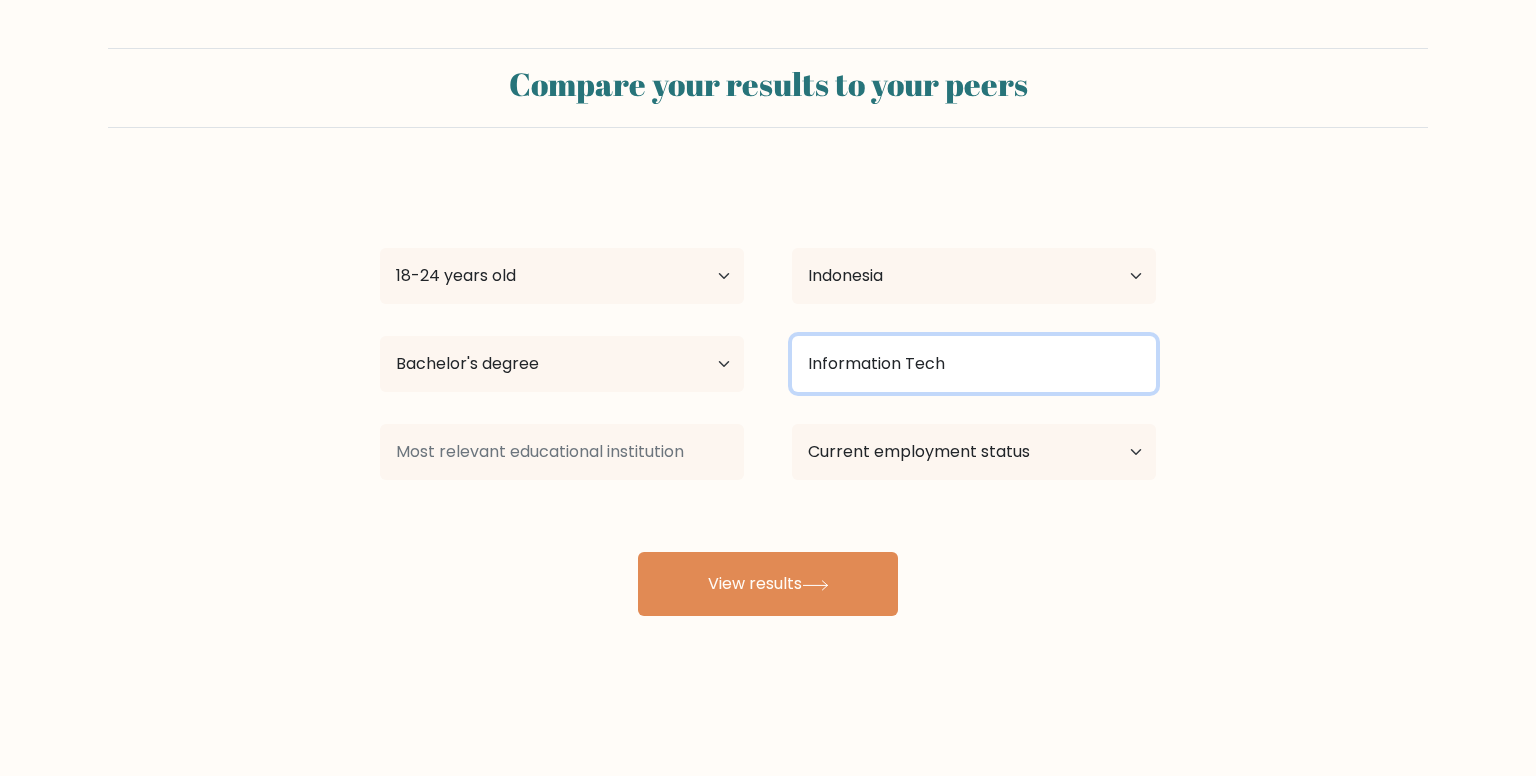 click on "Information Tech" at bounding box center (974, 364) 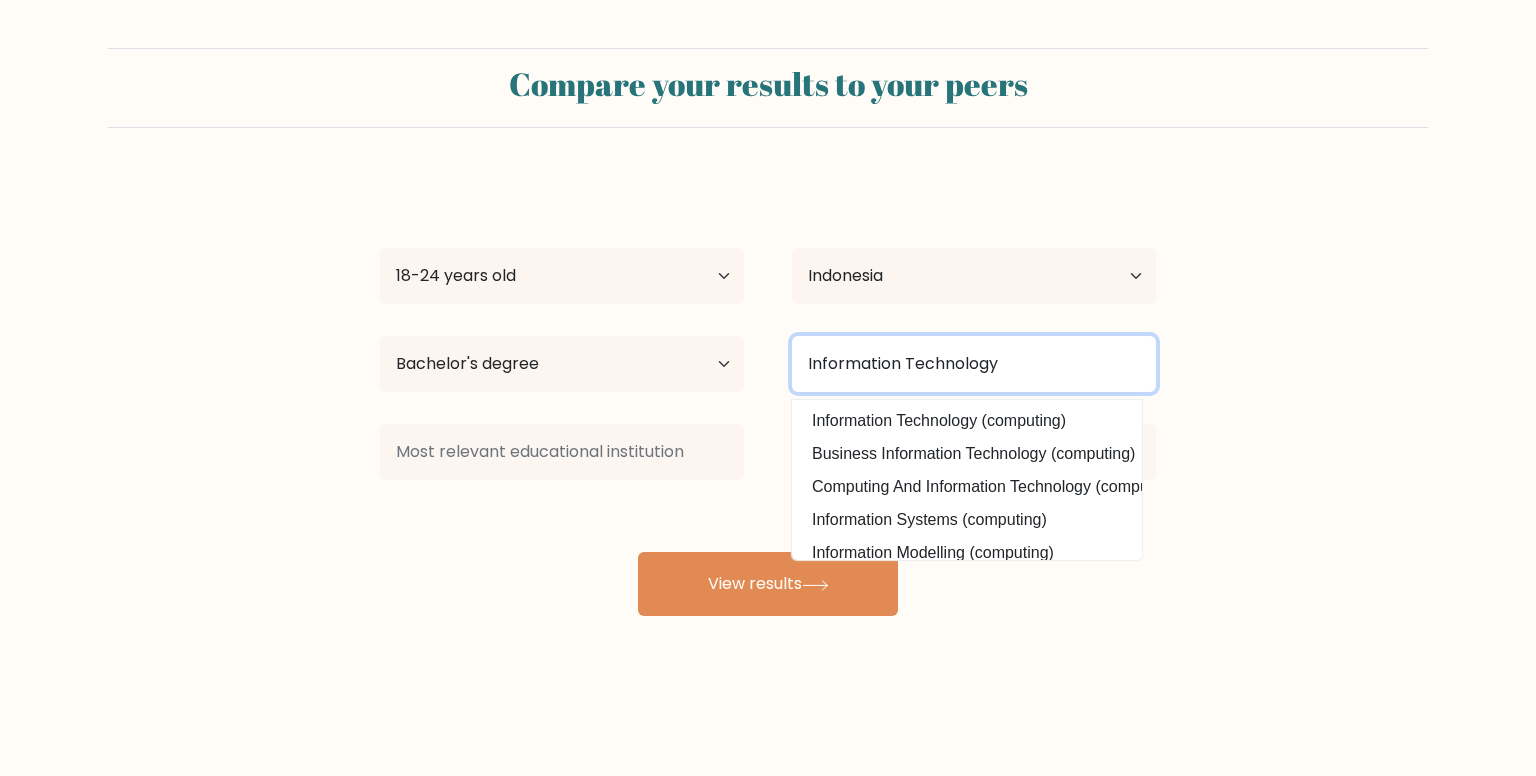type on "Information Technology" 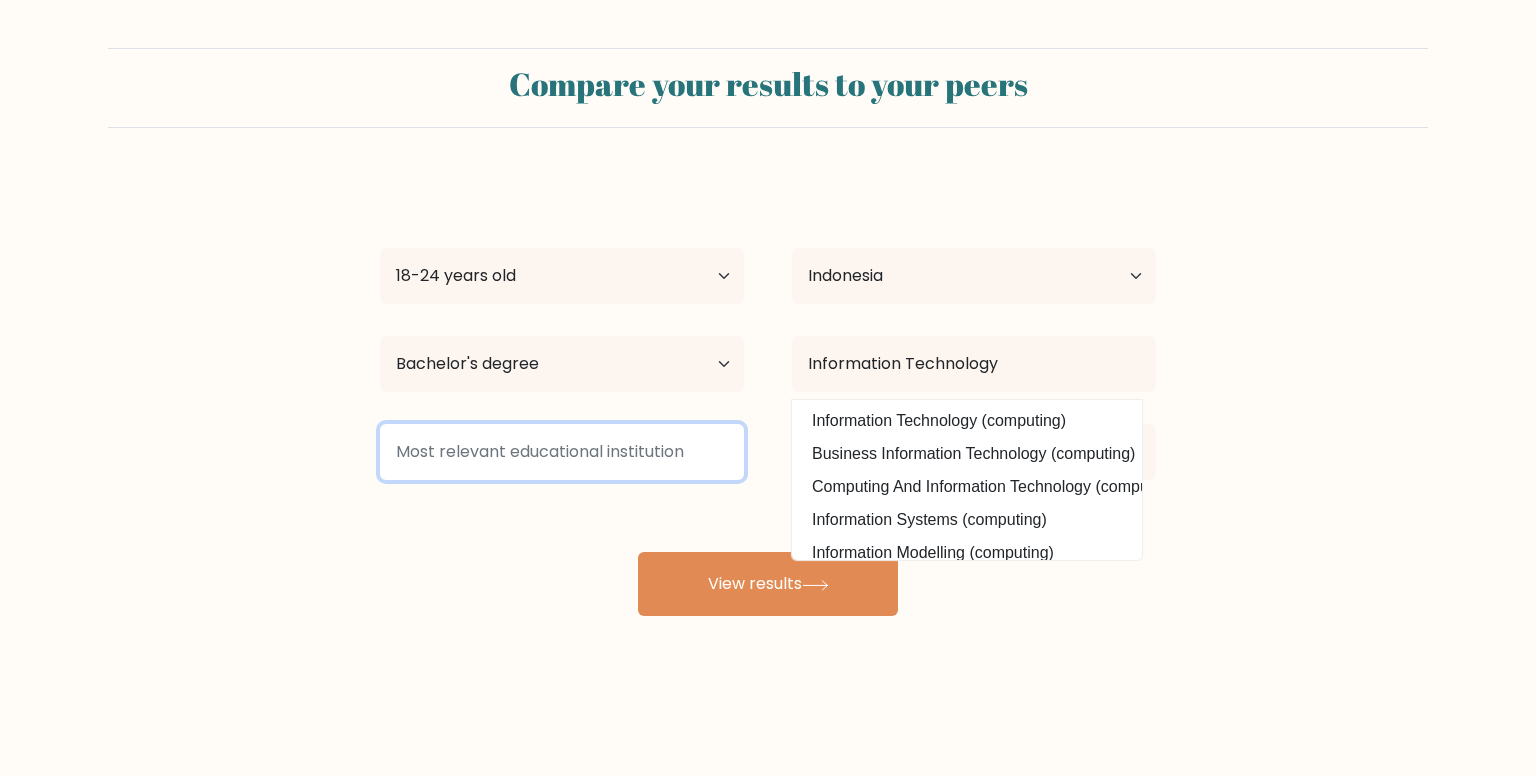 click at bounding box center (562, 452) 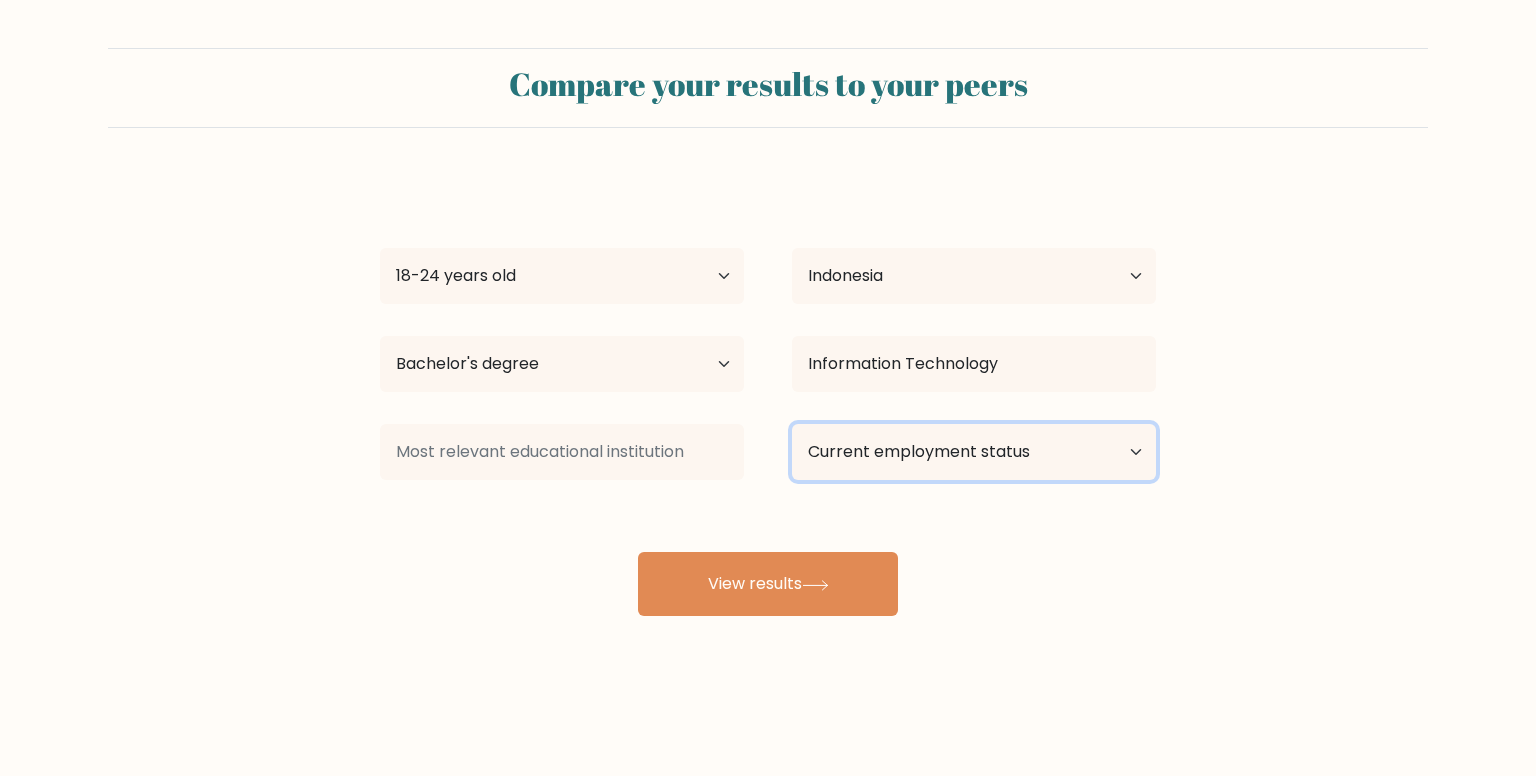 click on "Current employment status
Employed
Student
Retired
Other / prefer not to answer" at bounding box center [974, 452] 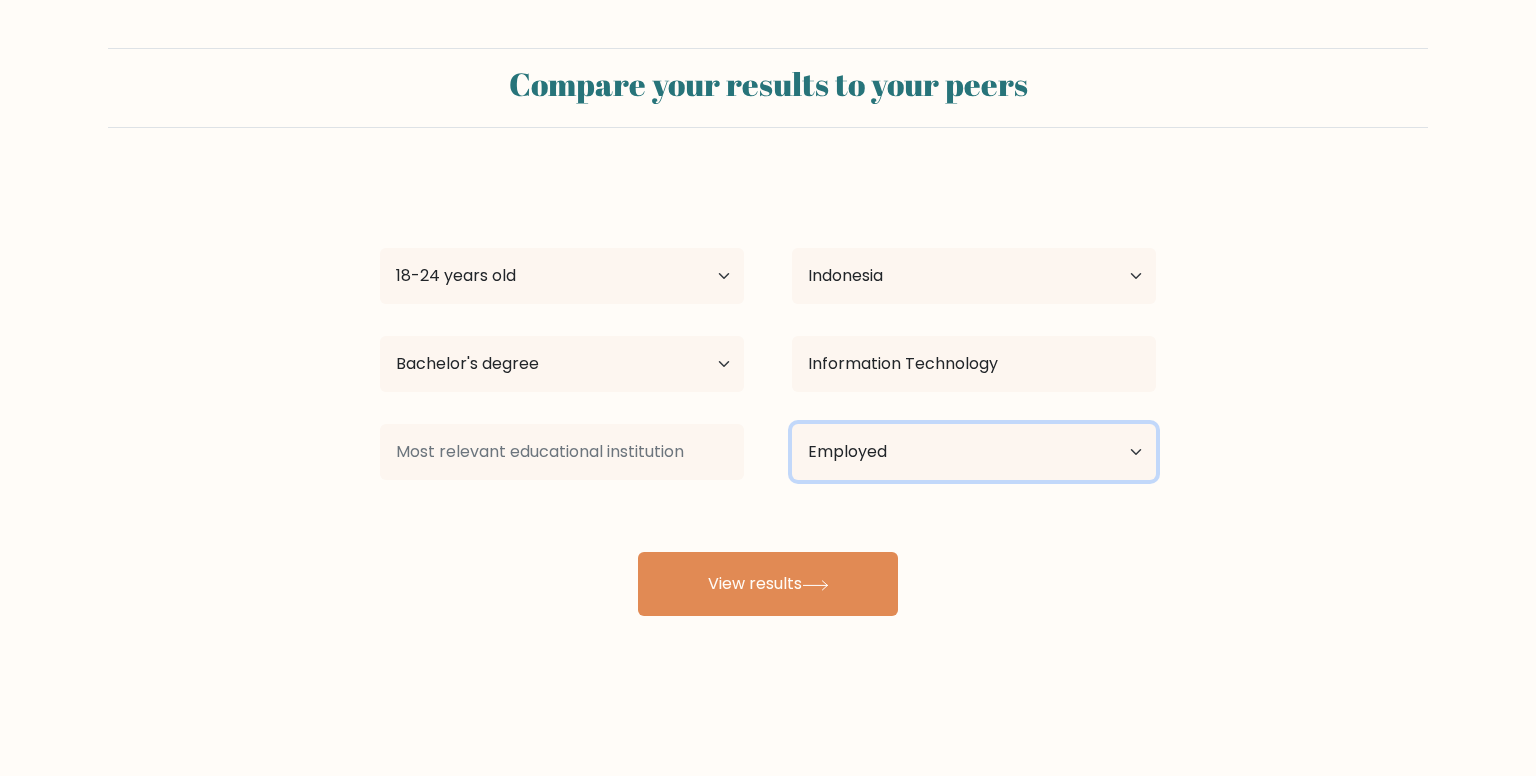 click on "Current employment status
Employed
Student
Retired
Other / prefer not to answer" at bounding box center [974, 452] 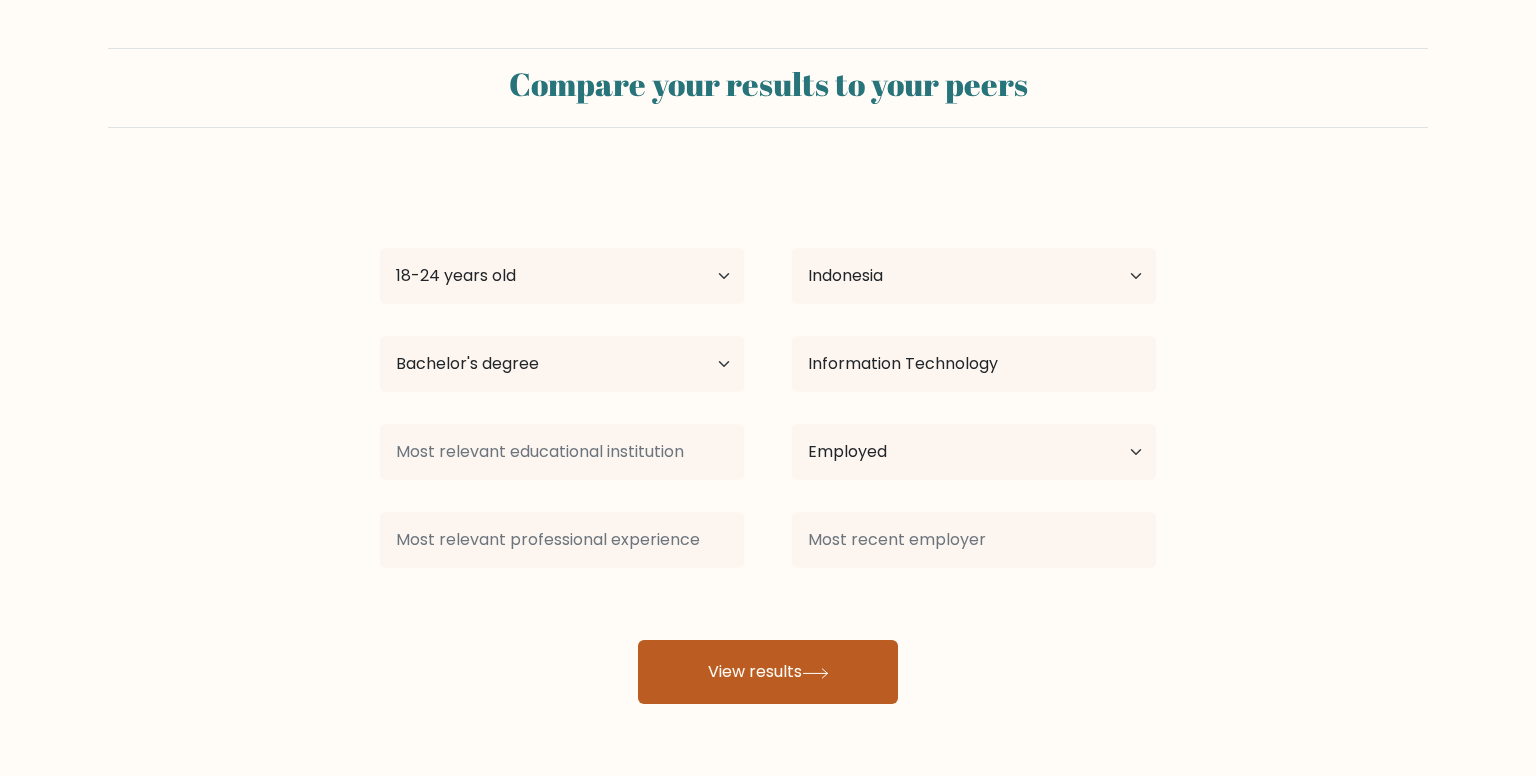 click on "View results" at bounding box center [768, 672] 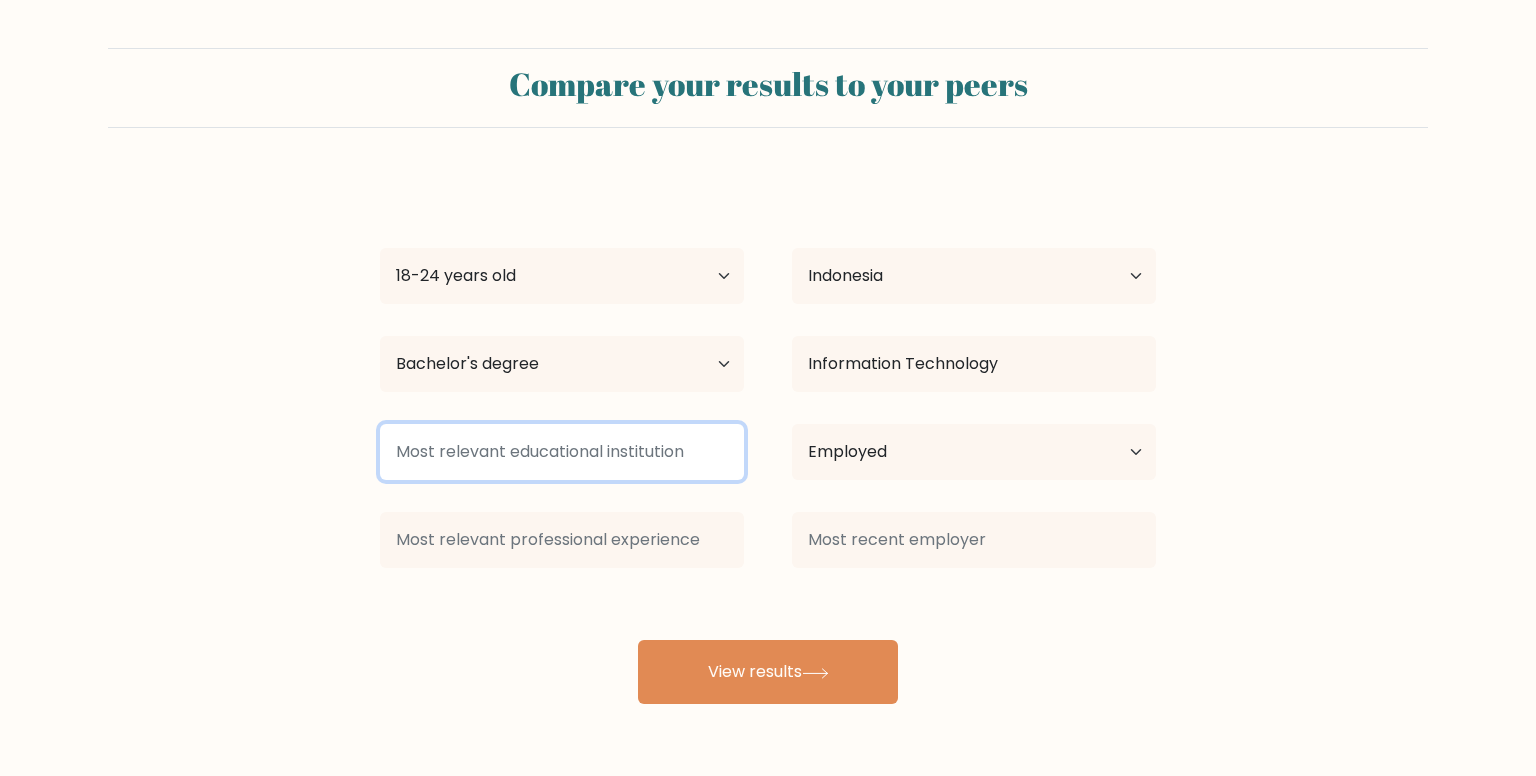 click at bounding box center (562, 452) 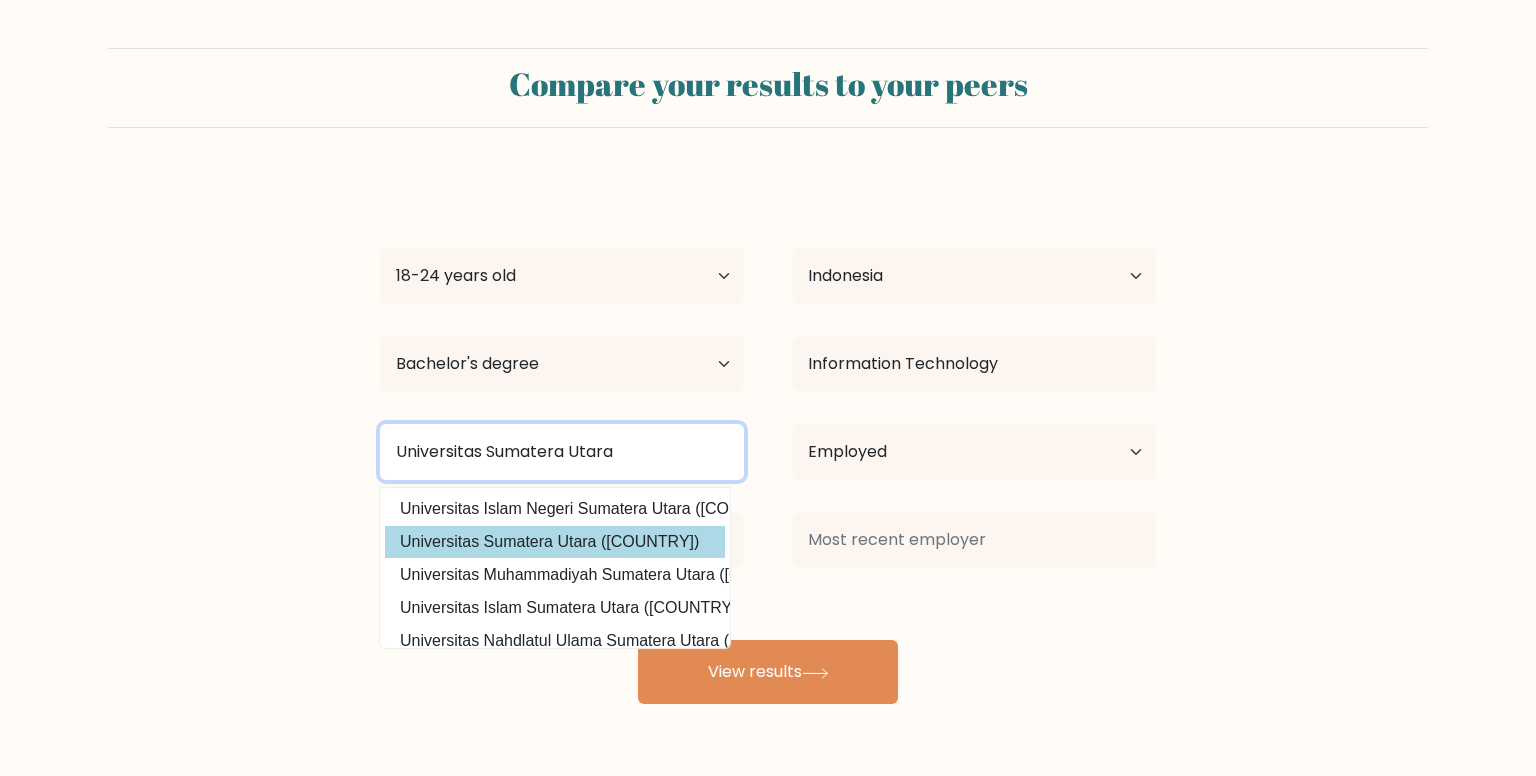 type on "Universitas Sumatera Utara" 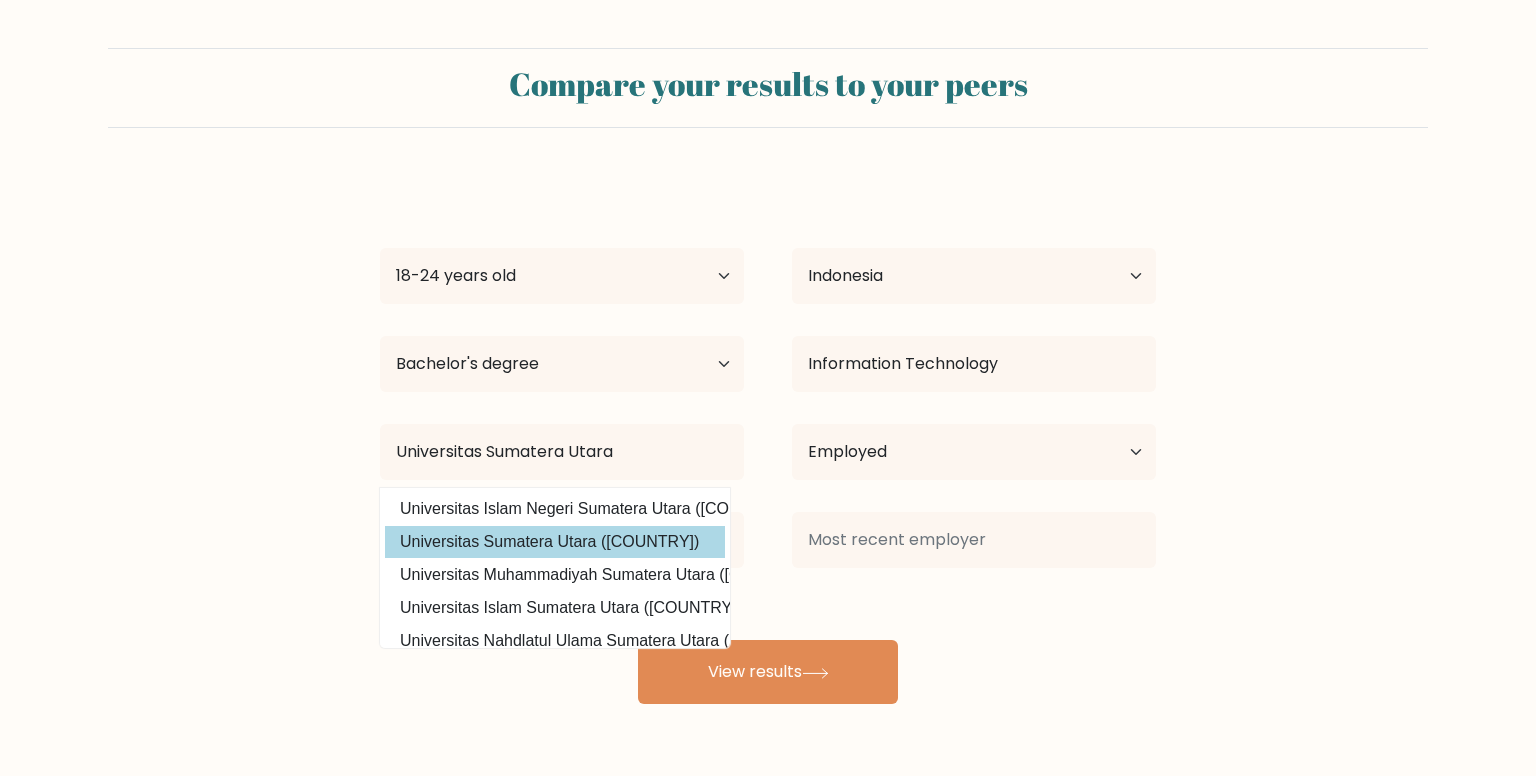 click on "Margaretha
[AGE]
18-24 years old
25-34 years old
35-44 years old
45-54 years old
55-64 years old
65 years old and above
Country
Afghanistan
Albania
Algeria
American Samoa
Andorra
Angola
Anguilla
Antarctica
Antigua and Barbuda
Argentina
Armenia
Aruba
Australia
Austria
Azerbaijan
Bahamas
Bahrain
Bangladesh
Barbados
Belarus
Belgium
Belize
Benin
Bermuda
Bhutan
Bolivia
Bonaire, Sint Eustatius and Saba
Bosnia and Herzegovina
Botswana
Bouvet Island
Brazil" at bounding box center [768, 440] 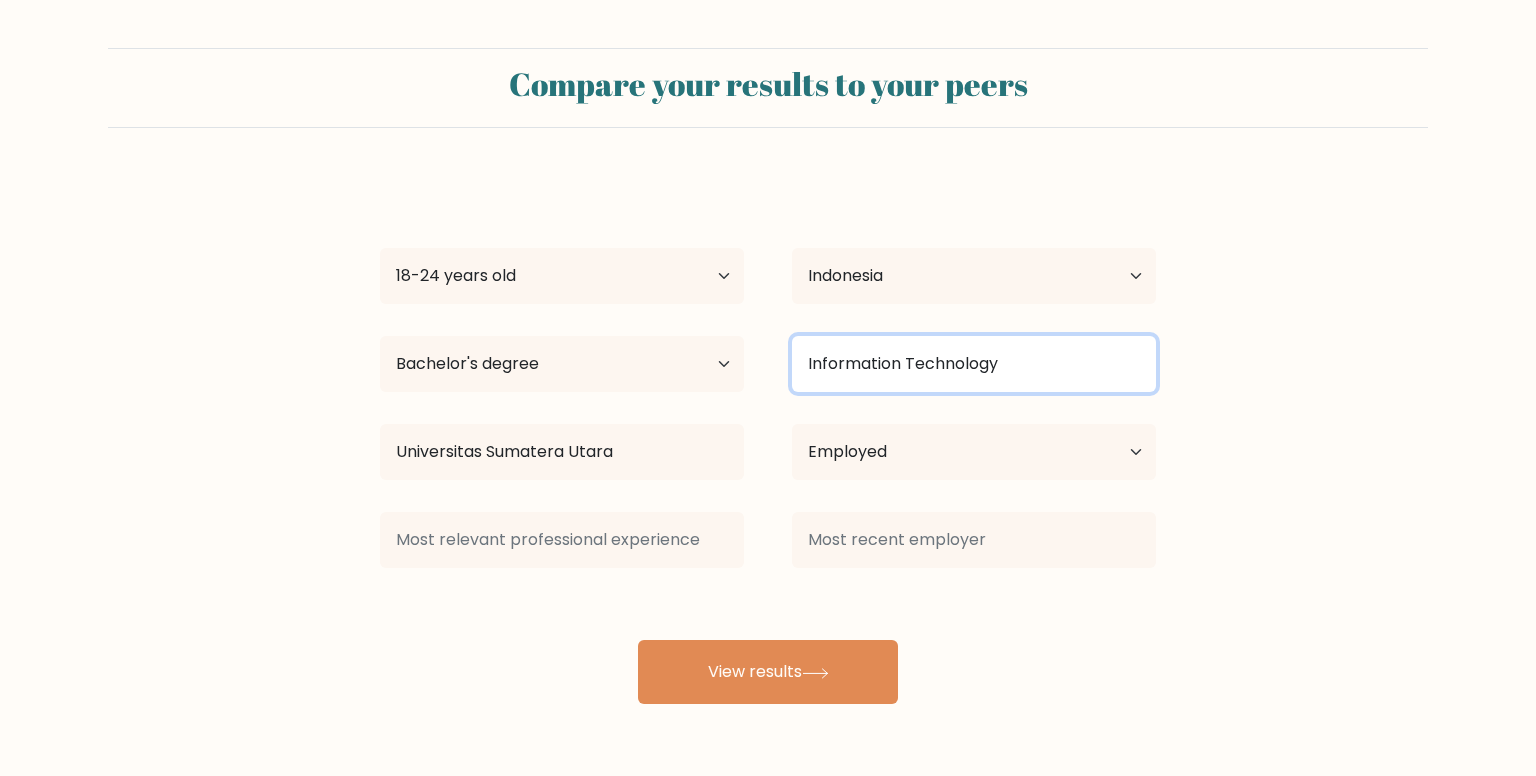 click on "Information Technology" at bounding box center (974, 364) 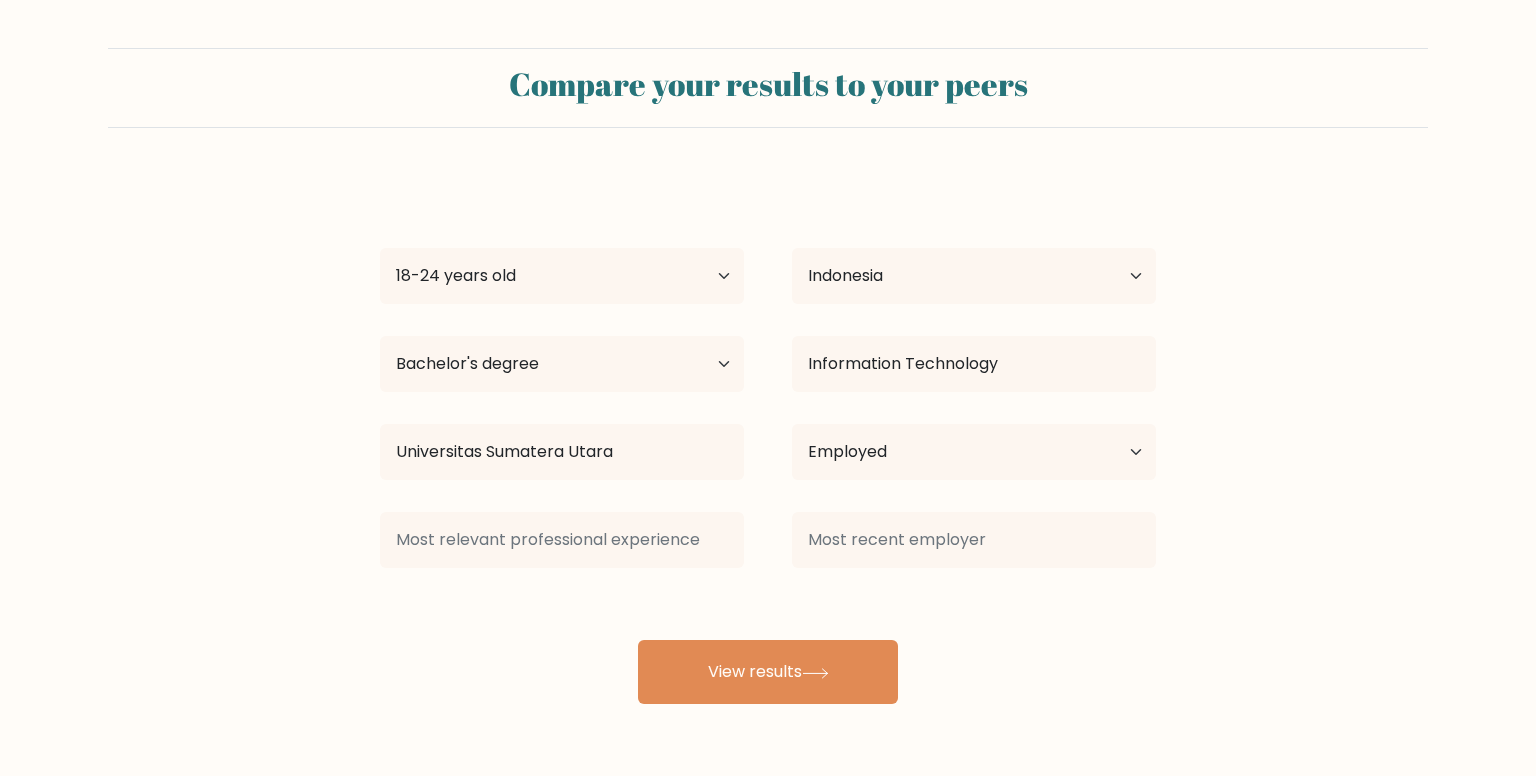 click on "Margaretha
[AGE]
18-24 years old
25-34 years old
35-44 years old
45-54 years old
55-64 years old
65 years old and above
Country
Afghanistan
Albania
Algeria
American Samoa
Andorra
Angola
Anguilla
Antarctica
Antigua and Barbuda
Argentina
Armenia
Aruba
Australia
Austria
Azerbaijan
Bahamas
Bahrain
Bangladesh
Barbados
Belarus
Belgium
Belize
Benin
Bermuda
Bhutan
Bolivia
Bonaire, Sint Eustatius and Saba
Bosnia and Herzegovina
Botswana
Bouvet Island
Brazil" at bounding box center (768, 440) 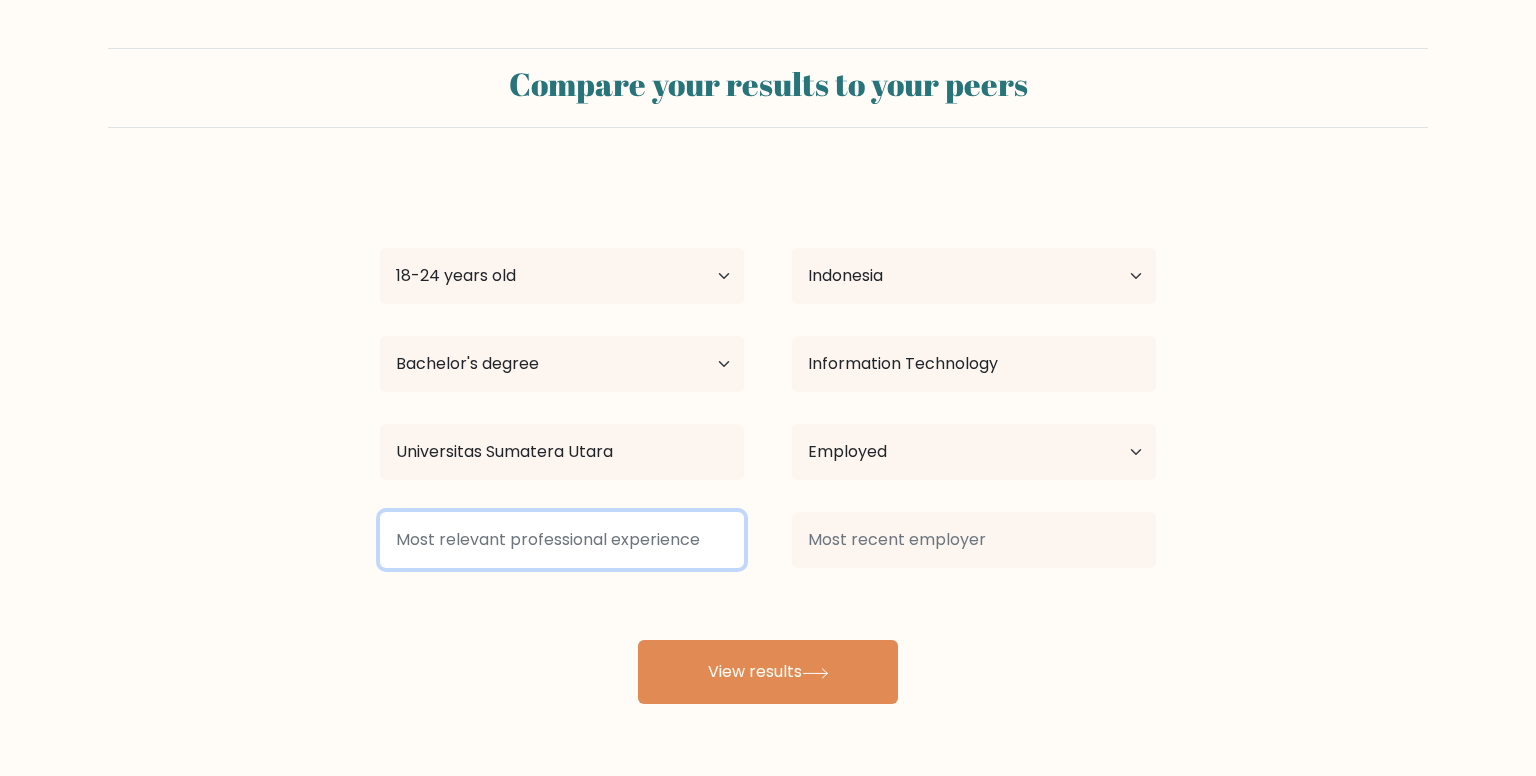 click at bounding box center (562, 540) 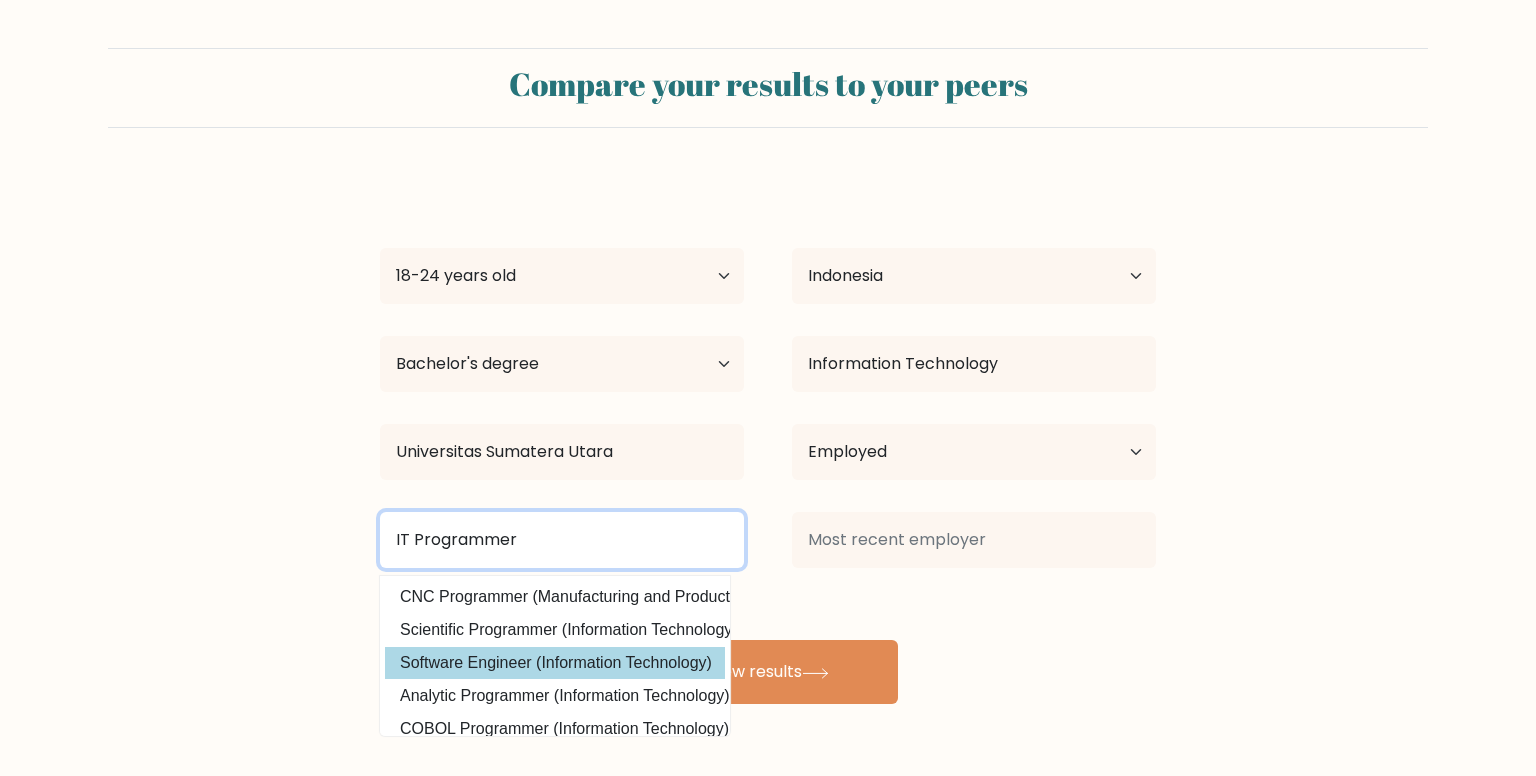 type on "IT Programmer" 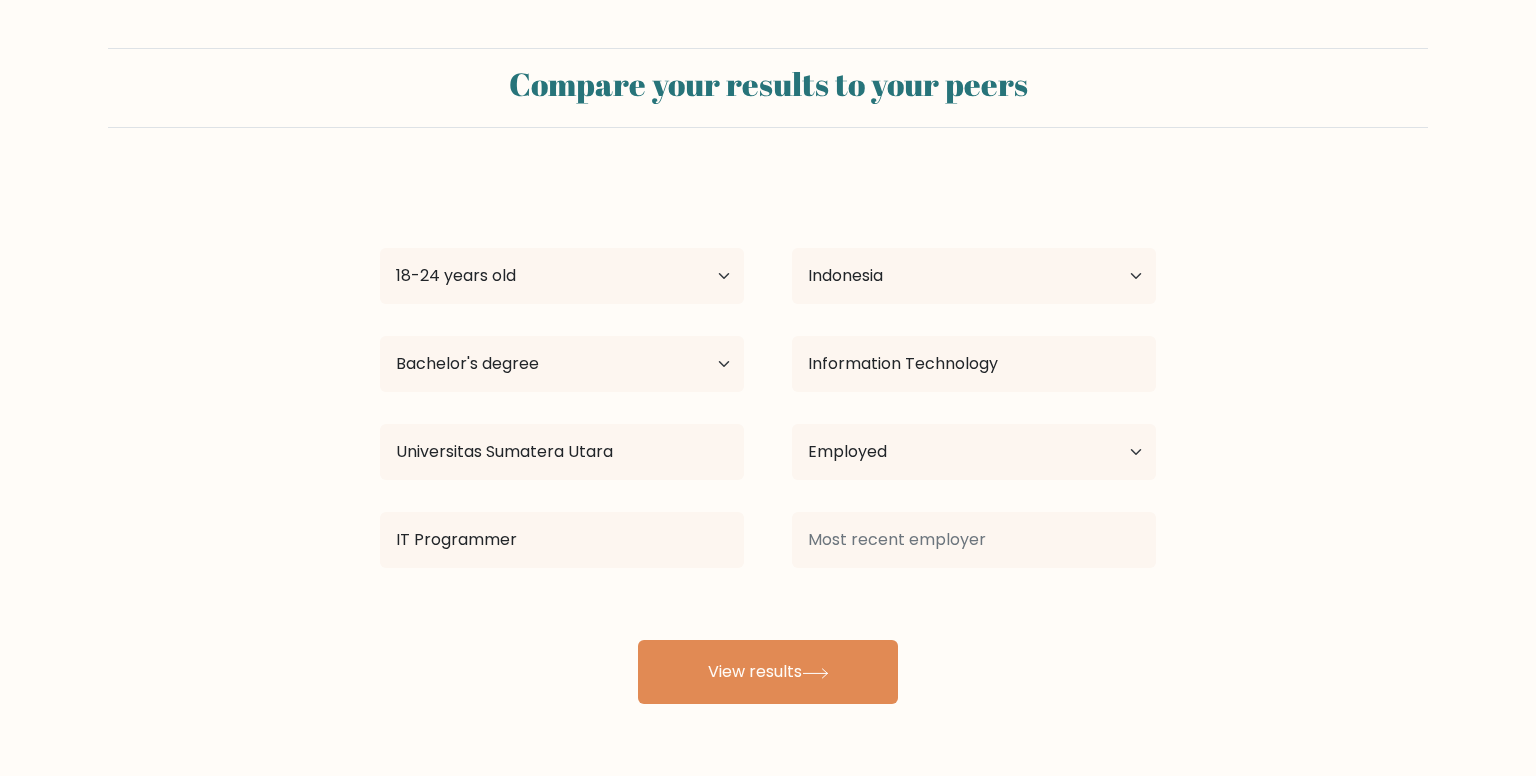 click on "Margaretha
[AGE]
18-24 years old
25-34 years old
35-44 years old
45-54 years old
55-64 years old
65 years old and above
Country
Afghanistan
Albania
Algeria
American Samoa
Andorra
Angola
Anguilla
Antarctica
Antigua and Barbuda
Argentina
Armenia
Aruba
Australia
Austria
Azerbaijan
Bahamas
Bahrain
Bangladesh
Barbados
Belarus
Belgium
Belize
Benin
Bermuda
Bhutan
Bolivia
Bonaire, Sint Eustatius and Saba
Bosnia and Herzegovina
Botswana
Bouvet Island
Brazil" at bounding box center [768, 440] 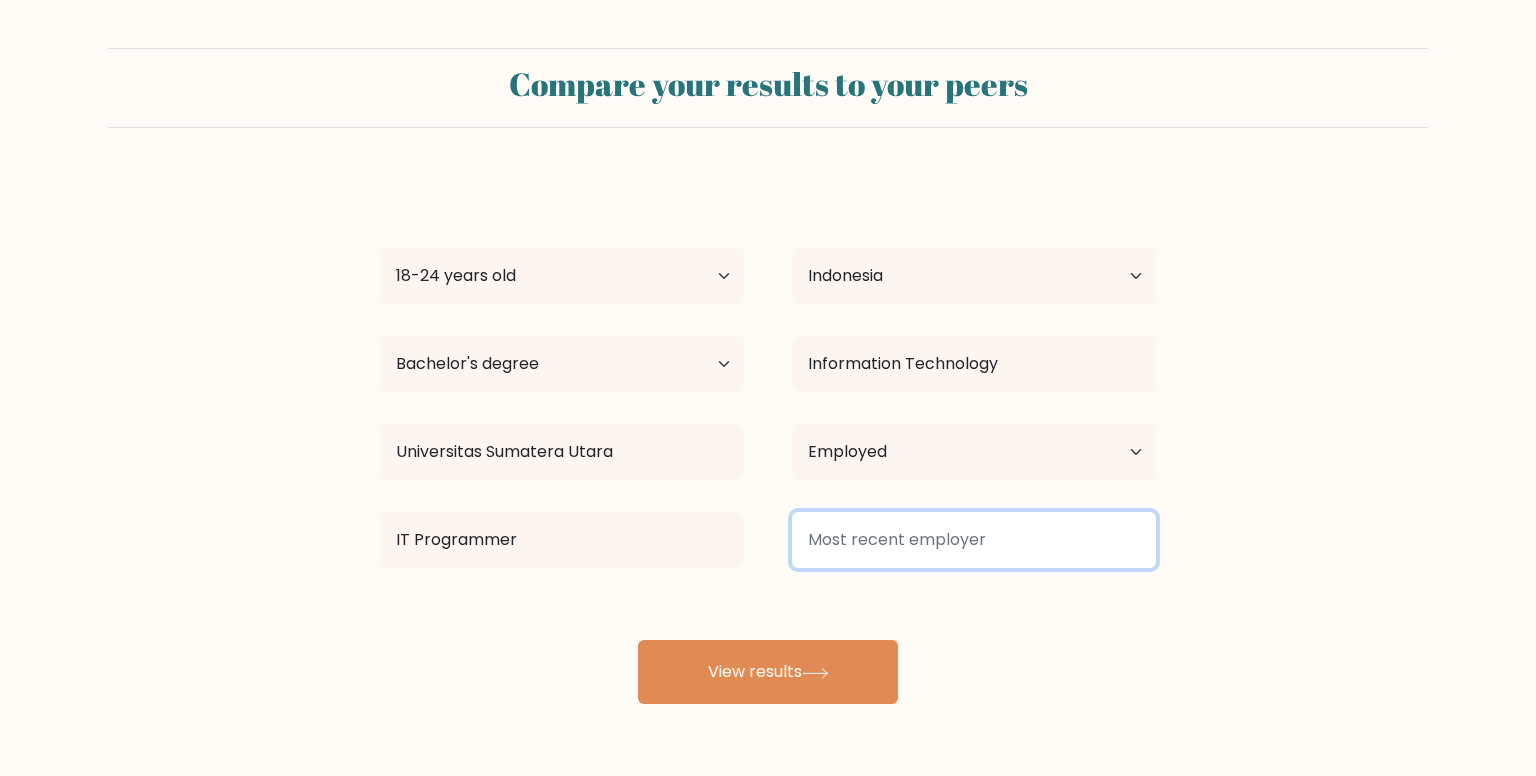 click at bounding box center (974, 540) 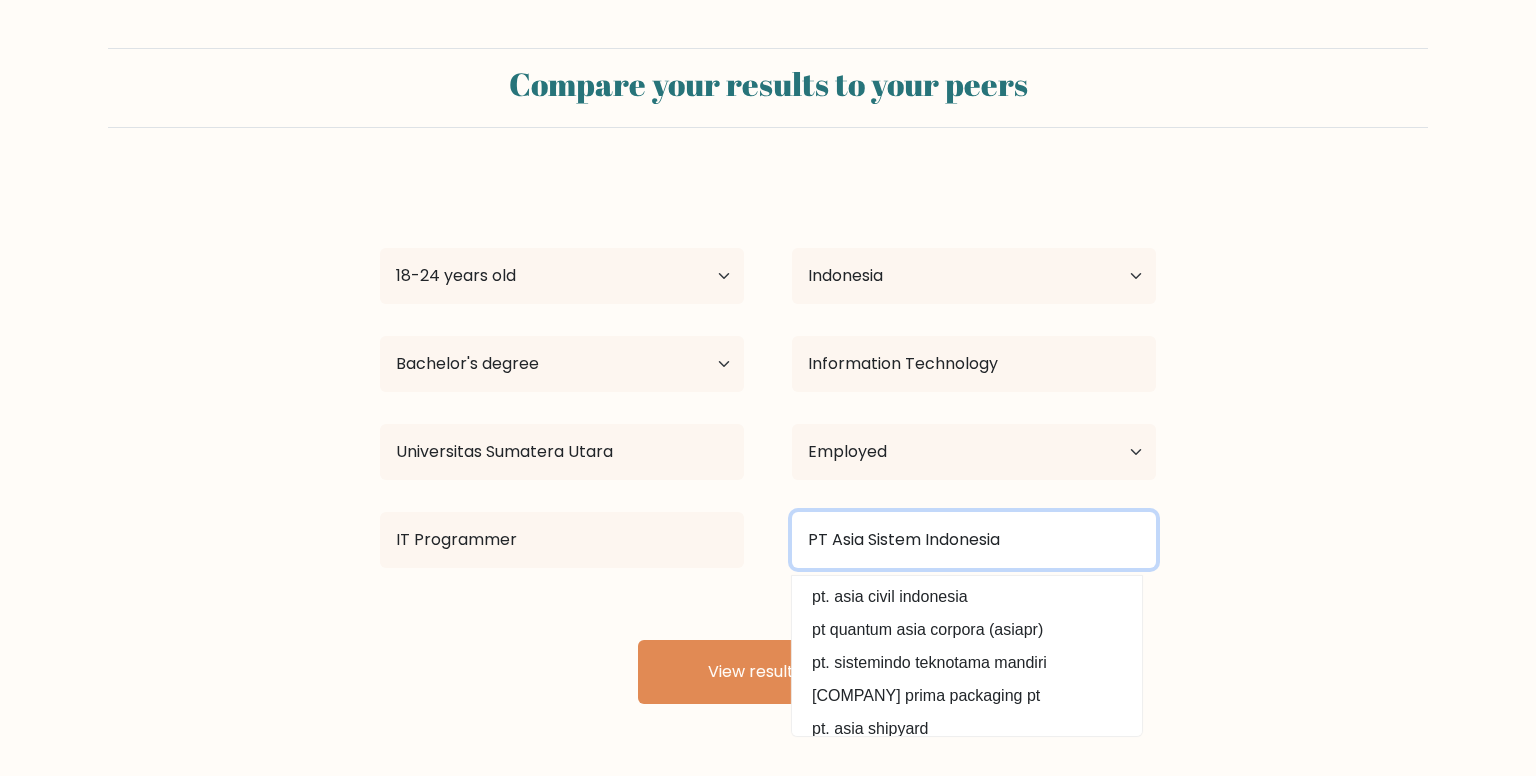 type on "PT Asia Sistem Indonesia" 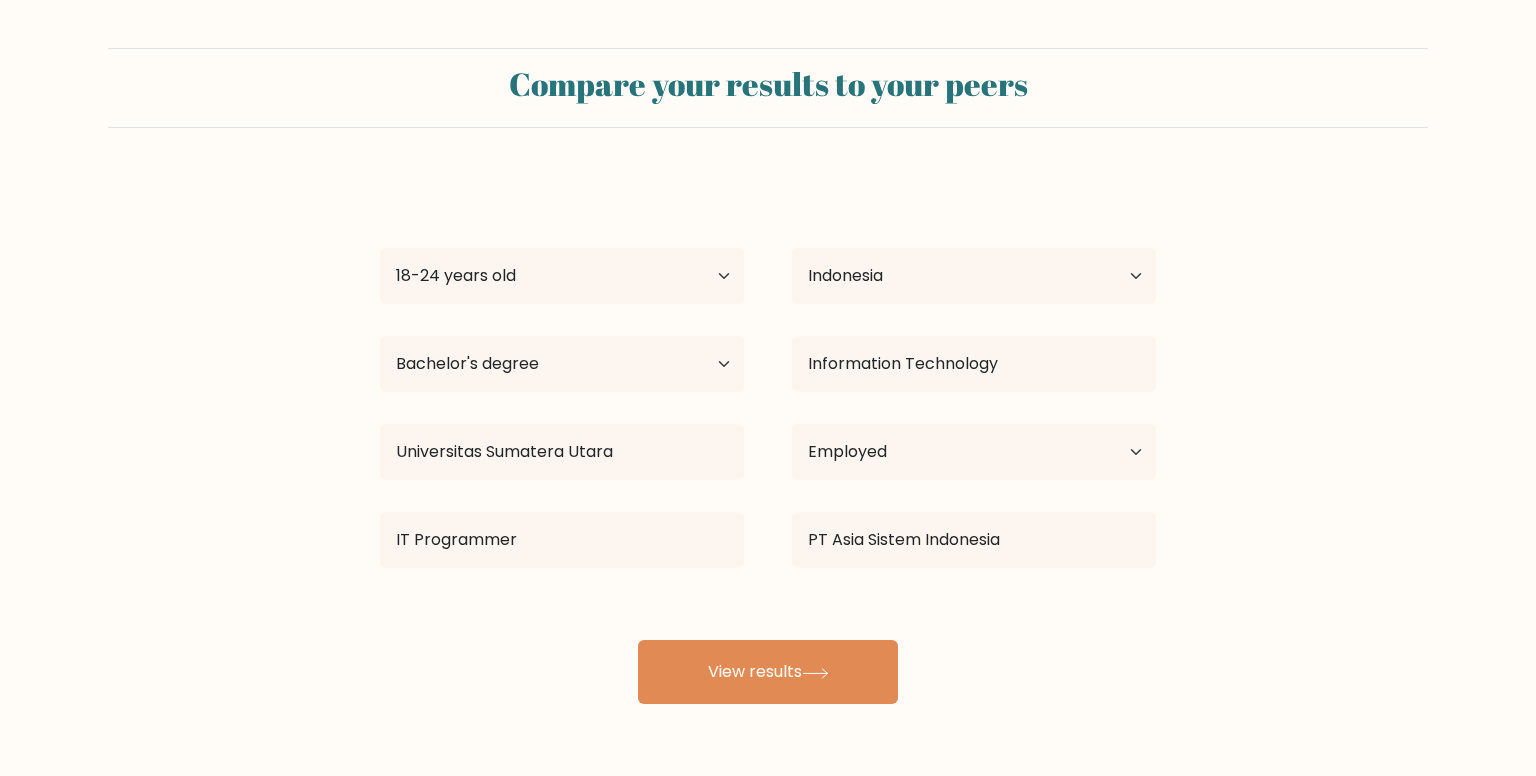click on "Margaretha
[AGE]
18-24 years old
25-34 years old
35-44 years old
45-54 years old
55-64 years old
65 years old and above
Country
Afghanistan
Albania
Algeria
American Samoa
Andorra
Angola
Anguilla
Antarctica
Antigua and Barbuda
Argentina
Armenia
Aruba
Australia
Austria
Azerbaijan
Bahamas
Bahrain
Bangladesh
Barbados
Belarus
Belgium
Belize
Benin
Bermuda
Bhutan
Bolivia
Bonaire, Sint Eustatius and Saba
Bosnia and Herzegovina
Botswana
Bouvet Island
Brazil" at bounding box center (768, 440) 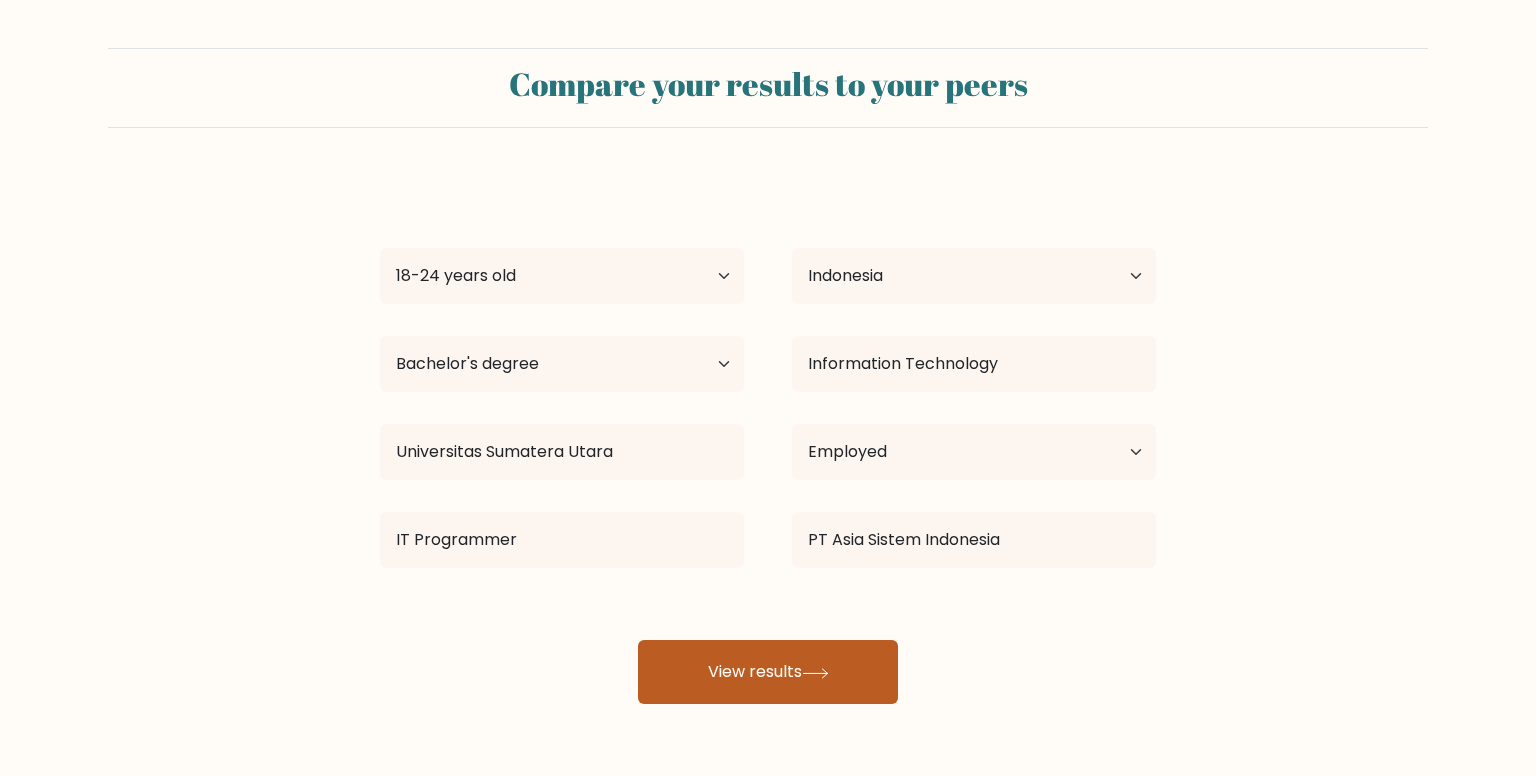 click on "View results" at bounding box center (768, 672) 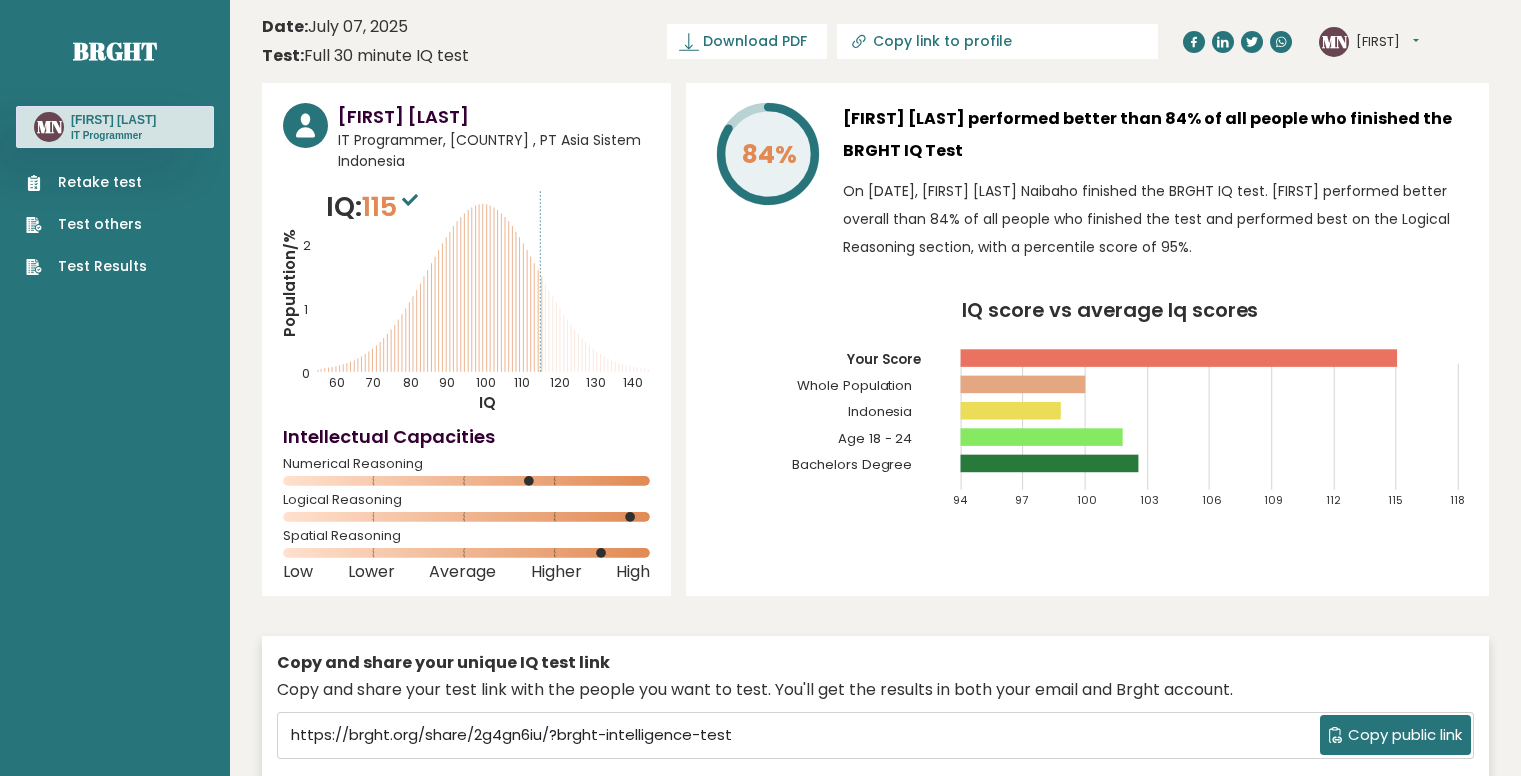 scroll, scrollTop: 0, scrollLeft: 0, axis: both 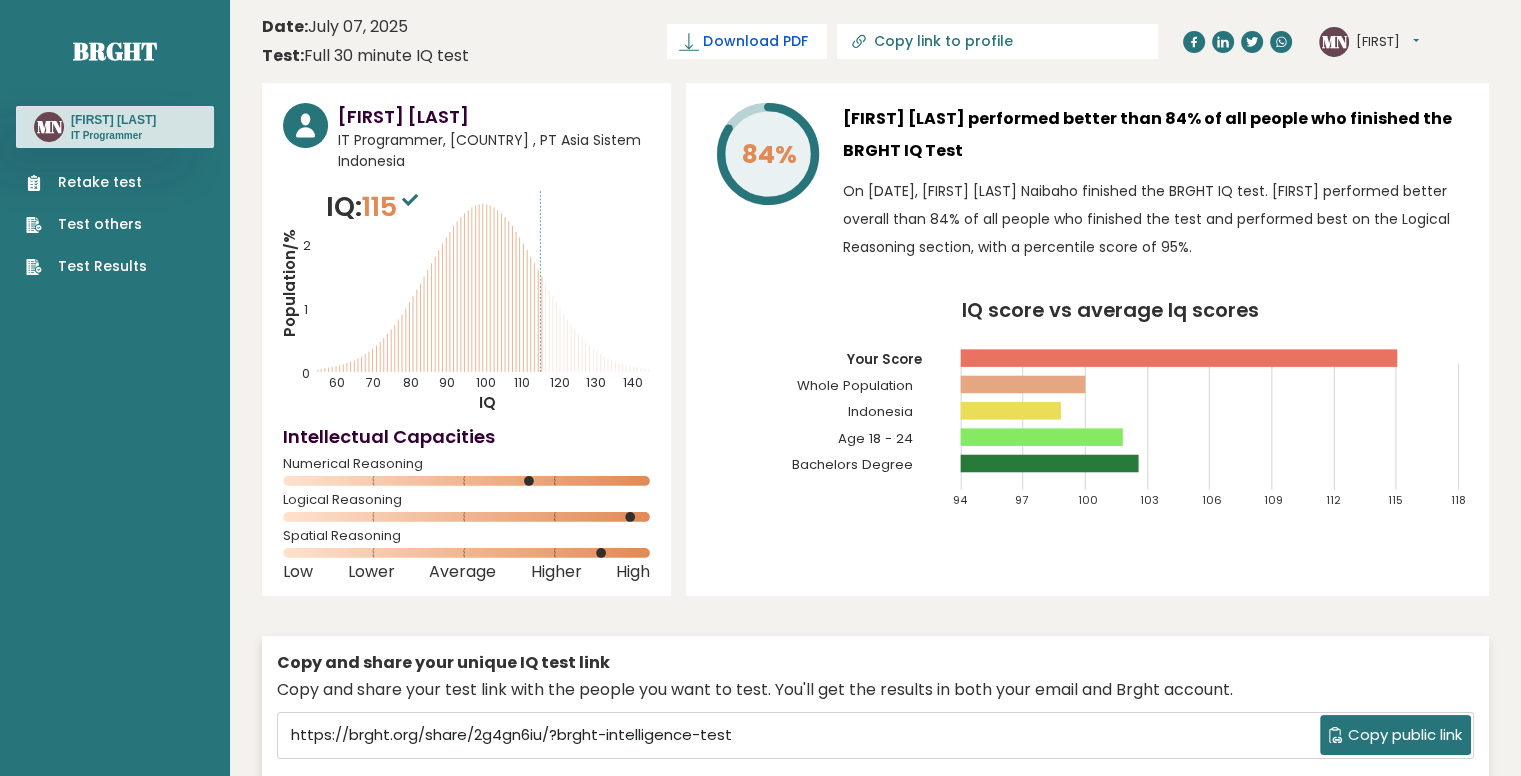 click on "Download PDF" at bounding box center [755, 41] 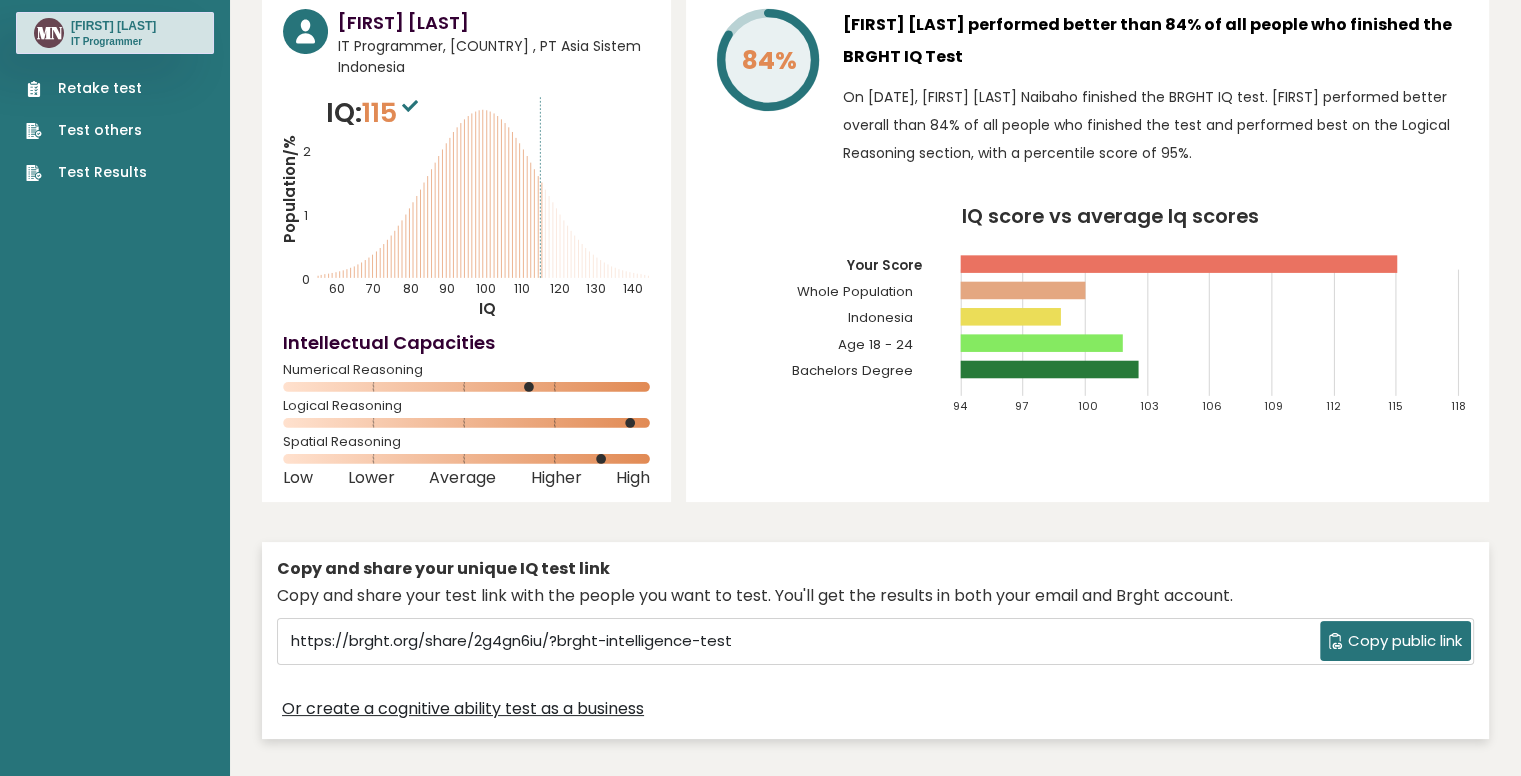 scroll, scrollTop: 0, scrollLeft: 0, axis: both 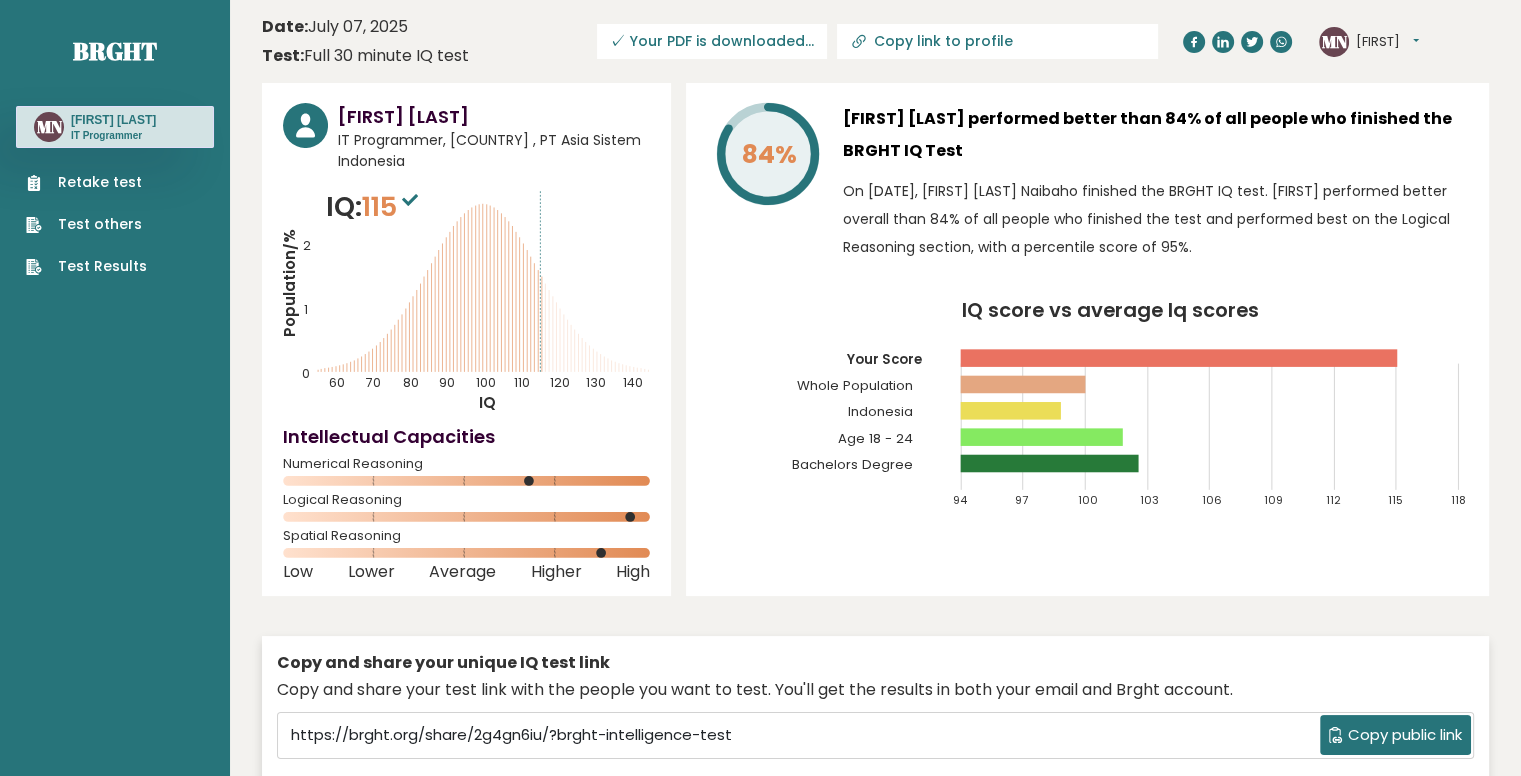 click on "Copy public link" at bounding box center [1395, 735] 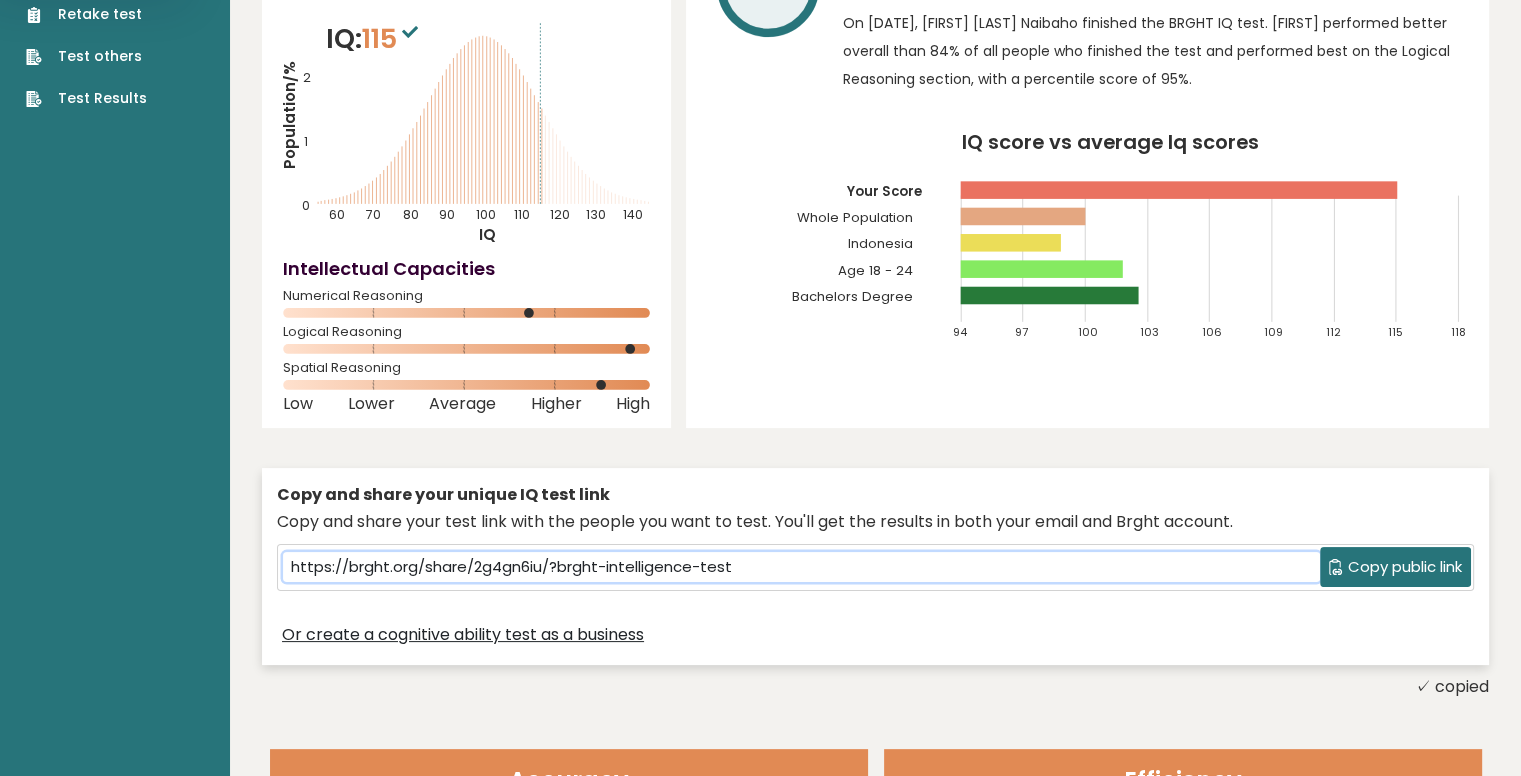 scroll, scrollTop: 200, scrollLeft: 0, axis: vertical 